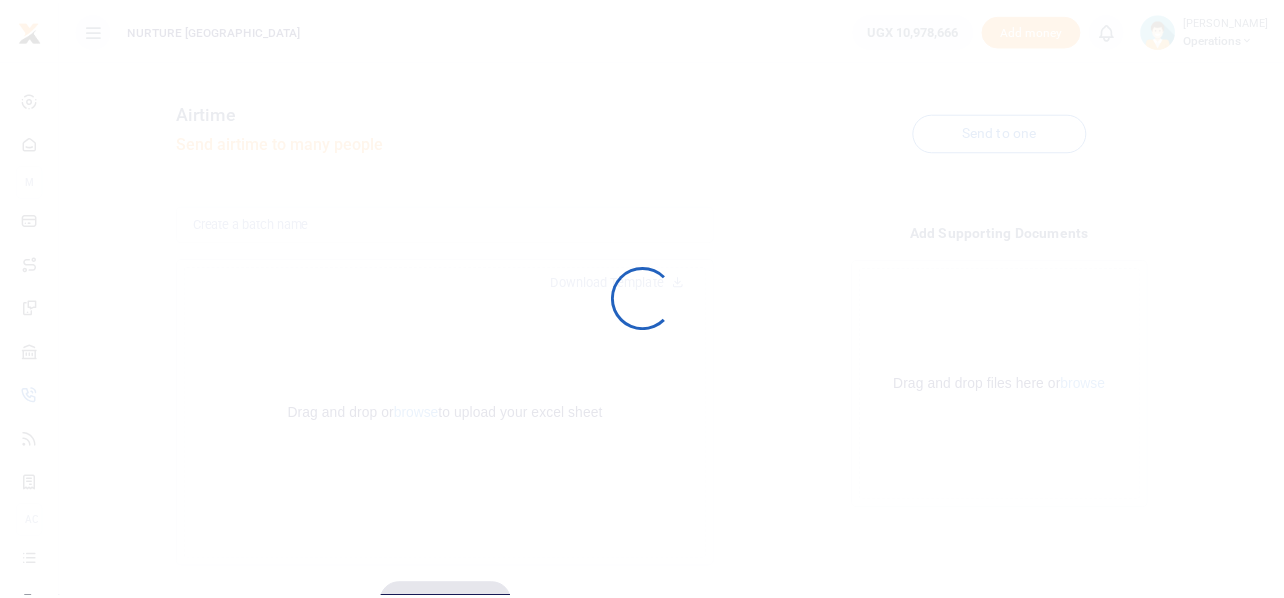 scroll, scrollTop: 0, scrollLeft: 0, axis: both 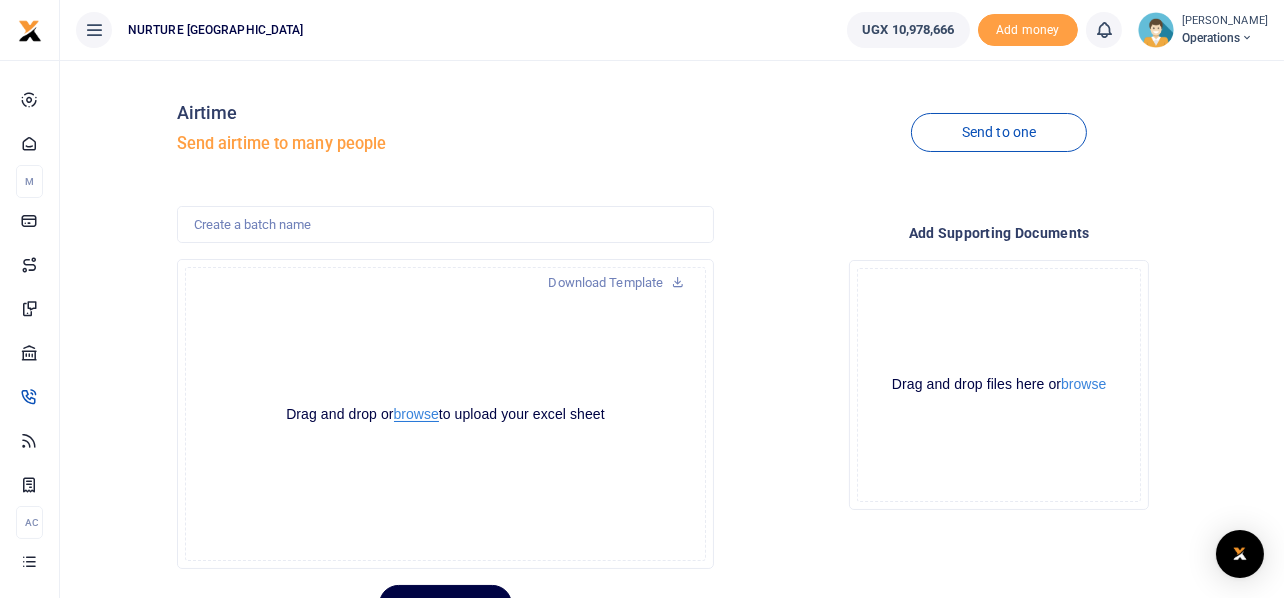 click on "browse" at bounding box center [416, 414] 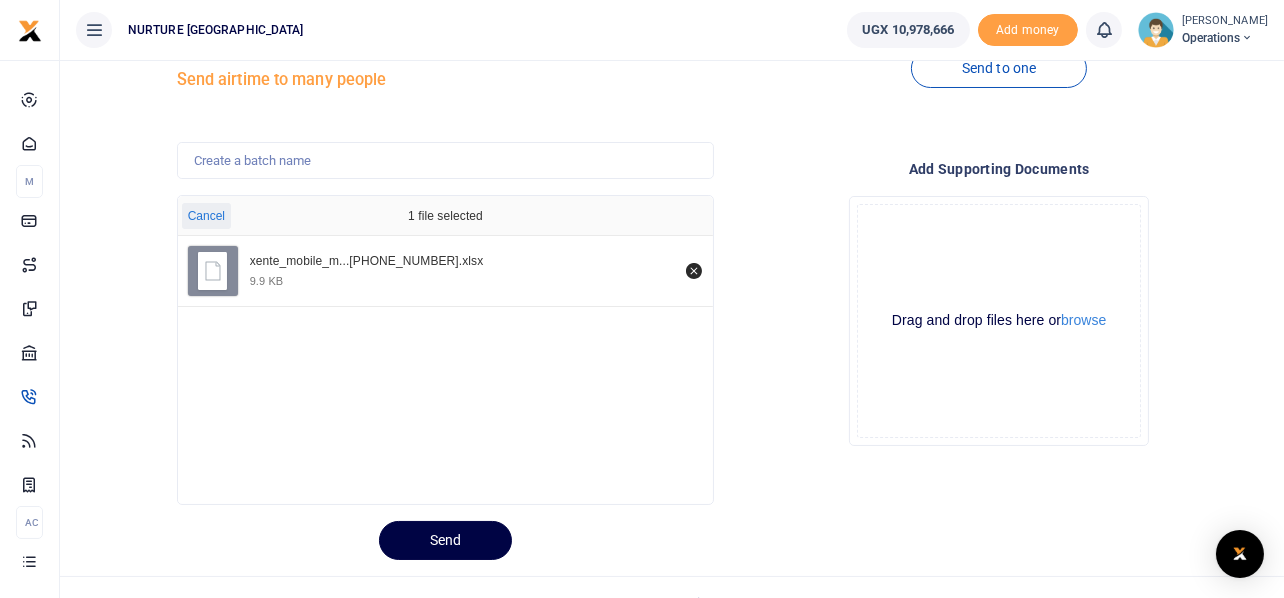 scroll, scrollTop: 94, scrollLeft: 0, axis: vertical 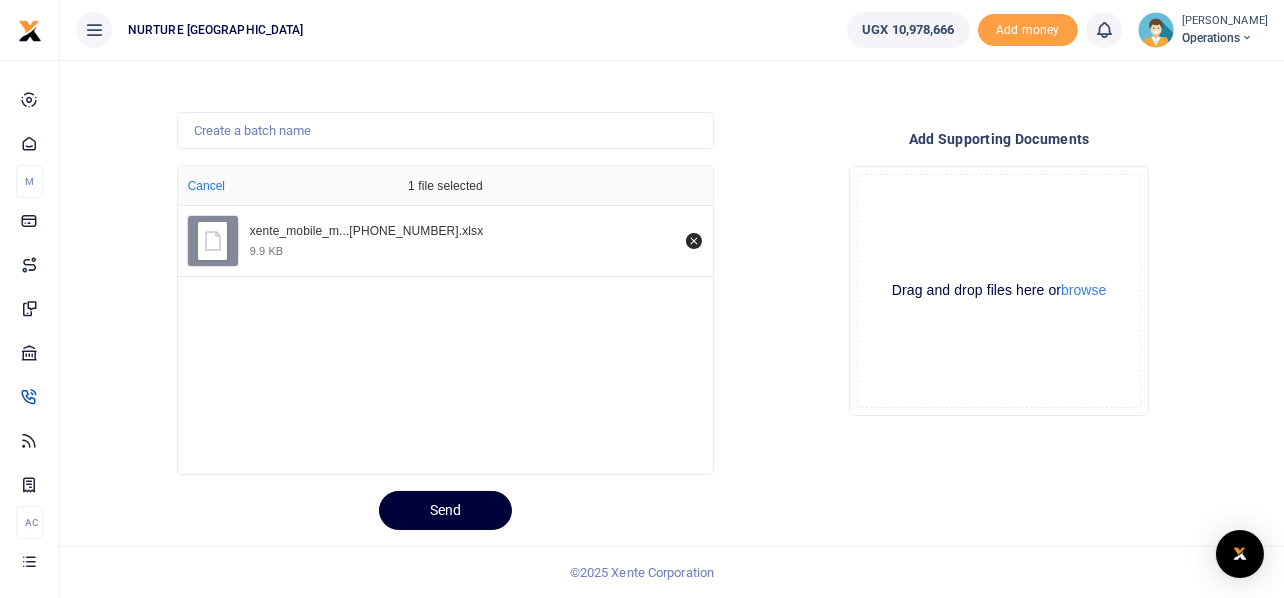 click on "Send" at bounding box center (445, 510) 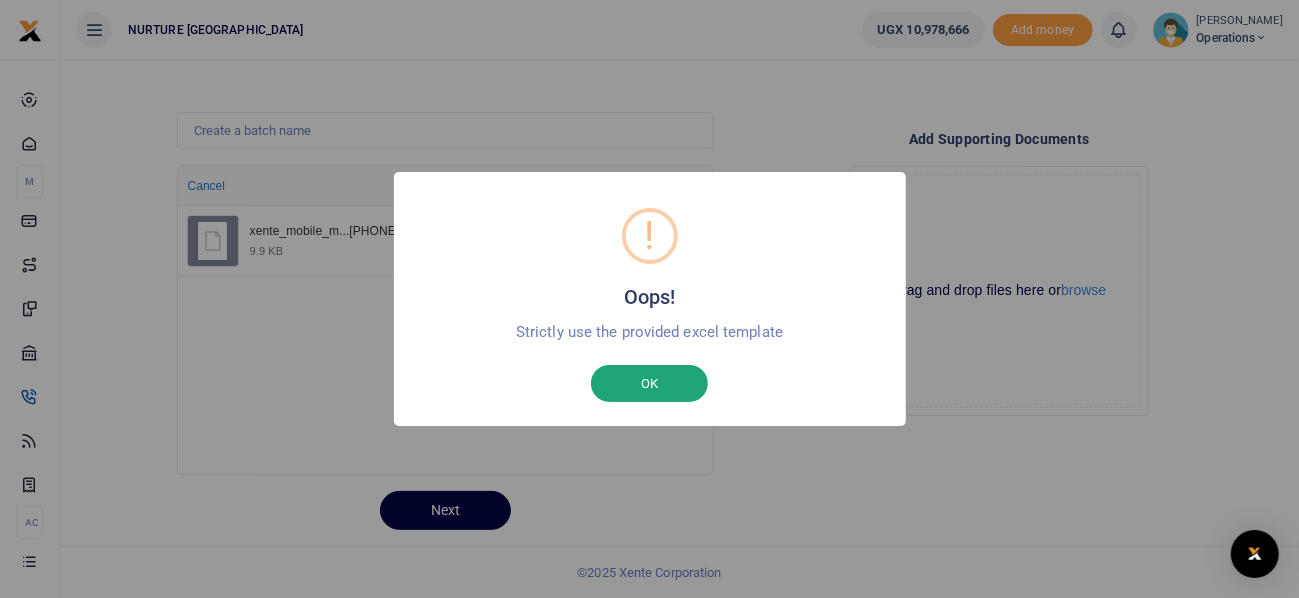 click on "OK" at bounding box center (649, 384) 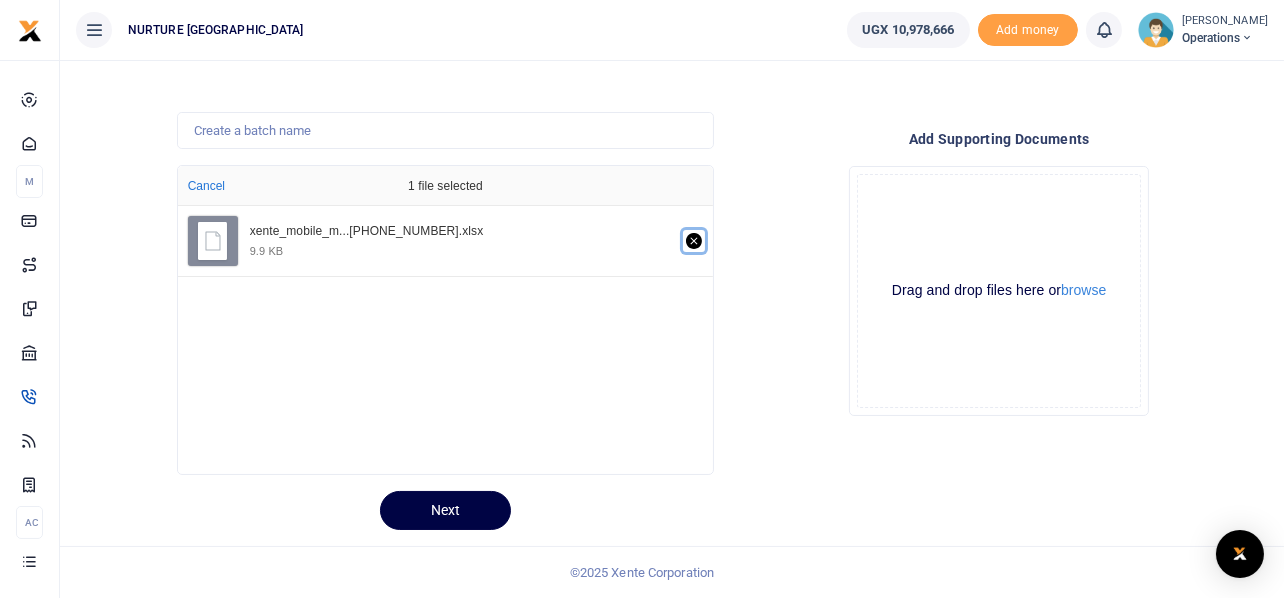 click 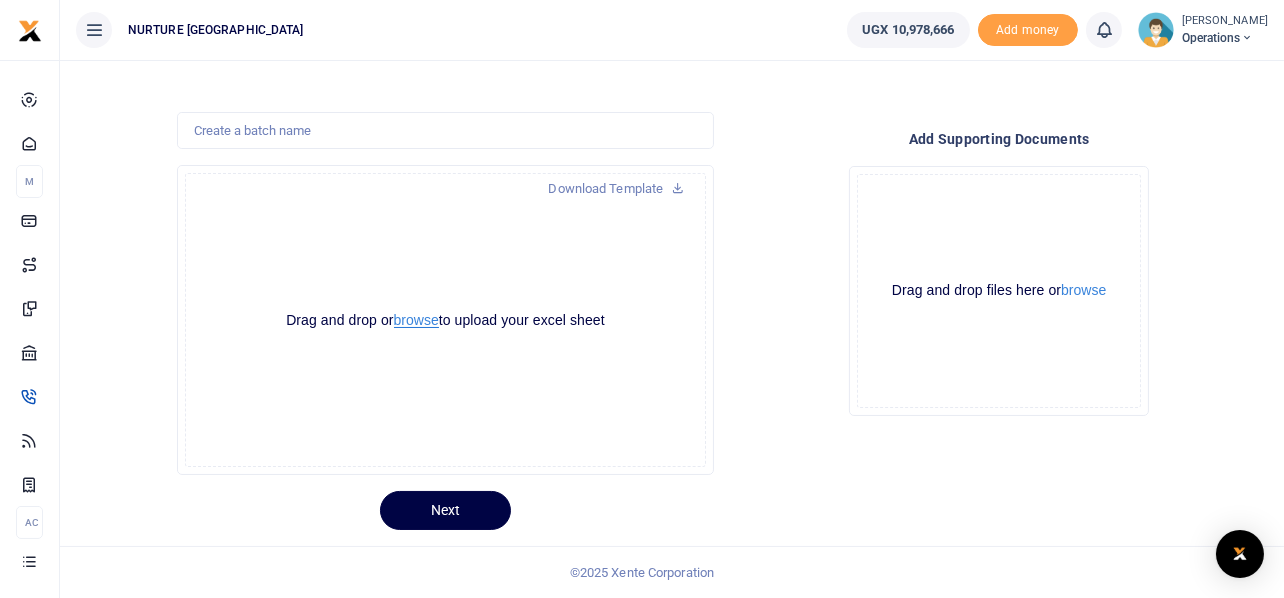 scroll, scrollTop: 0, scrollLeft: 0, axis: both 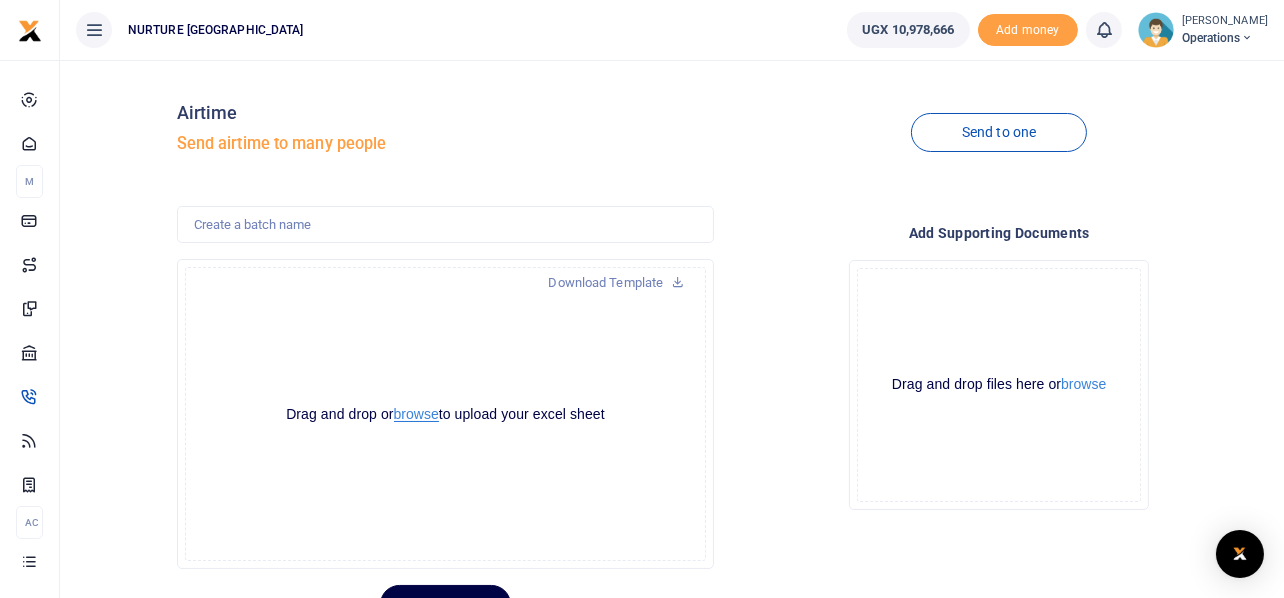 click on "browse" at bounding box center (416, 414) 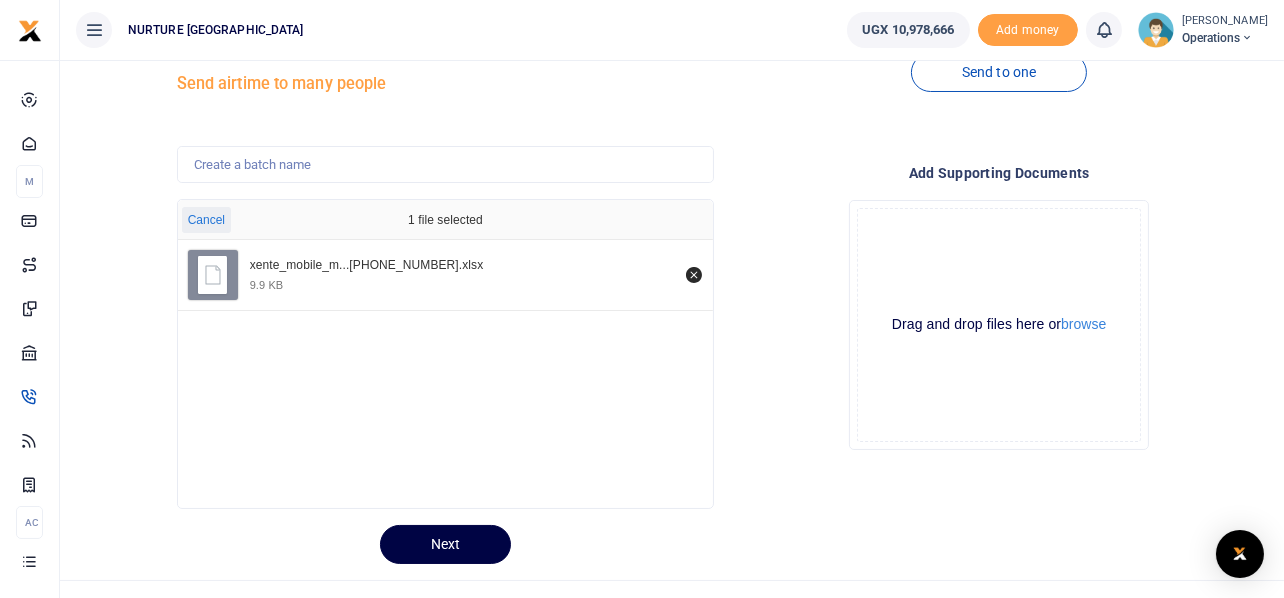 scroll, scrollTop: 94, scrollLeft: 0, axis: vertical 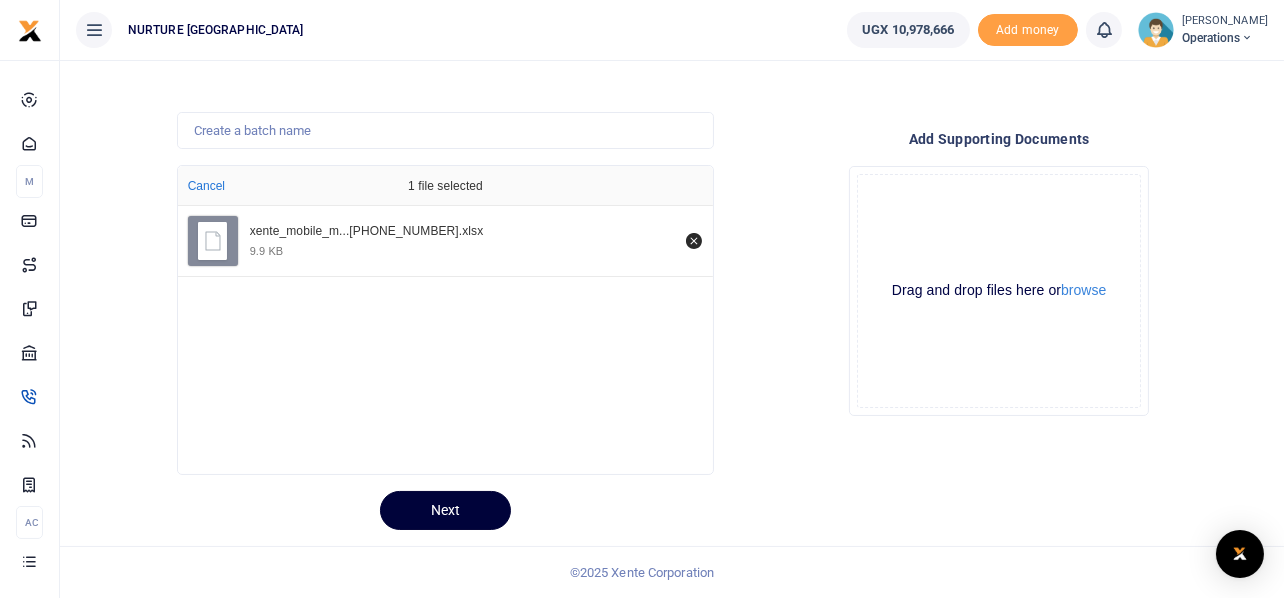 click on "Next" at bounding box center (445, 510) 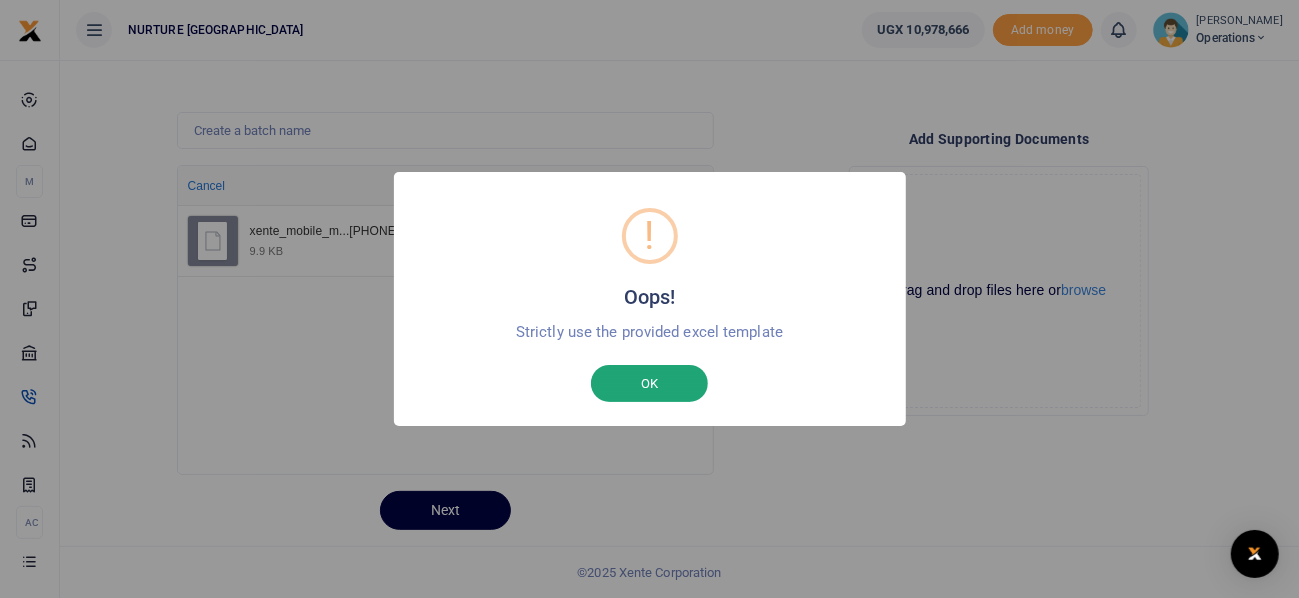 click on "OK" at bounding box center [649, 384] 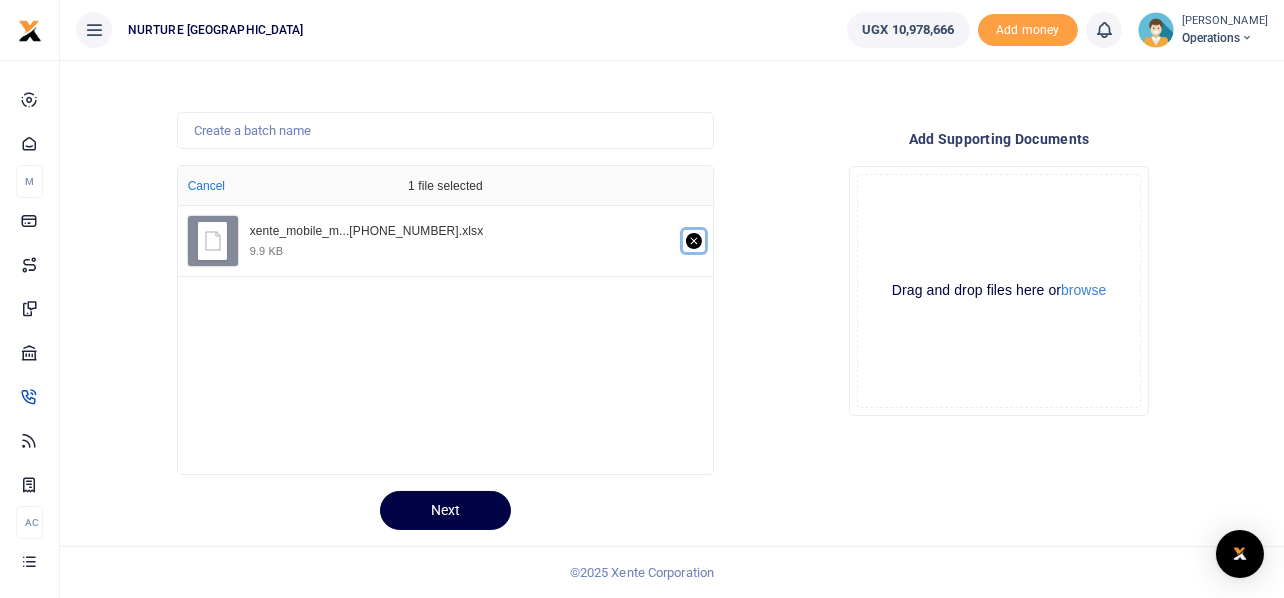 click 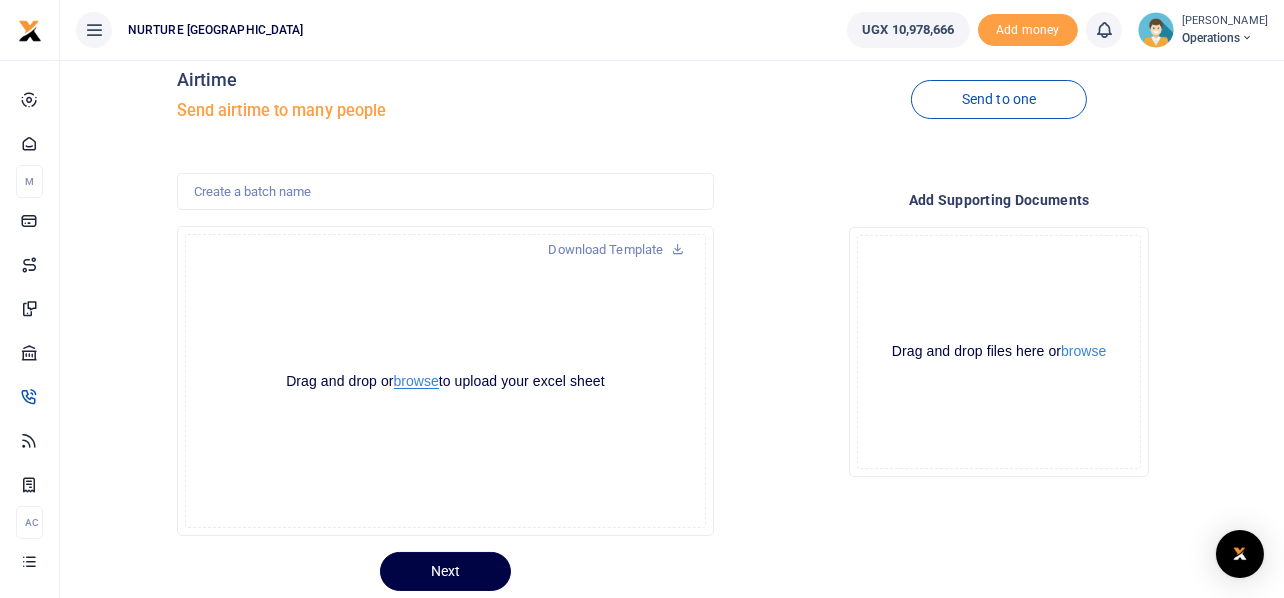scroll, scrollTop: 0, scrollLeft: 0, axis: both 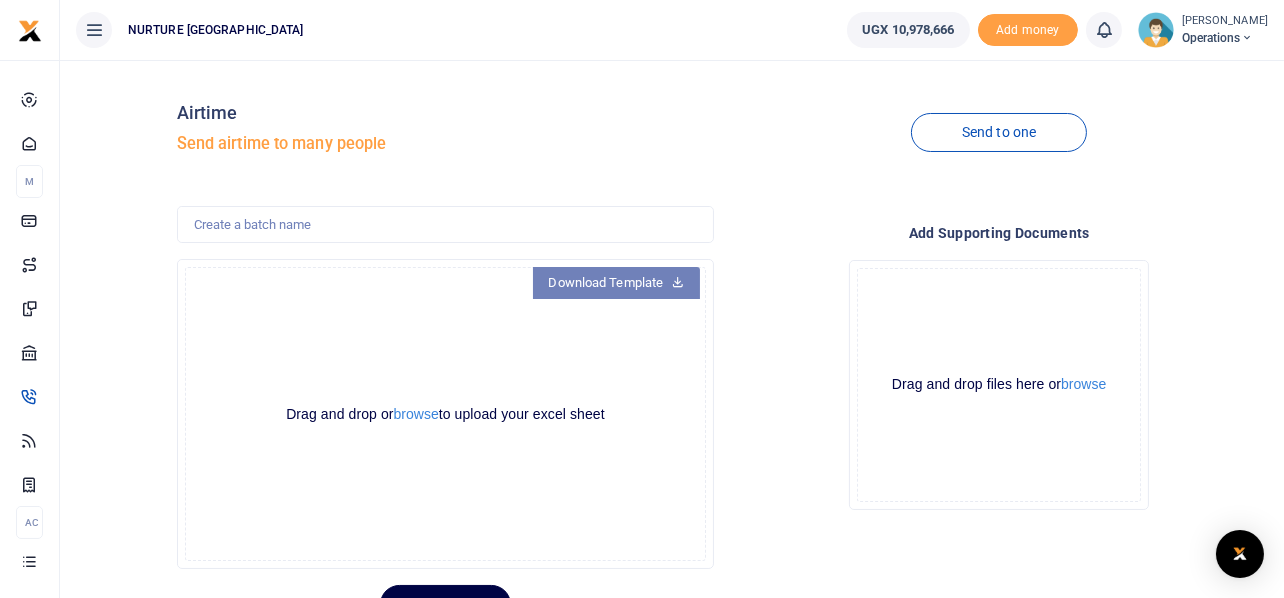 click on "Download Template" at bounding box center [617, 283] 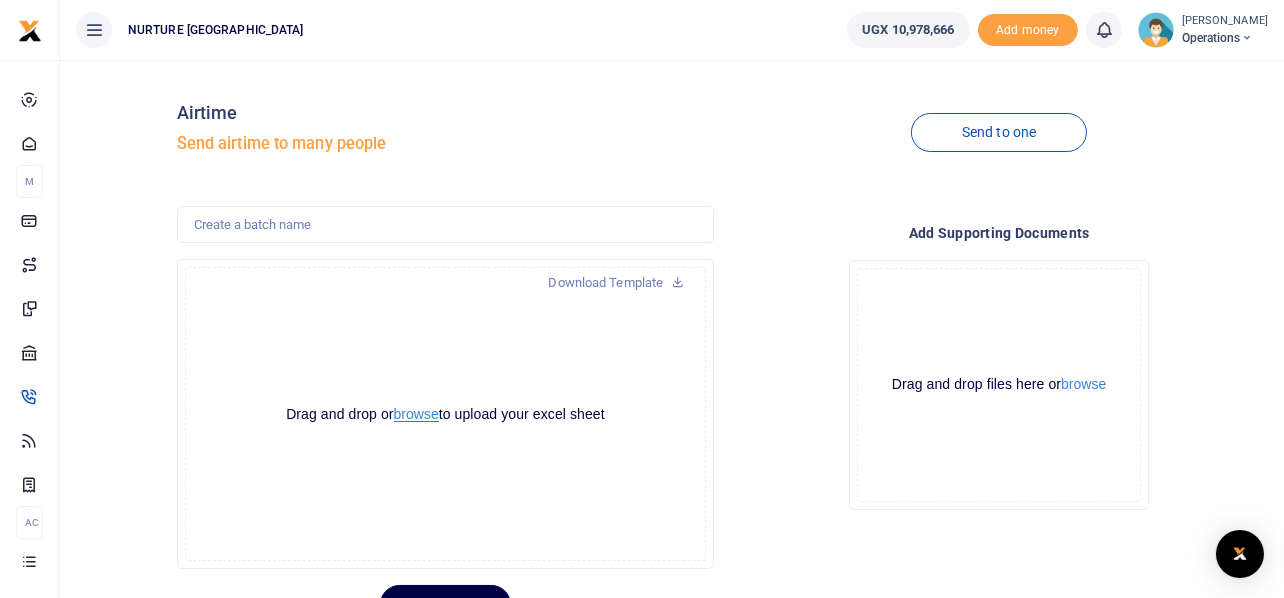 click on "browse" at bounding box center (416, 414) 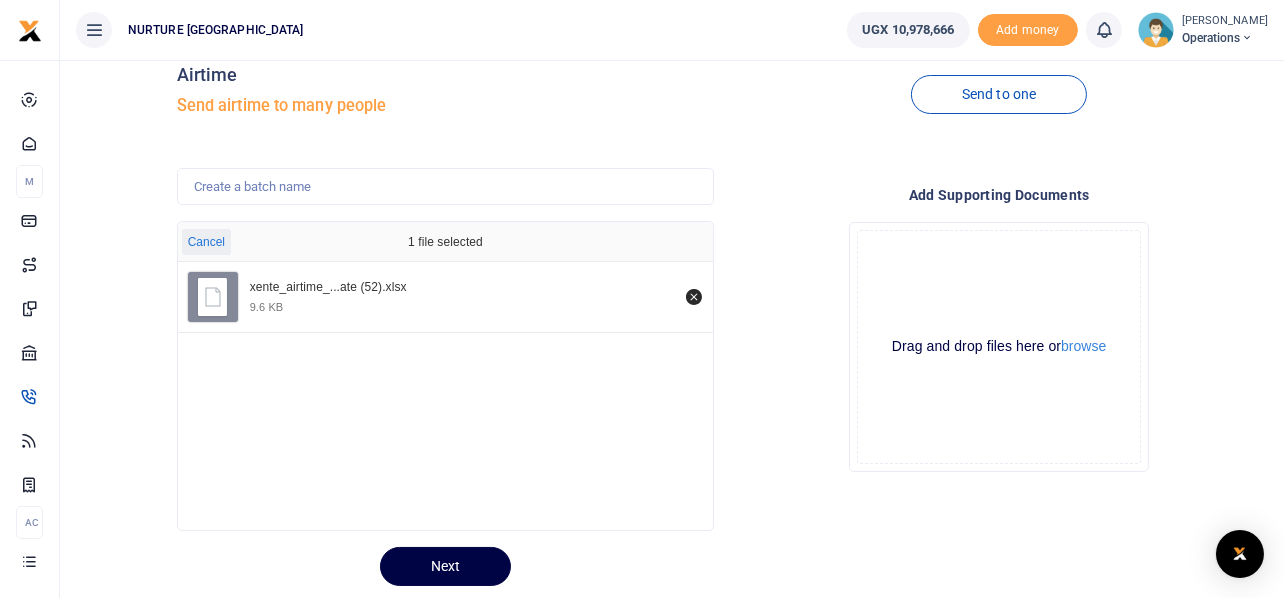 scroll, scrollTop: 94, scrollLeft: 0, axis: vertical 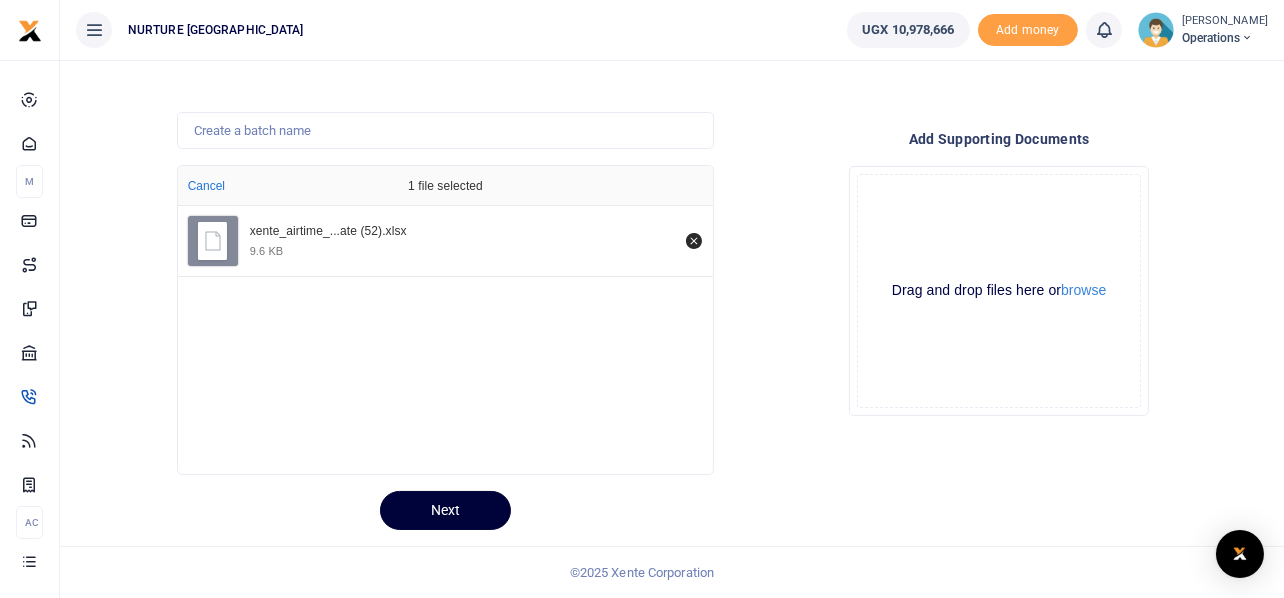 click on "Next" at bounding box center [445, 510] 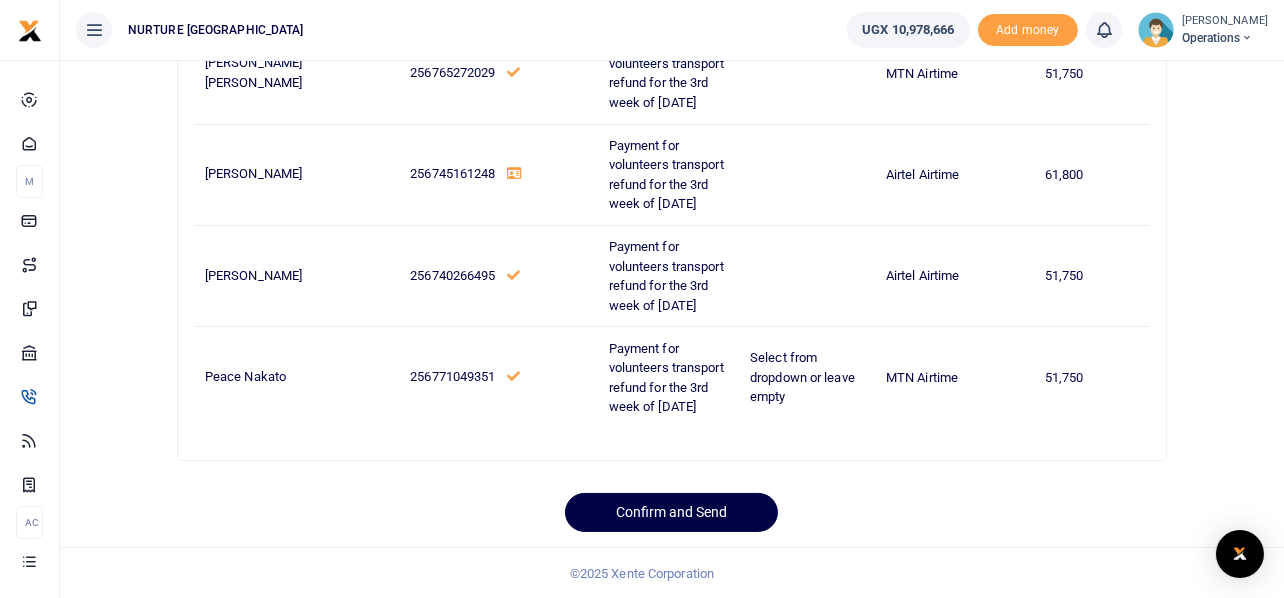 scroll, scrollTop: 364, scrollLeft: 0, axis: vertical 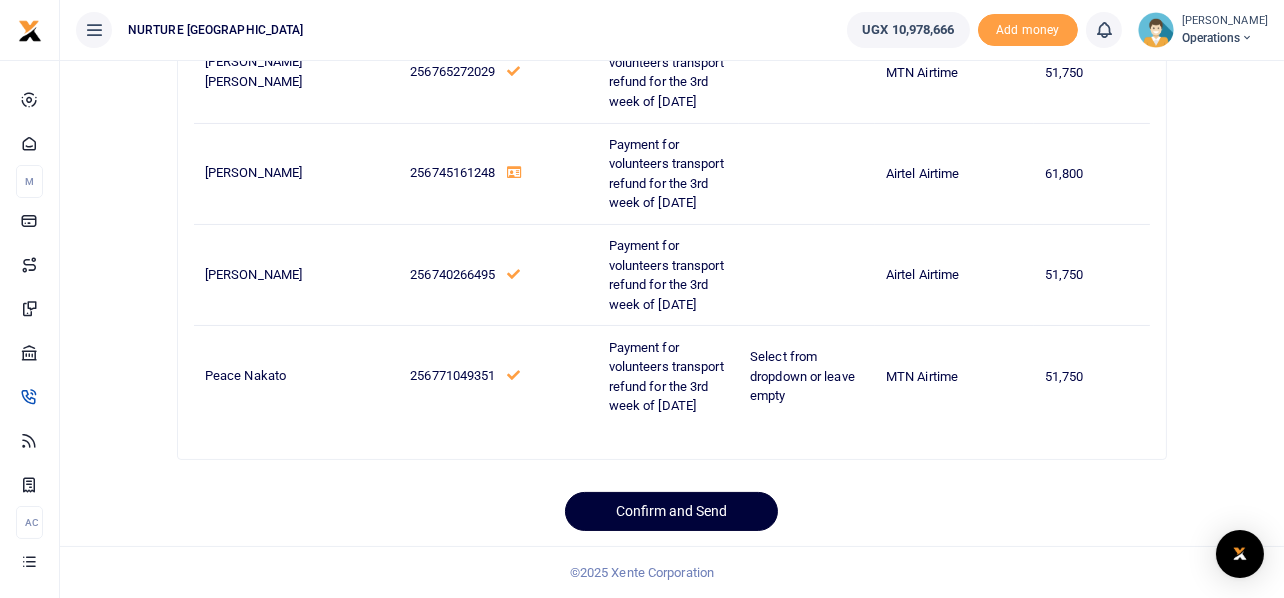 click on "Confirm and Send" at bounding box center [671, 511] 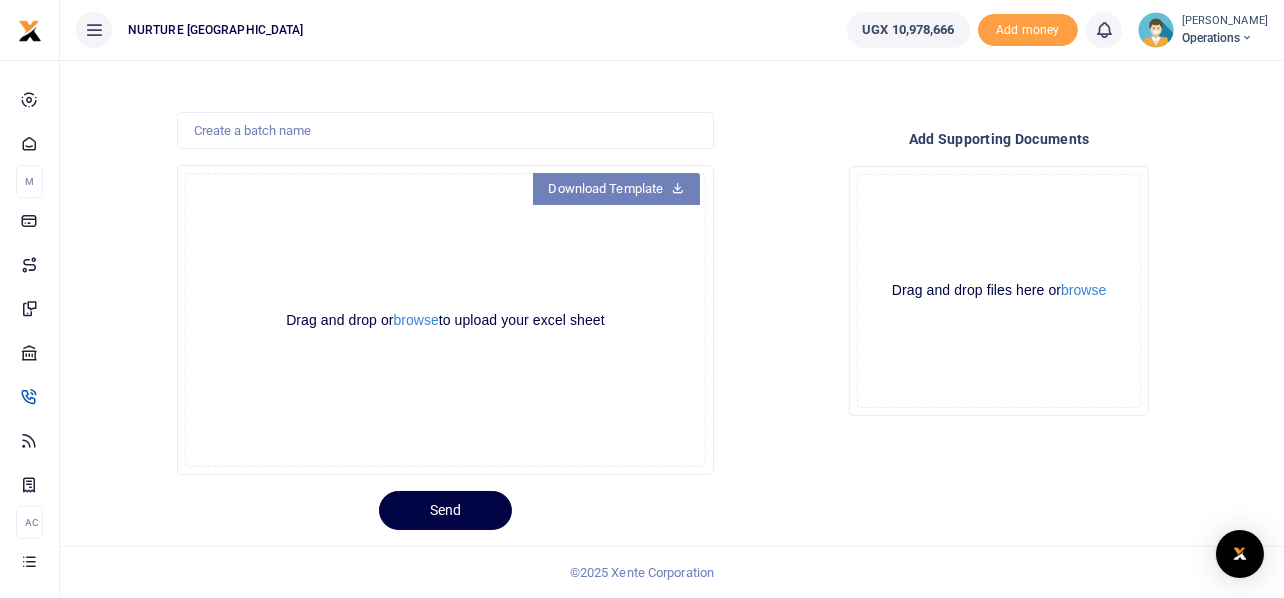 scroll, scrollTop: 0, scrollLeft: 0, axis: both 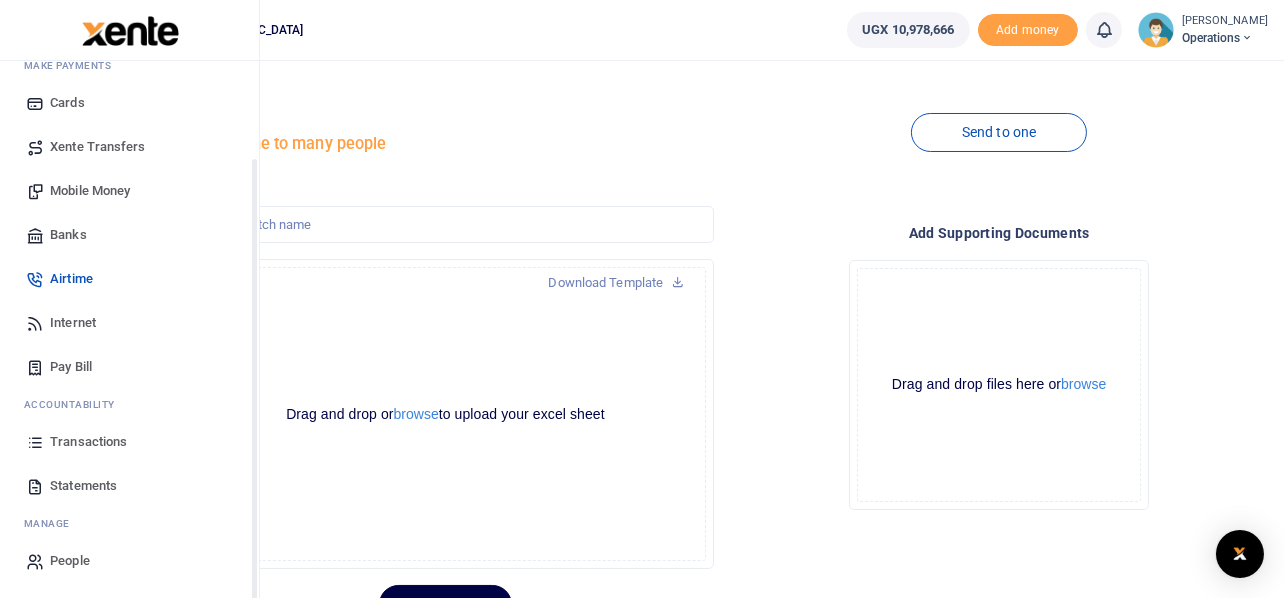 click on "Transactions" at bounding box center (88, 442) 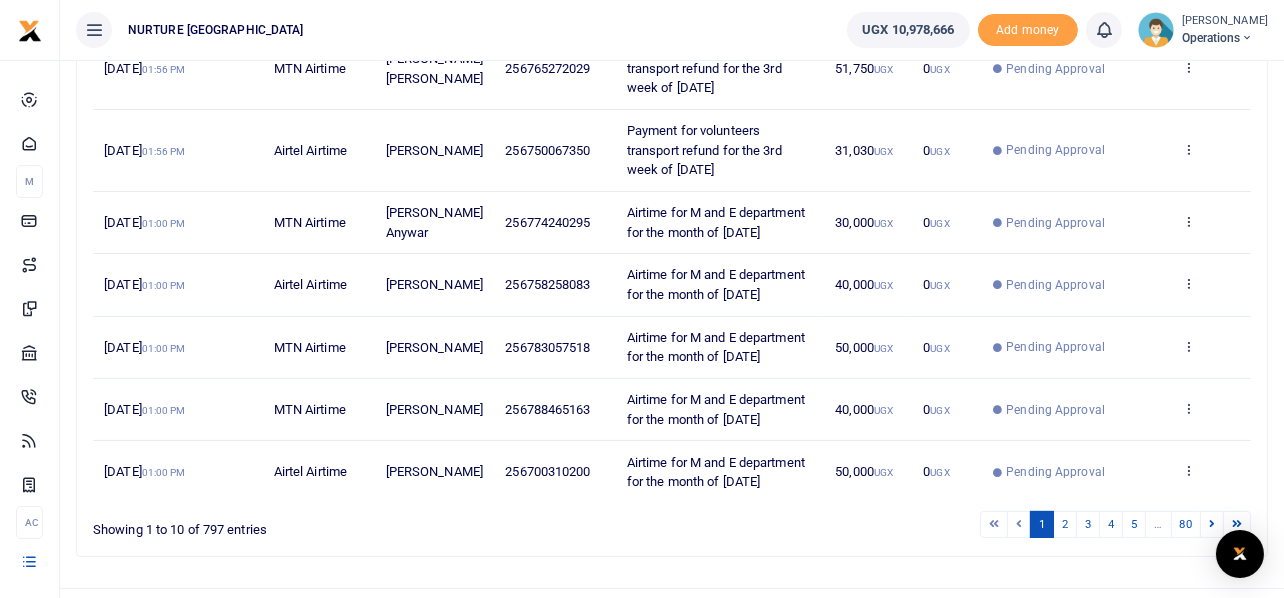 scroll, scrollTop: 633, scrollLeft: 0, axis: vertical 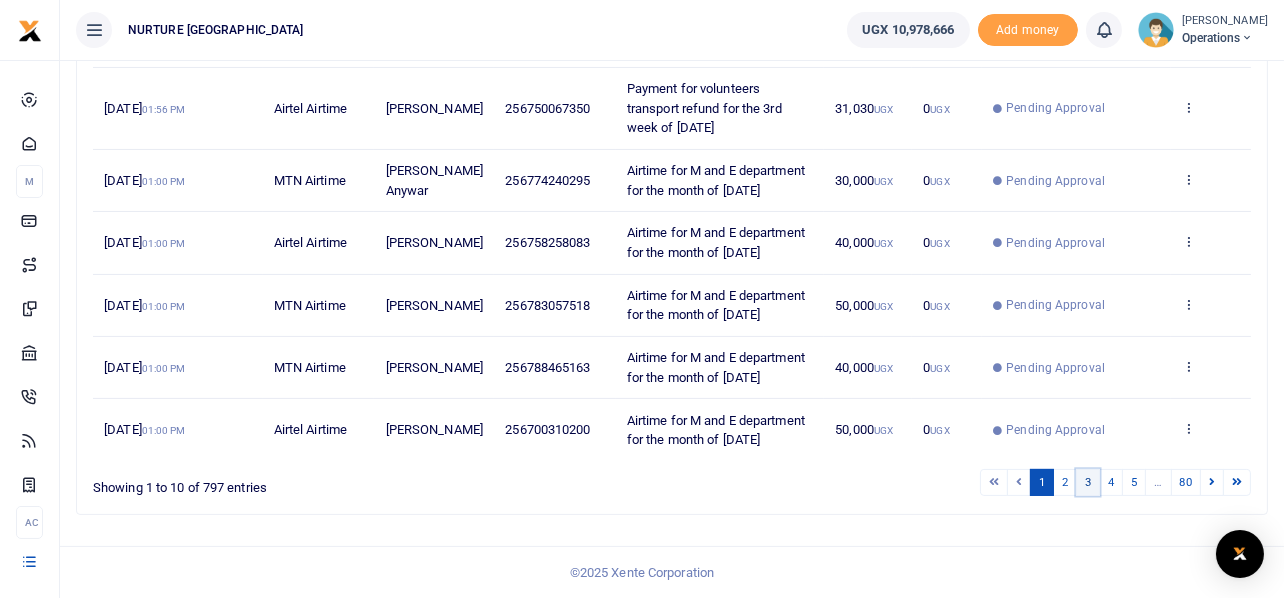 click on "3" at bounding box center [1088, 482] 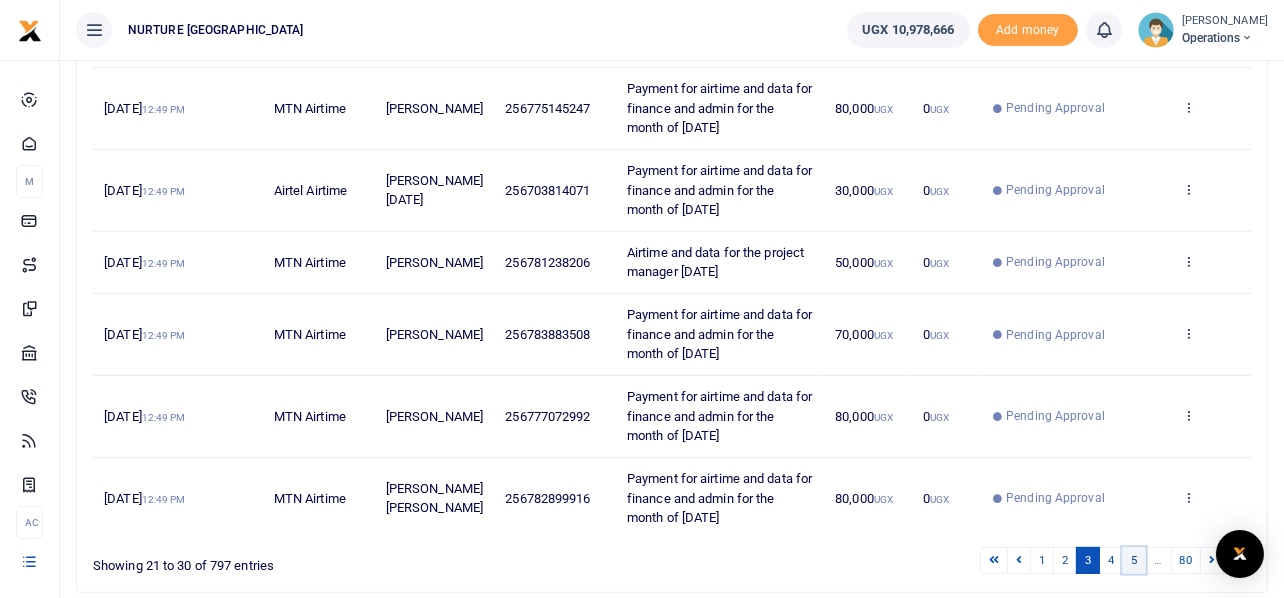 click on "5" at bounding box center [1134, 560] 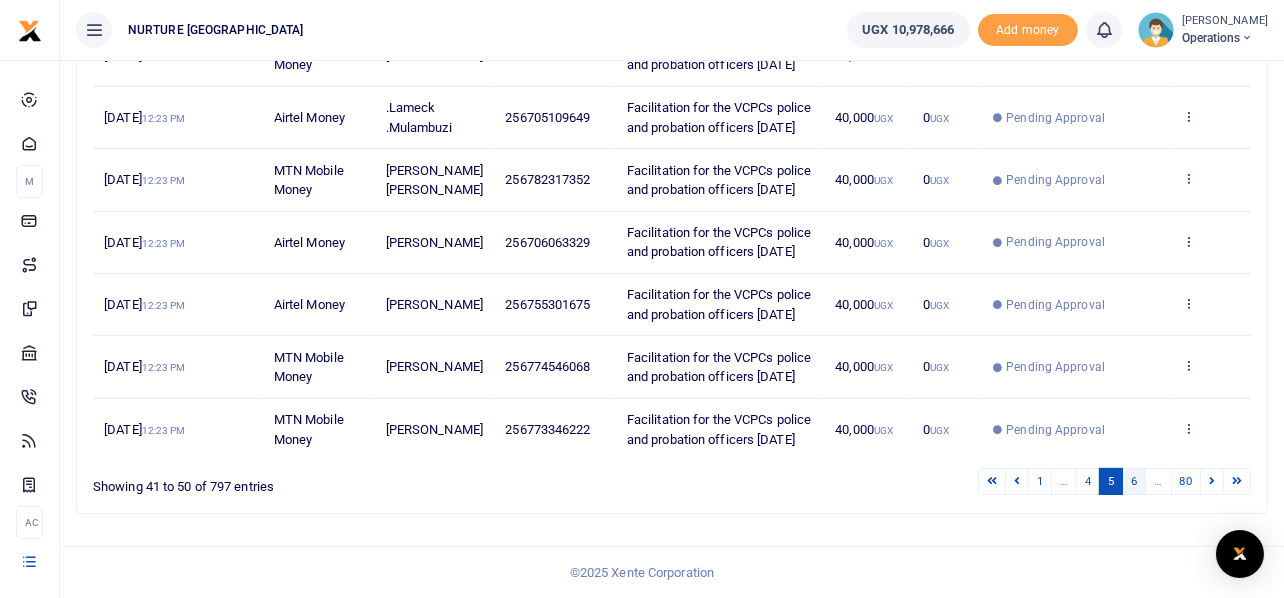 click on "6" at bounding box center (1134, 481) 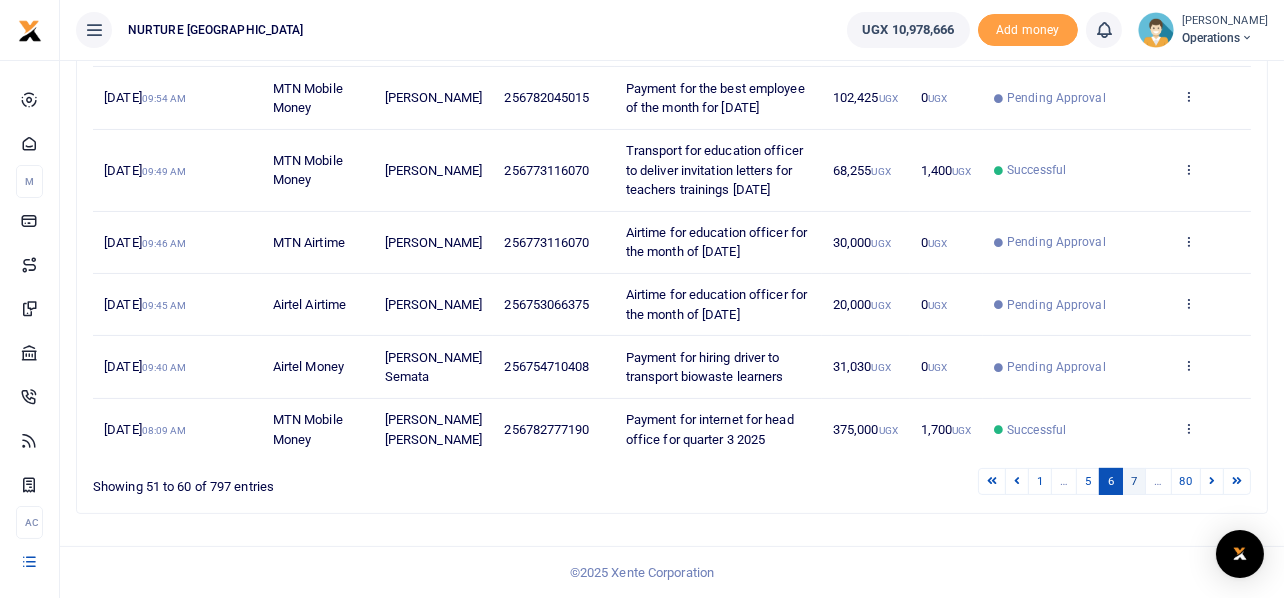 click on "7" at bounding box center [1134, 481] 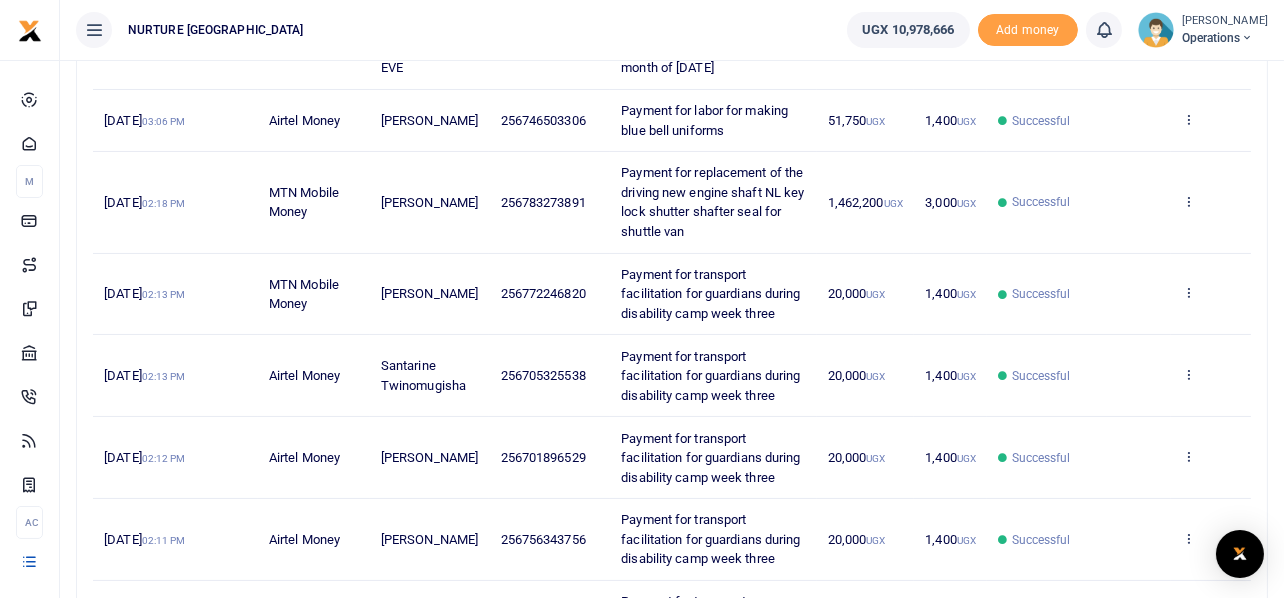 scroll, scrollTop: 0, scrollLeft: 0, axis: both 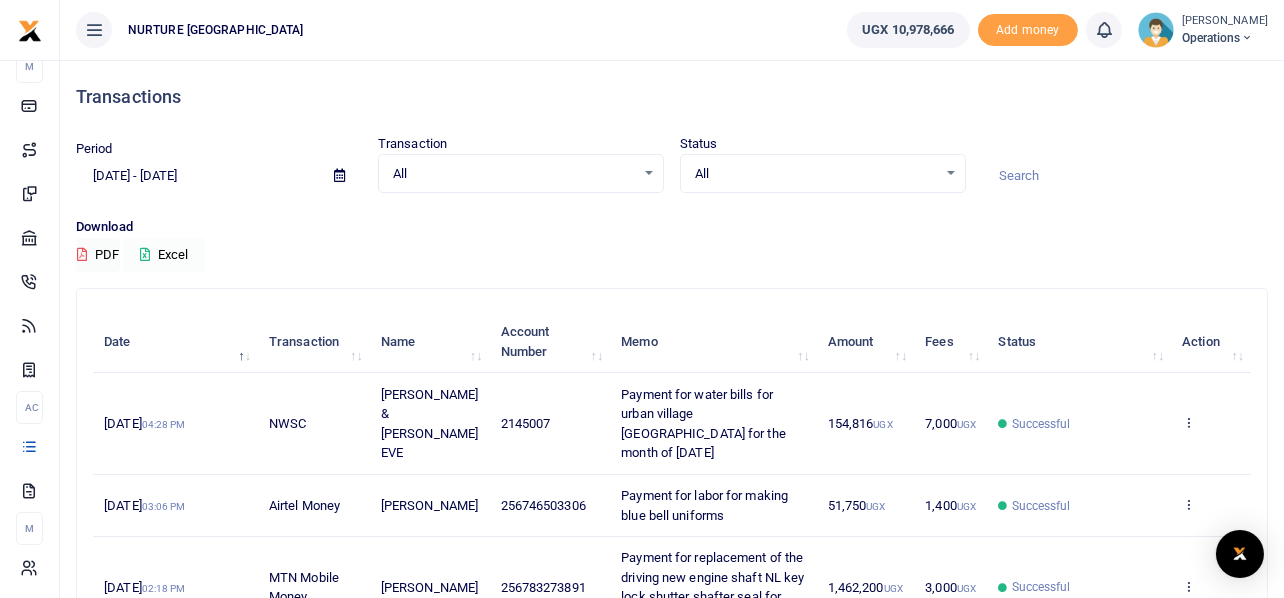 click on "Excel" at bounding box center [164, 255] 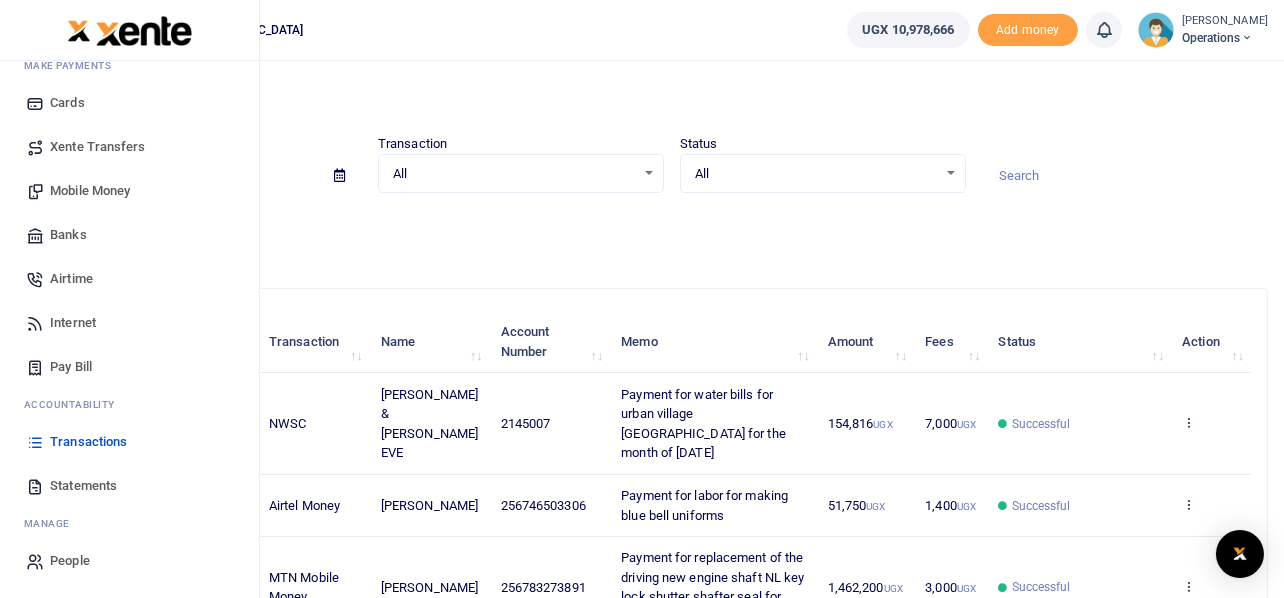 scroll, scrollTop: 115, scrollLeft: 0, axis: vertical 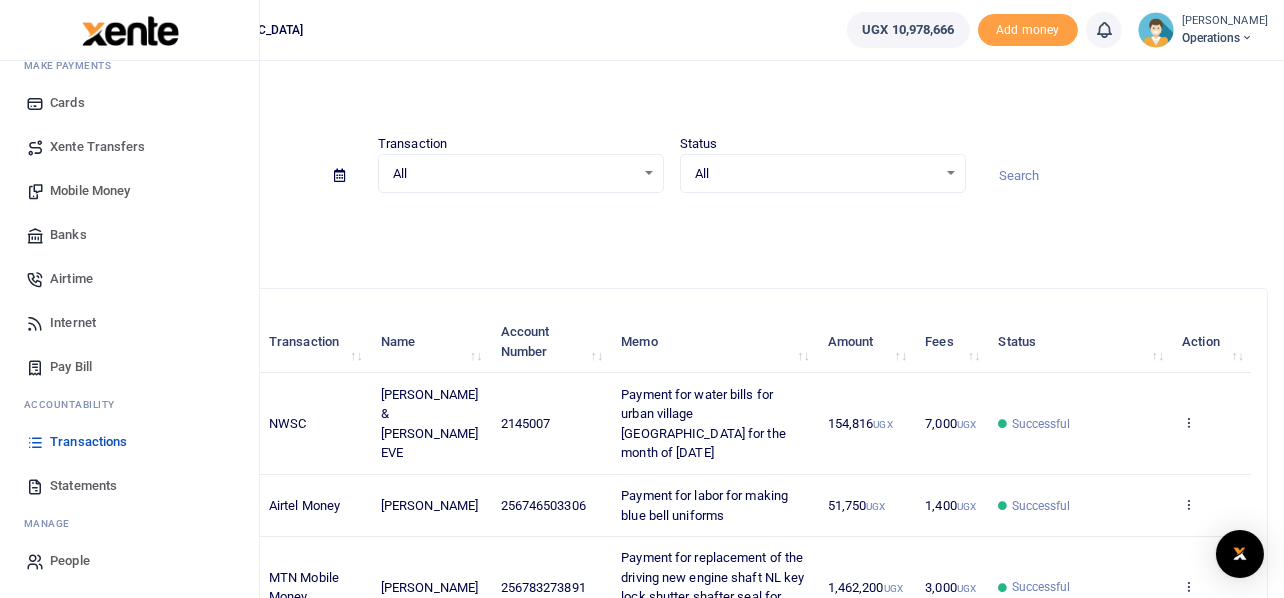 click on "Mobile Money" at bounding box center (90, 191) 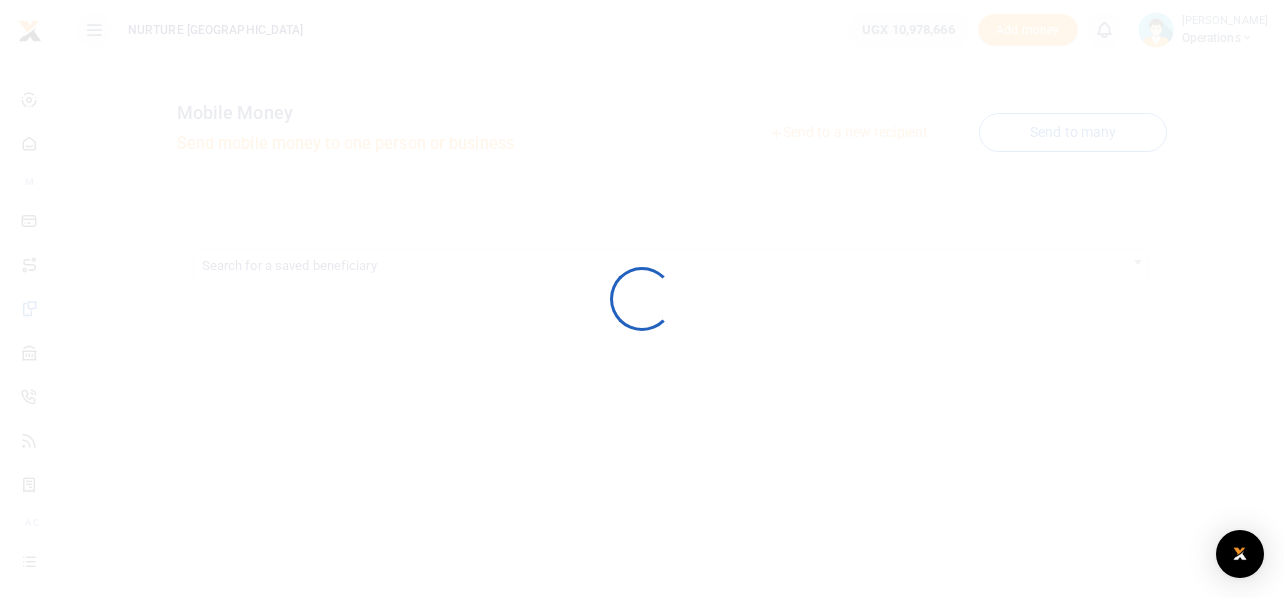 scroll, scrollTop: 0, scrollLeft: 0, axis: both 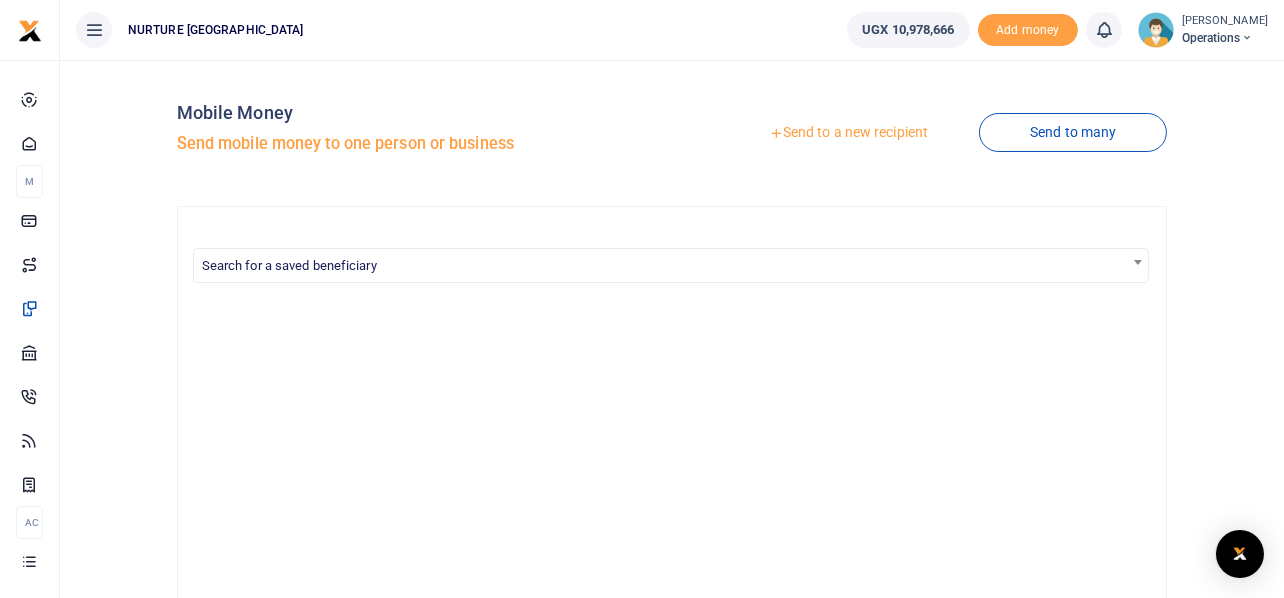click on "Send to a new recipient" at bounding box center [848, 133] 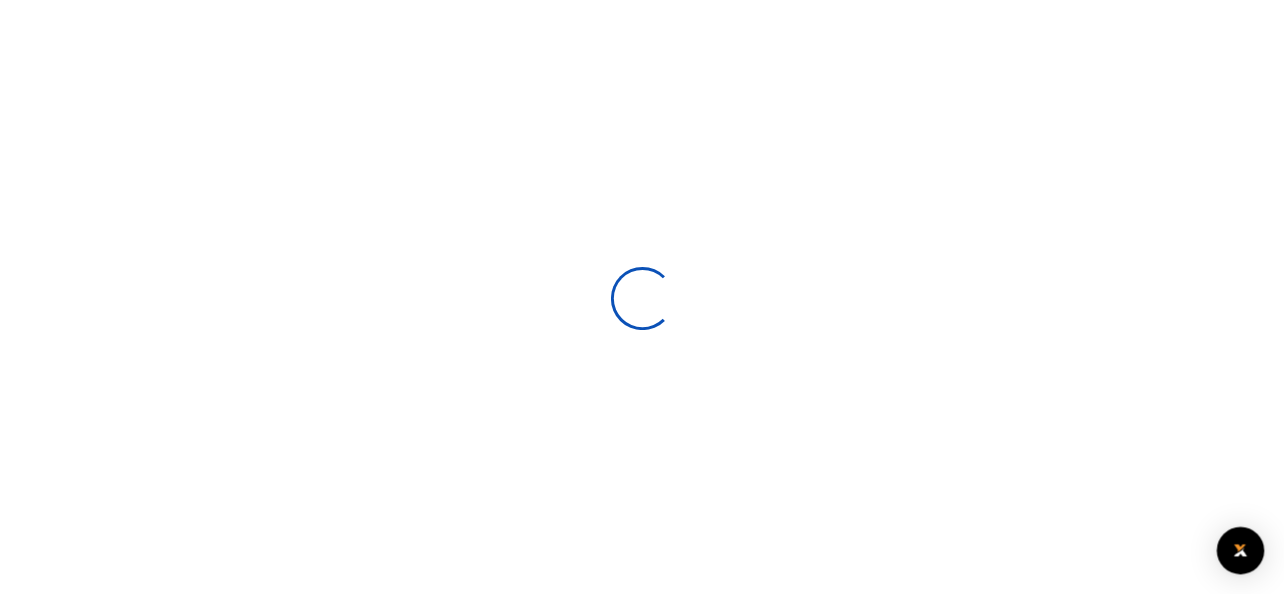 scroll, scrollTop: 0, scrollLeft: 0, axis: both 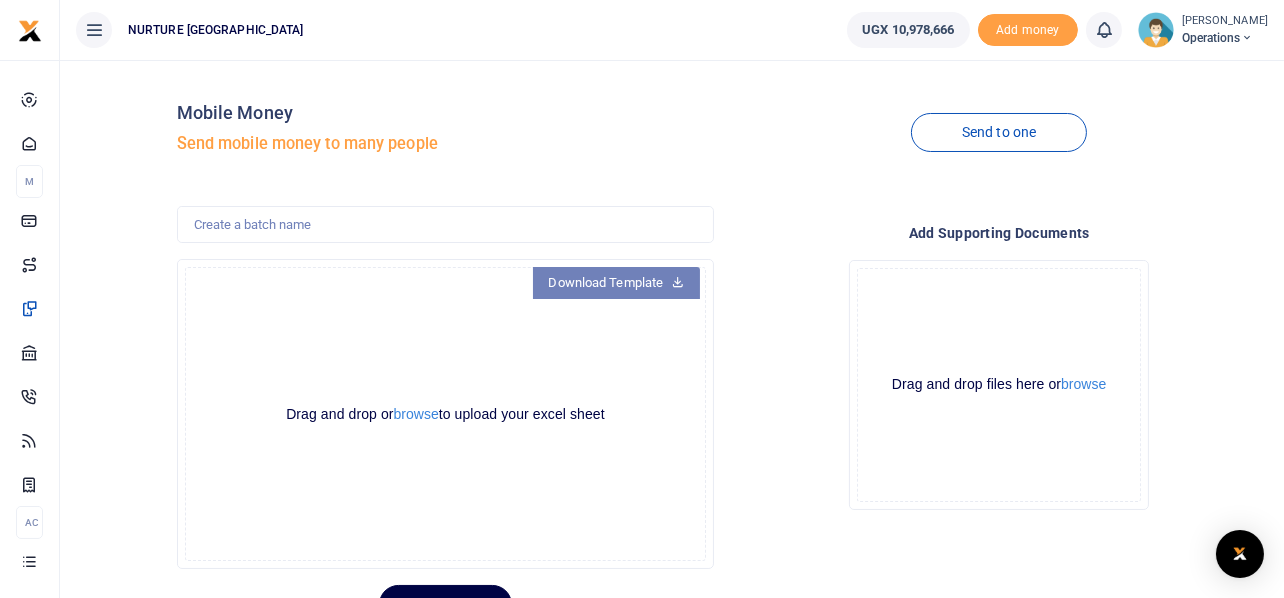 click on "Download Template" at bounding box center (617, 283) 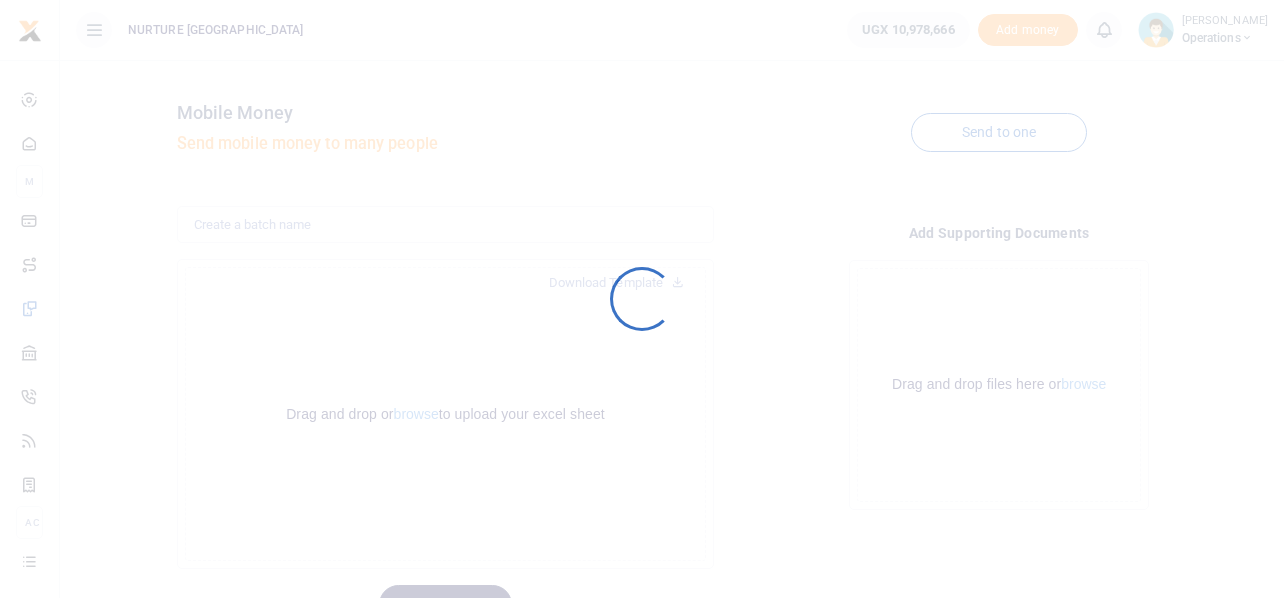 scroll, scrollTop: 0, scrollLeft: 0, axis: both 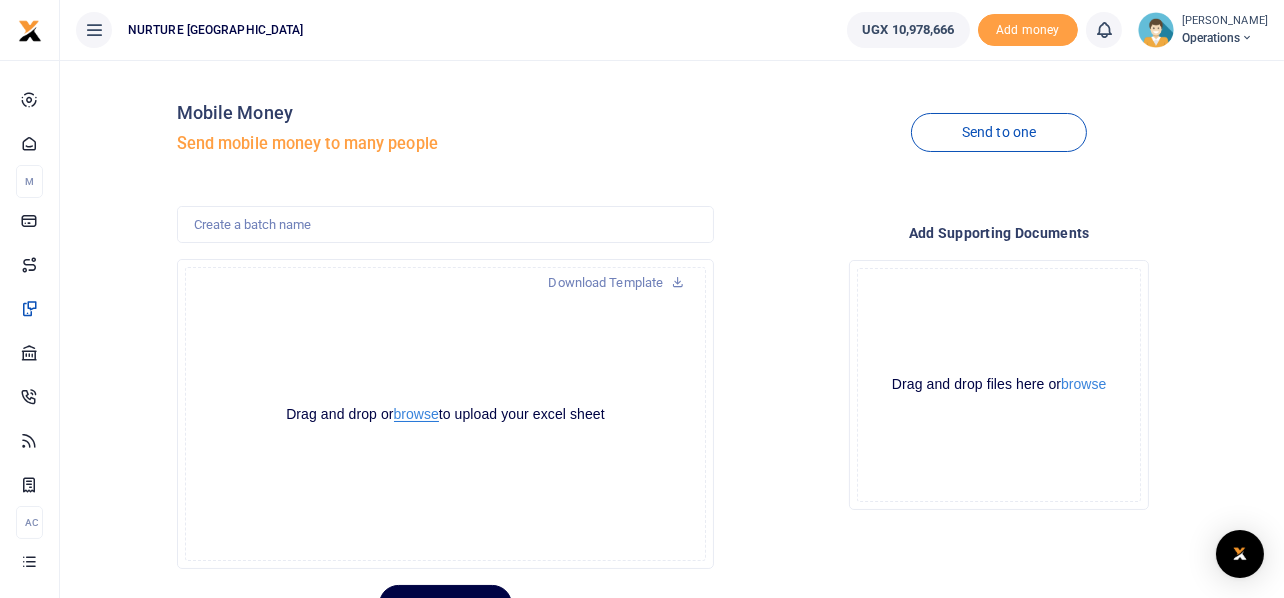 click on "browse" at bounding box center [416, 414] 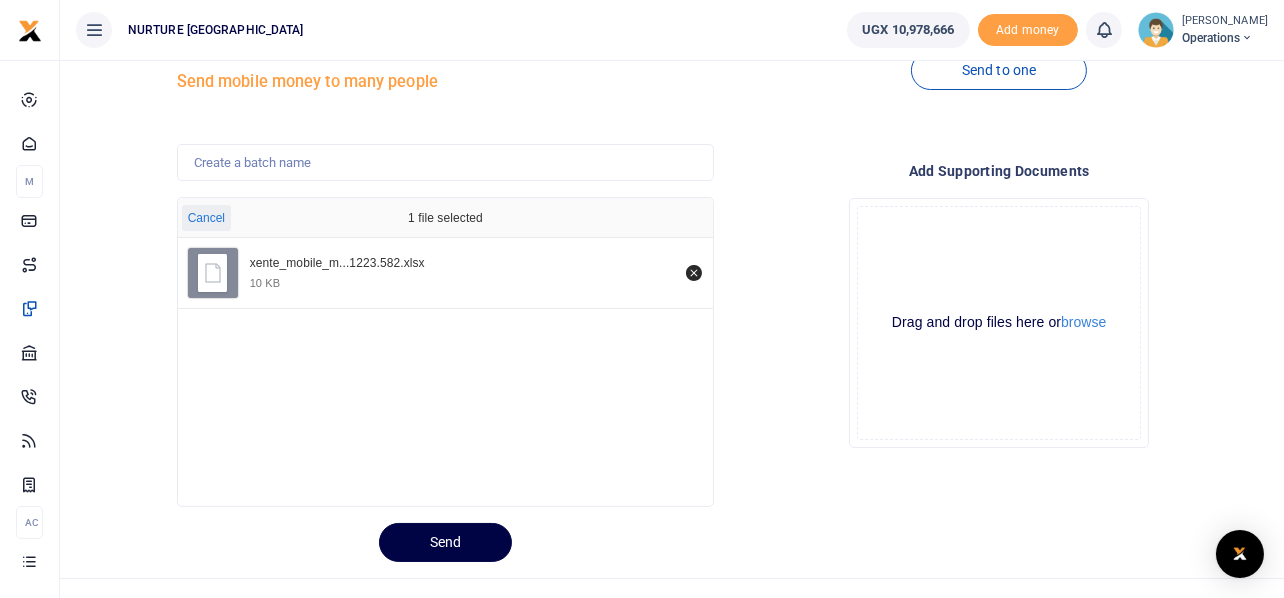 scroll, scrollTop: 94, scrollLeft: 0, axis: vertical 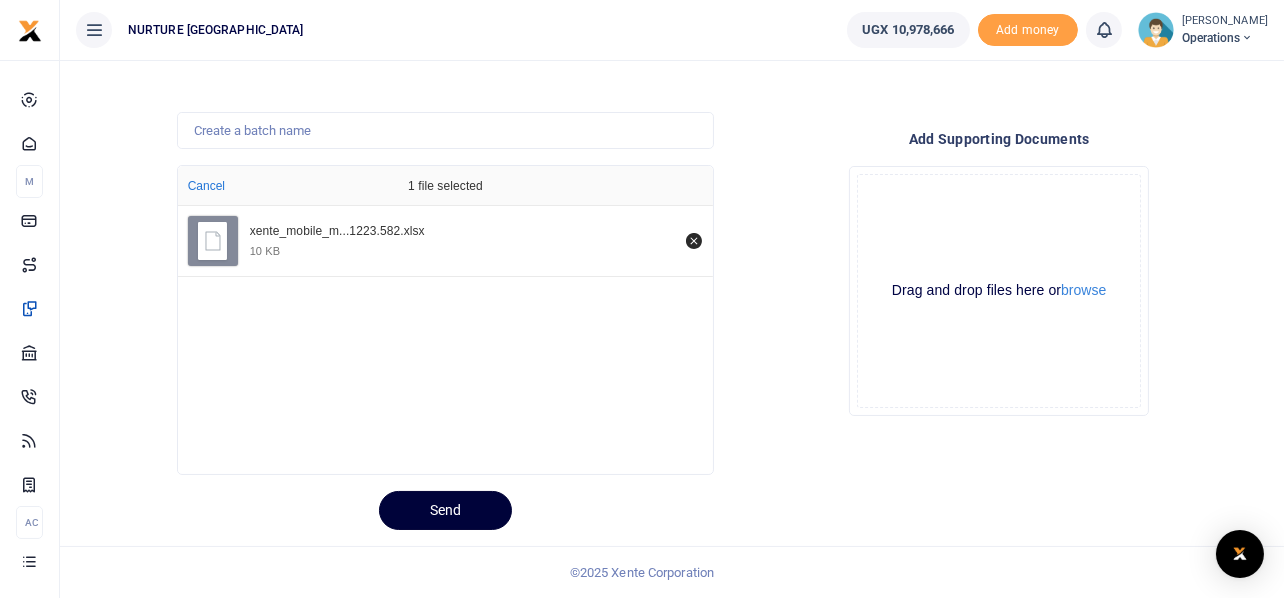 click on "Send" at bounding box center (445, 510) 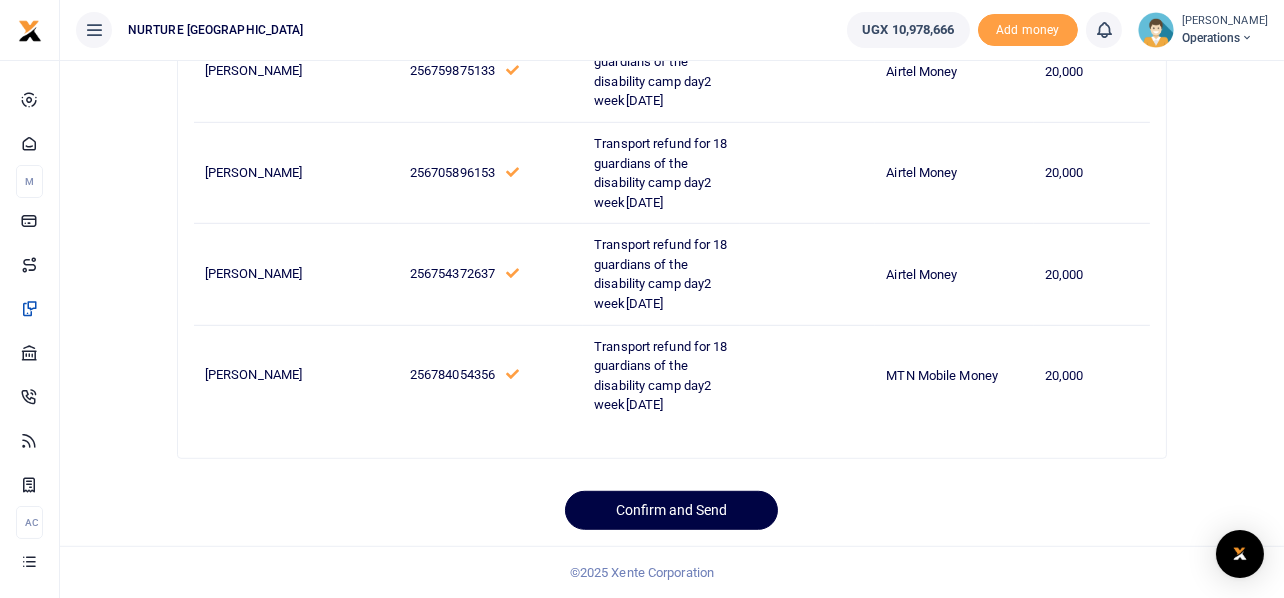 scroll, scrollTop: 2151, scrollLeft: 0, axis: vertical 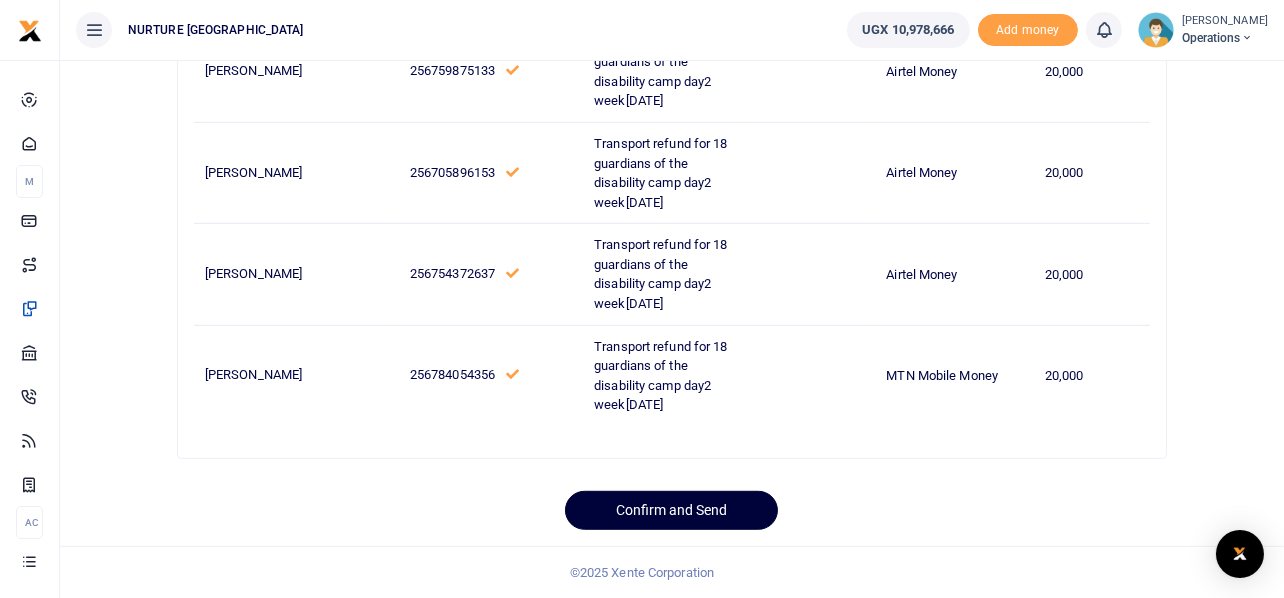 click on "Confirm and Send" at bounding box center [671, 510] 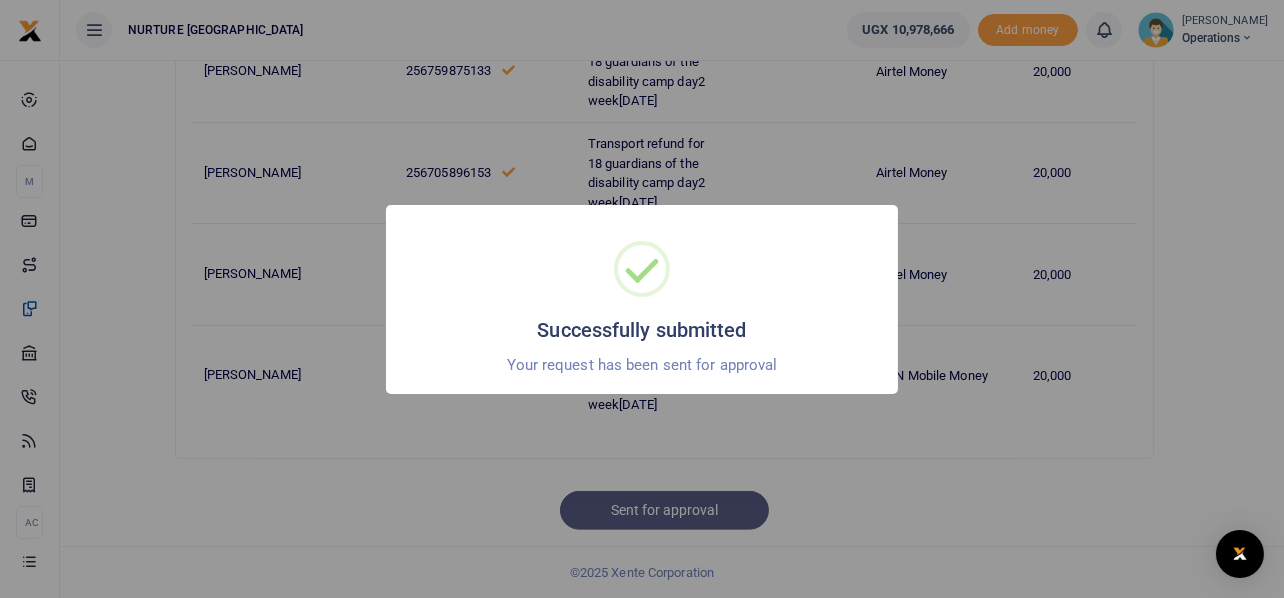 scroll, scrollTop: 1782, scrollLeft: 0, axis: vertical 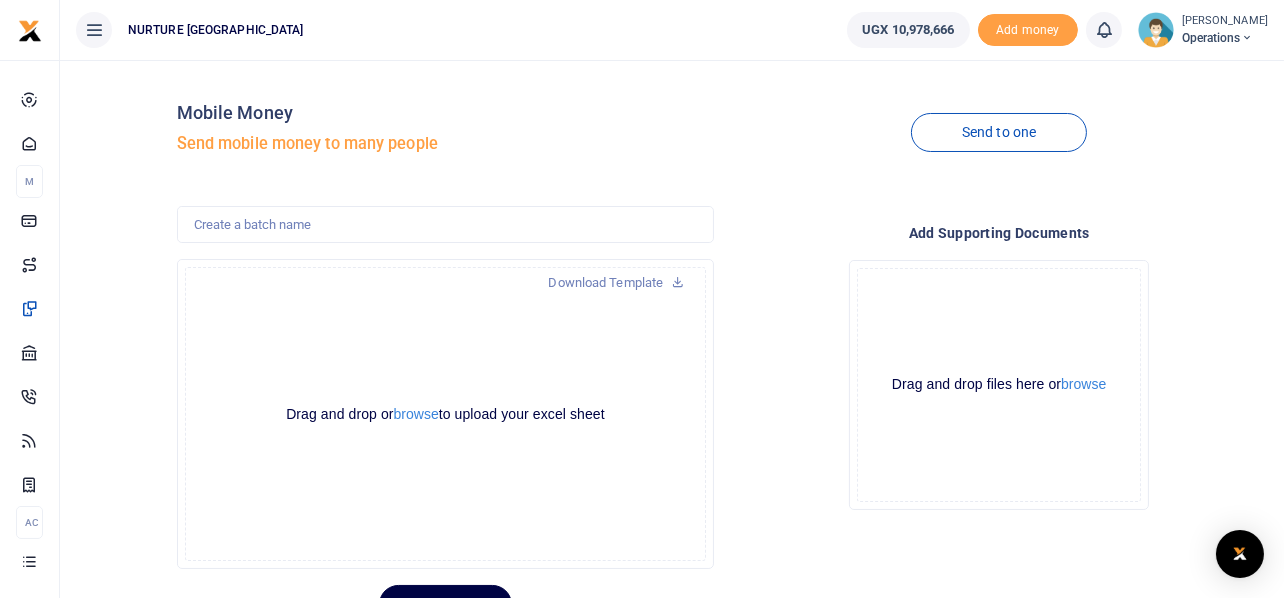 click on "Mobile Money
Send mobile money to many people
Send to one
Download Template
Drop your files here Drag and drop or  browse  to upload your excel sheet Powered by  Uppy
Add supporting Documents
Drop your files here Drag and drop files here or  browse Powered by  Uppy" at bounding box center [722, 350] 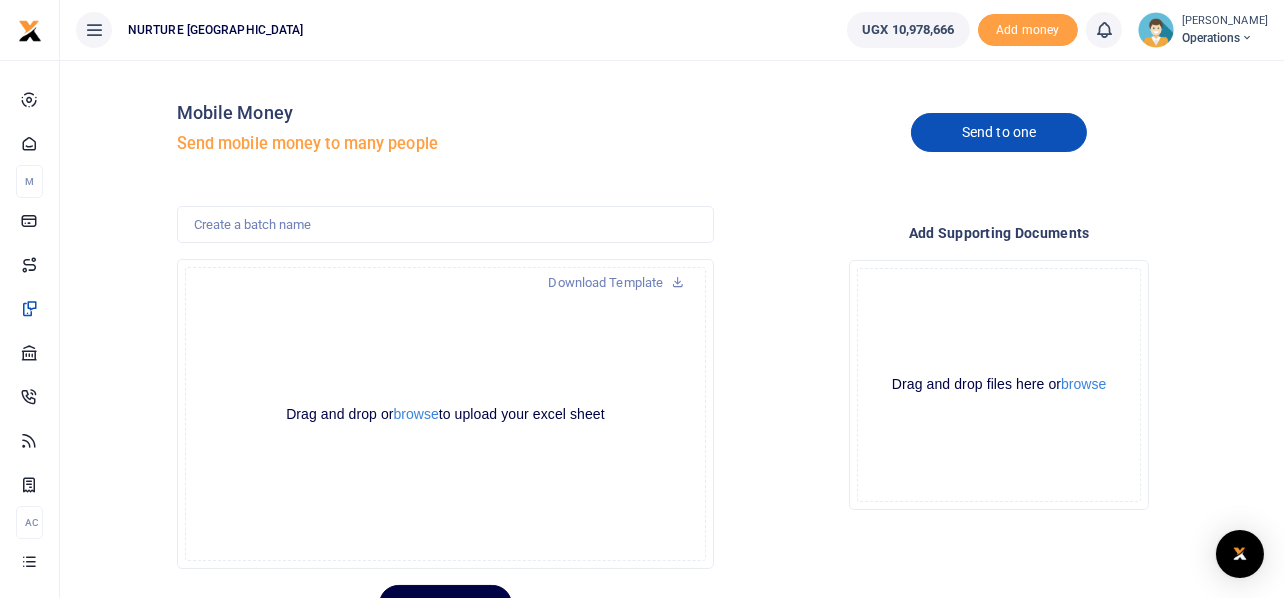 click on "Send to one" at bounding box center [999, 132] 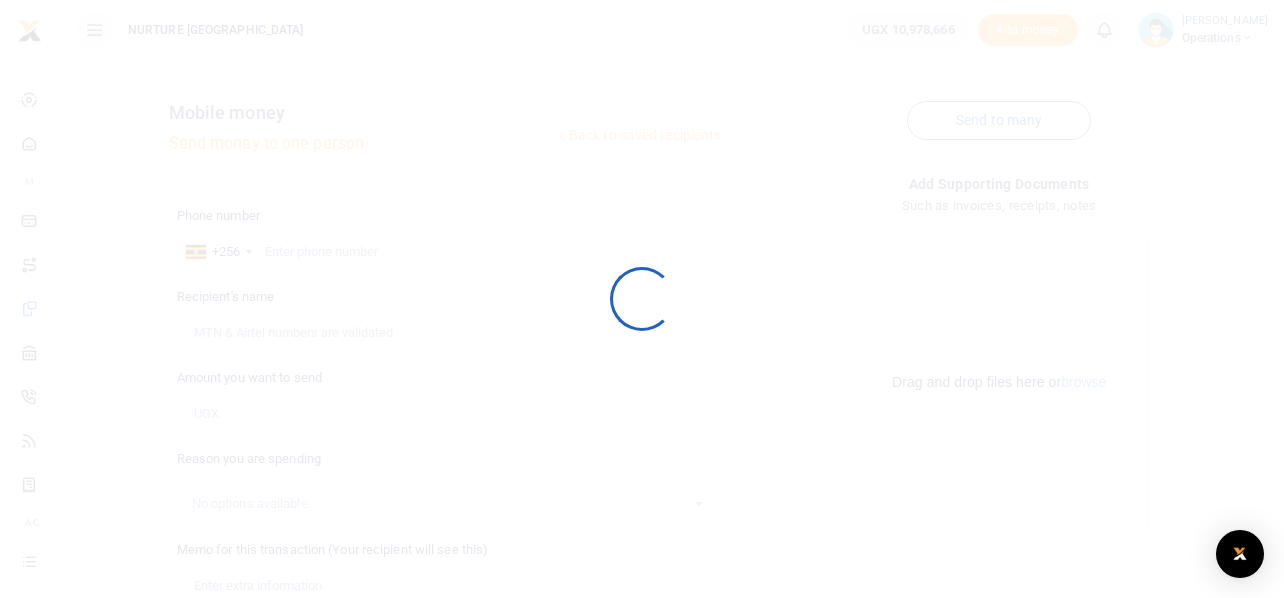 scroll, scrollTop: 0, scrollLeft: 0, axis: both 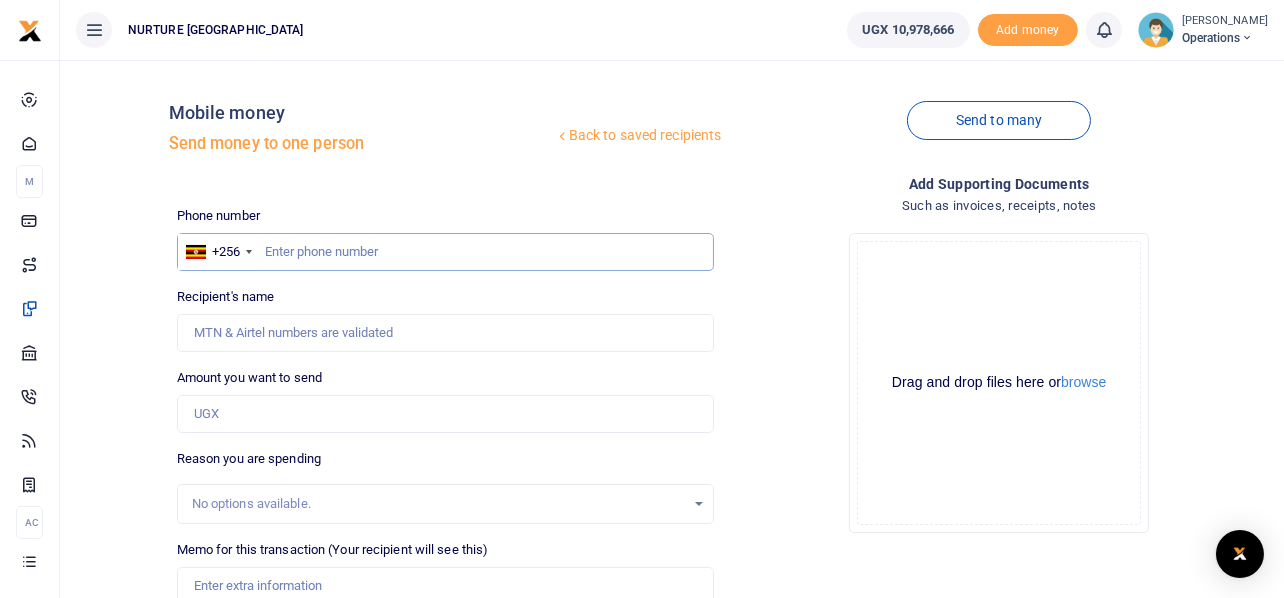 click at bounding box center [446, 252] 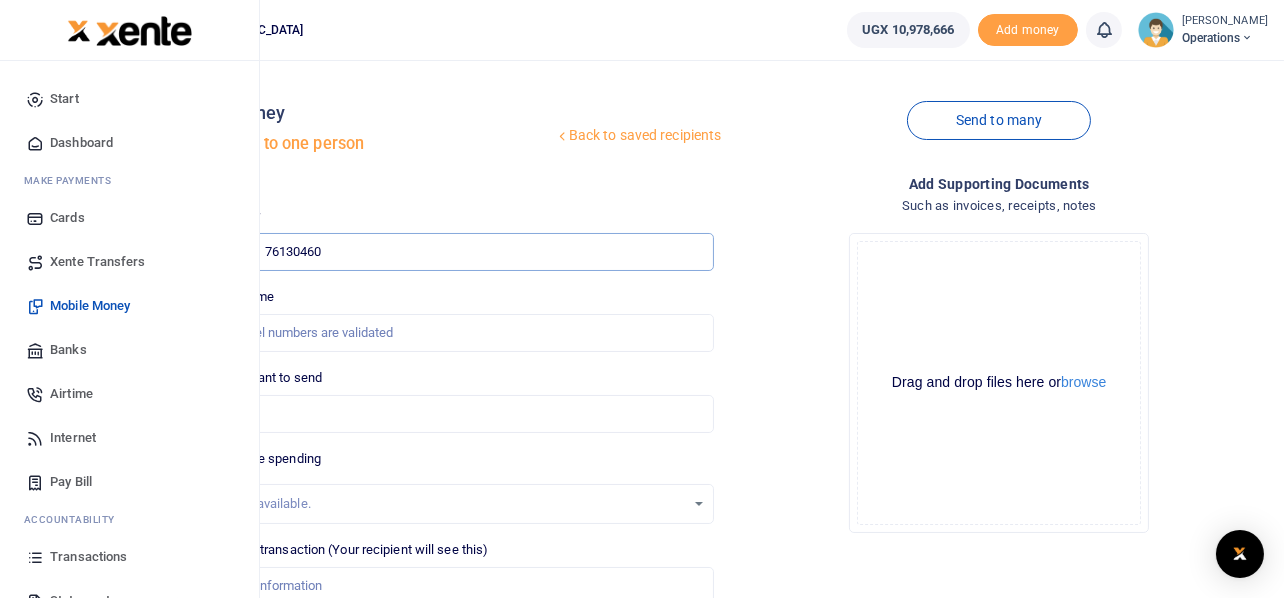 type on "761304605" 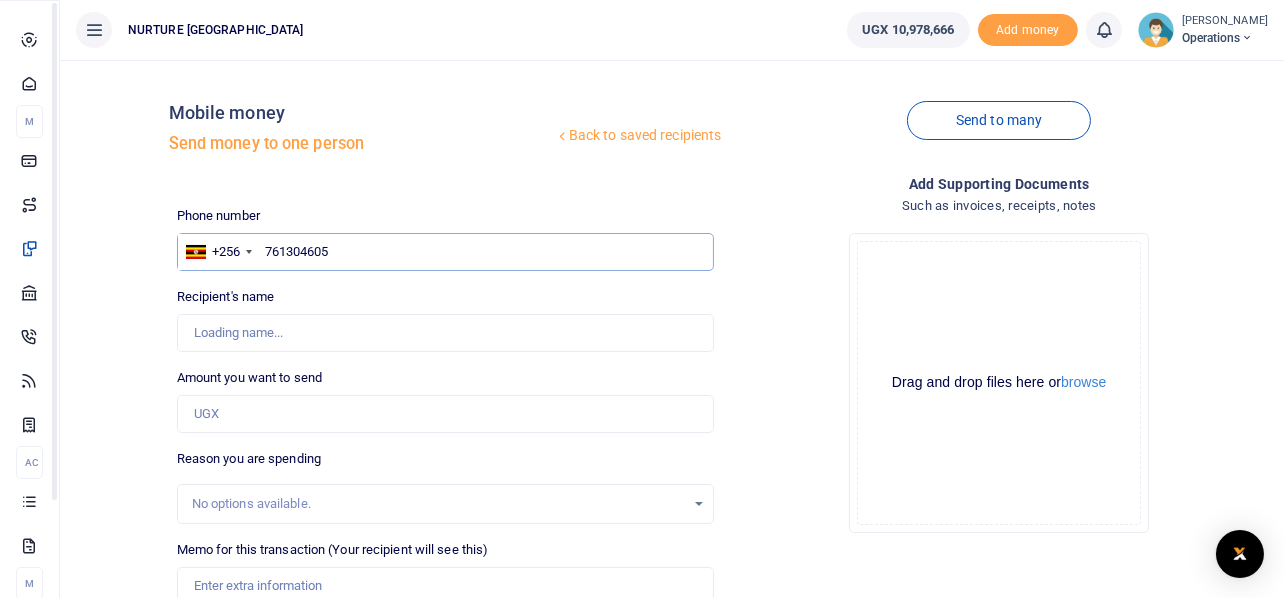 type on "[PERSON_NAME]" 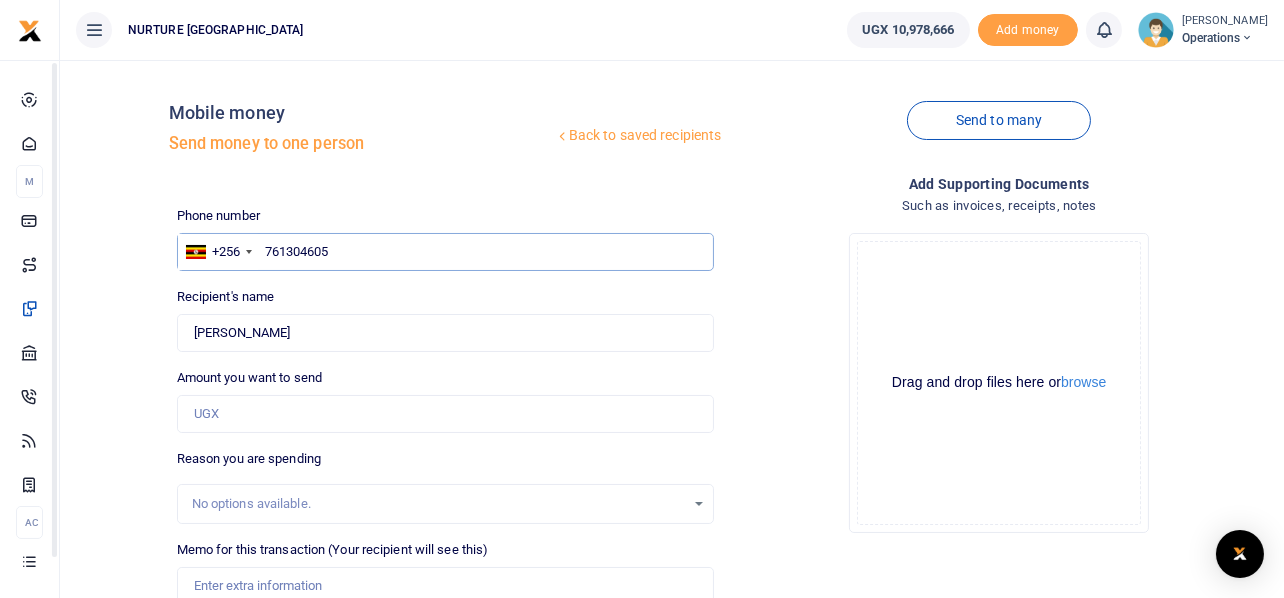 type on "761304605" 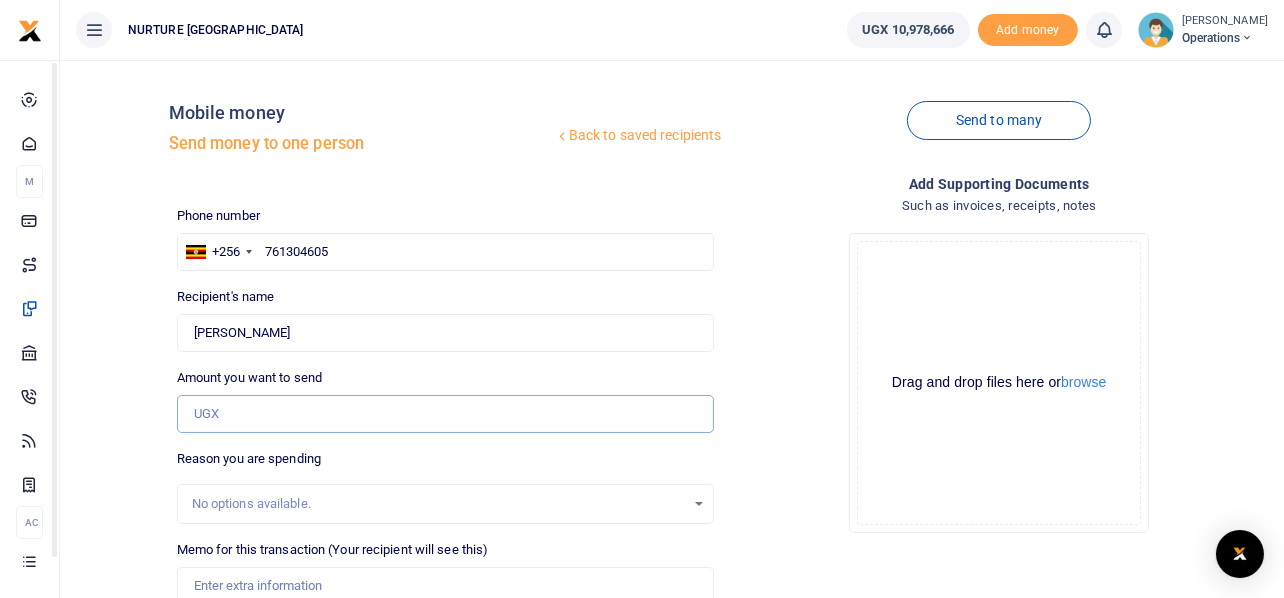click on "Amount you want to send" at bounding box center [446, 414] 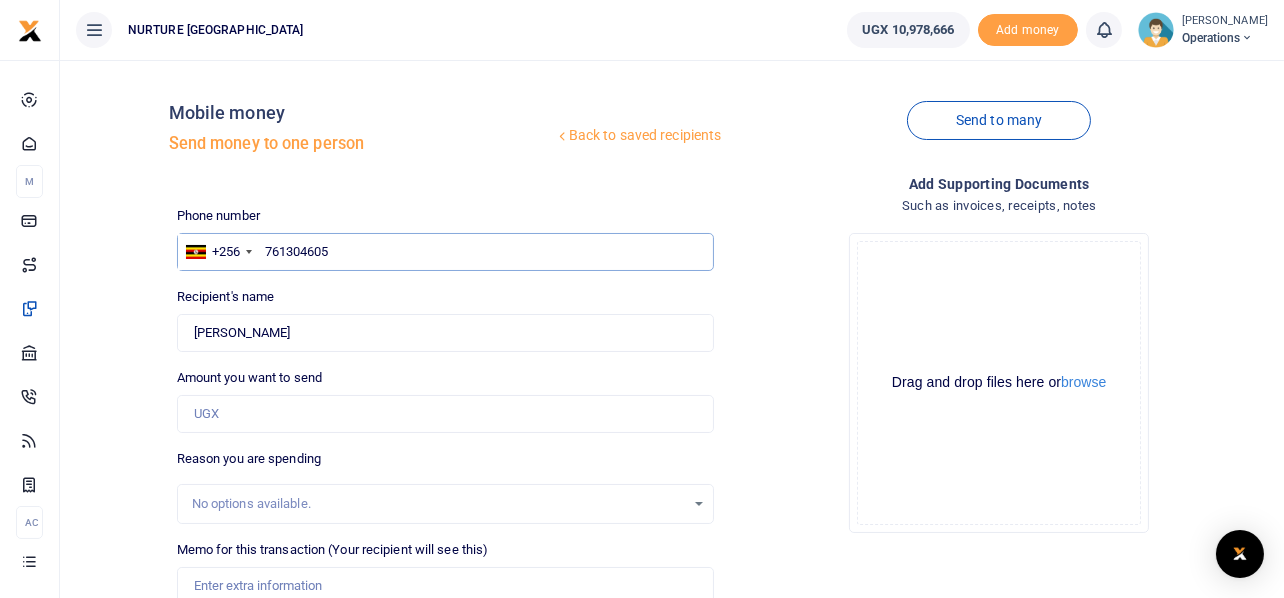 click on "761304605" at bounding box center (446, 252) 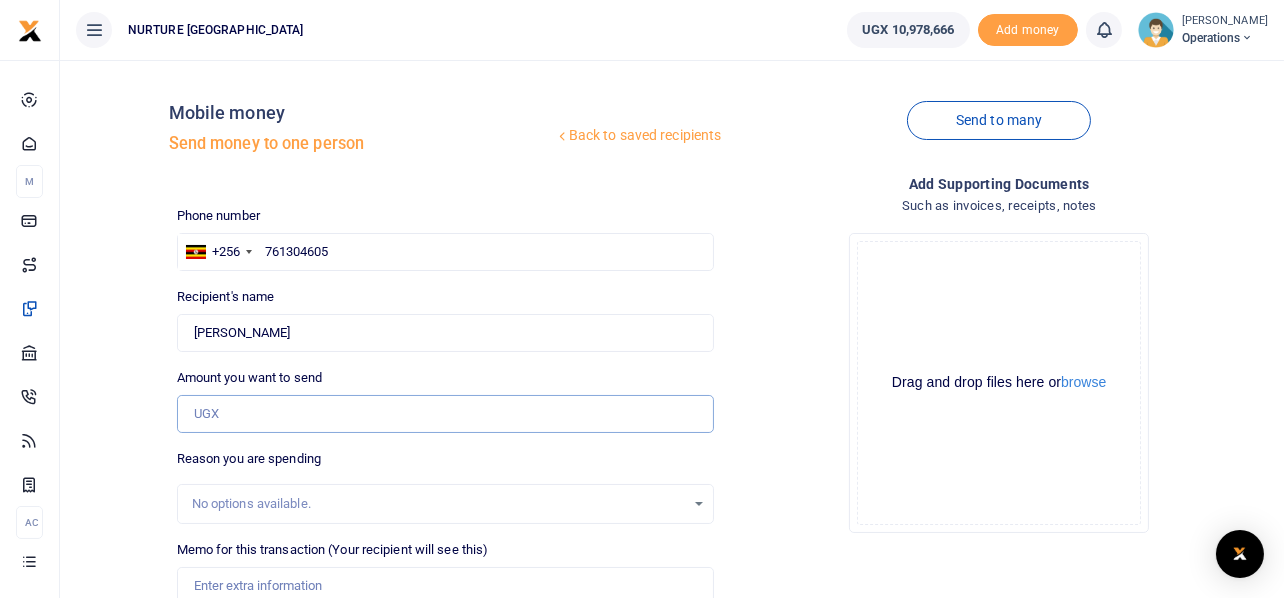 click on "Amount you want to send" at bounding box center [446, 414] 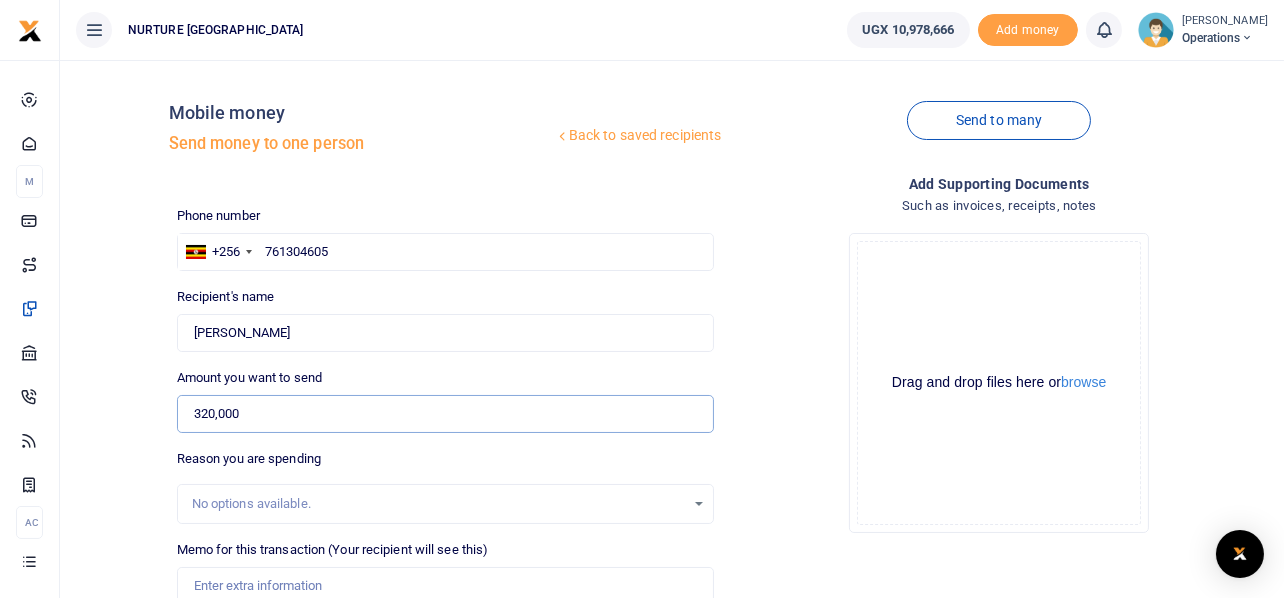 type on "320,000" 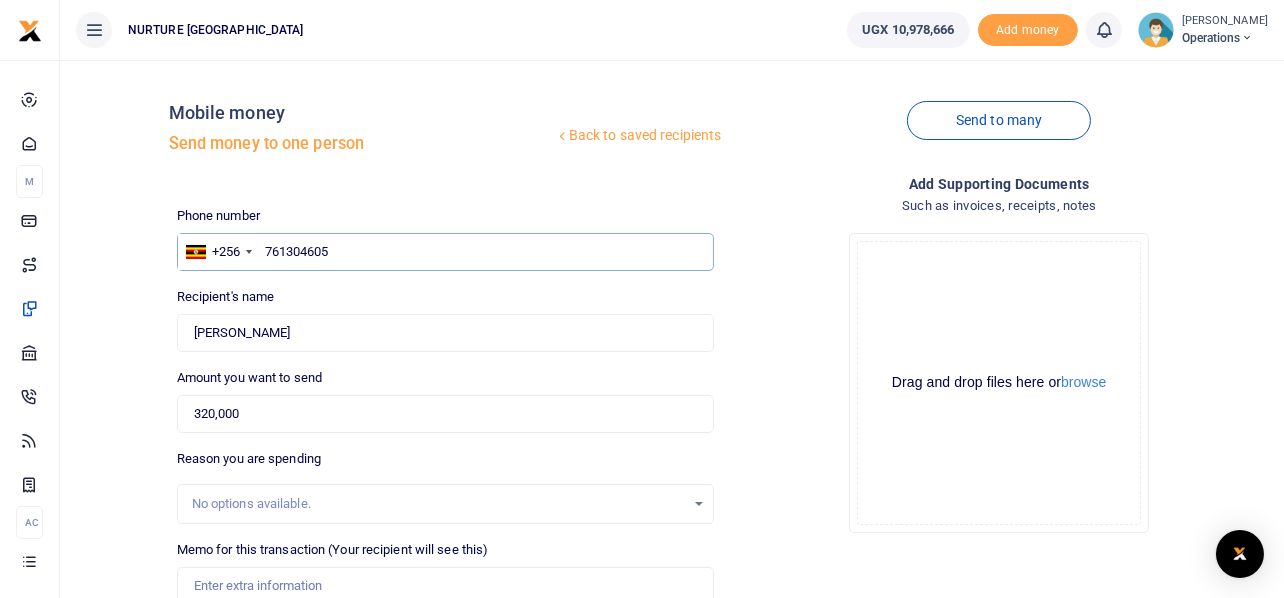 drag, startPoint x: 363, startPoint y: 241, endPoint x: 212, endPoint y: 212, distance: 153.75955 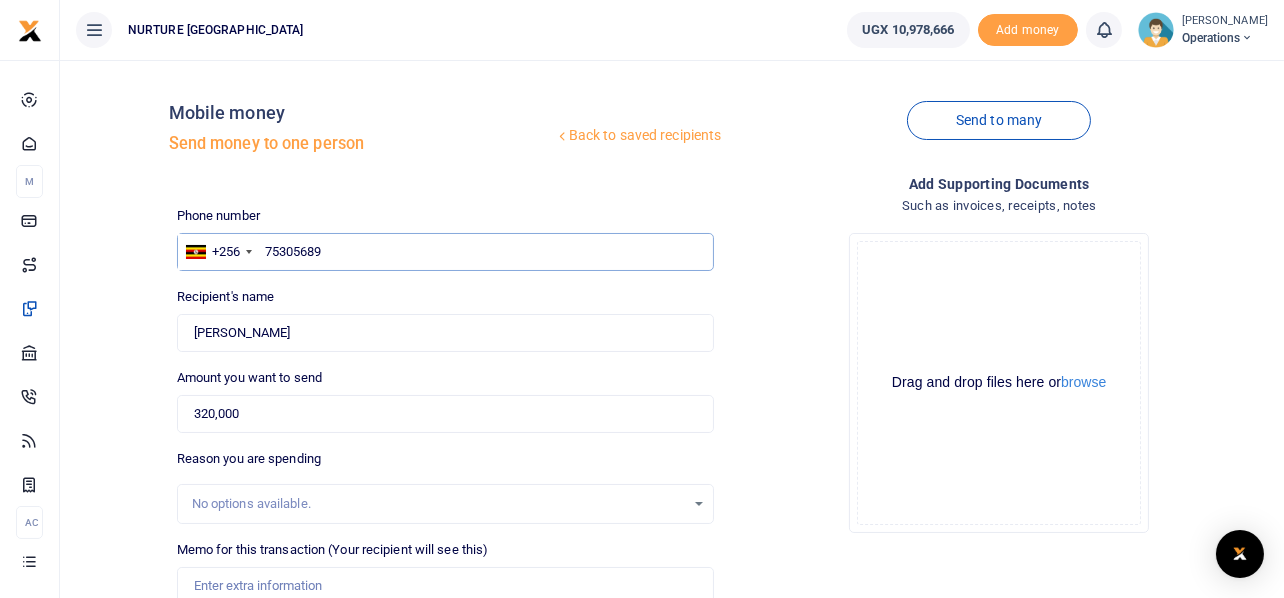 type on "753056895" 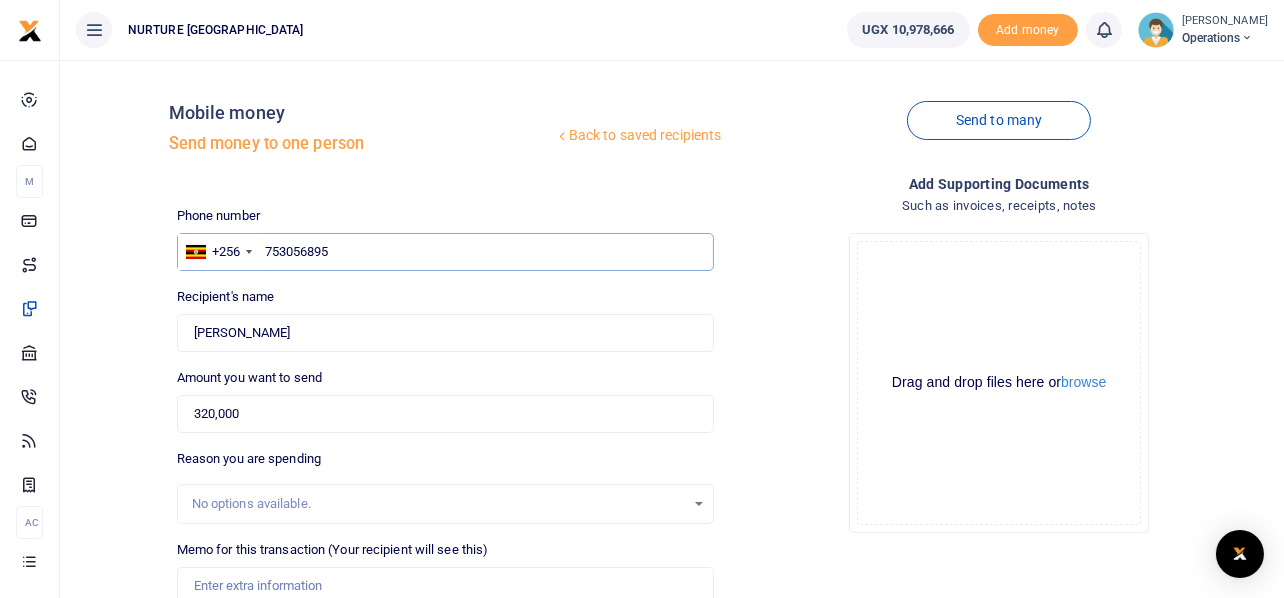 type on "George Ssekanwagi" 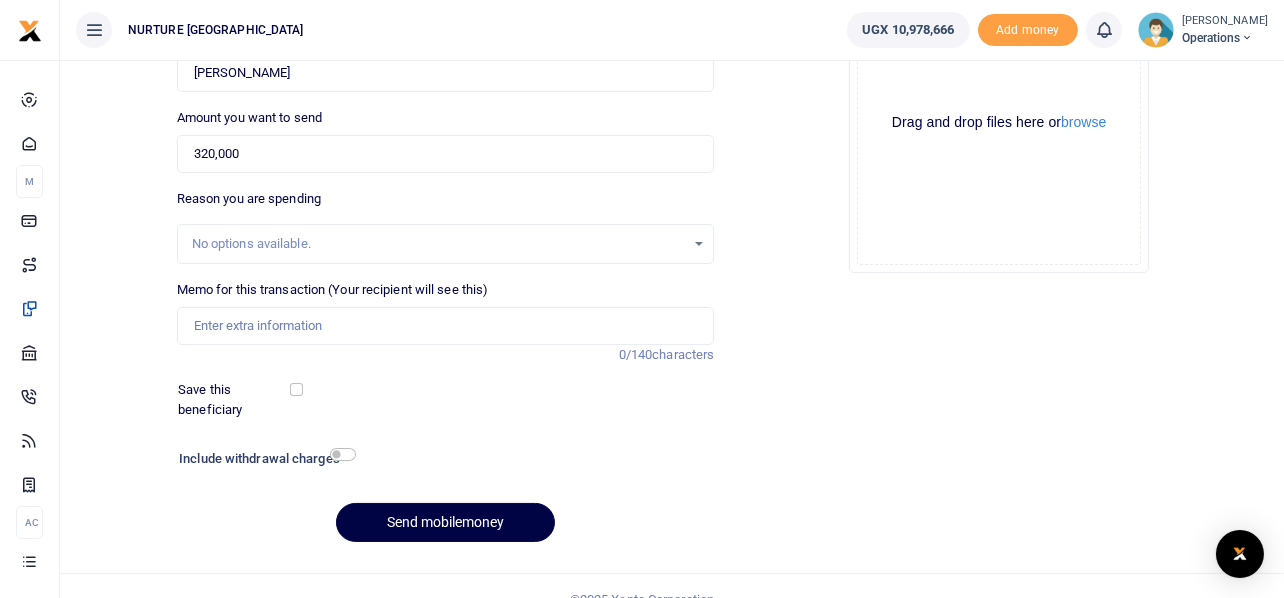 scroll, scrollTop: 287, scrollLeft: 0, axis: vertical 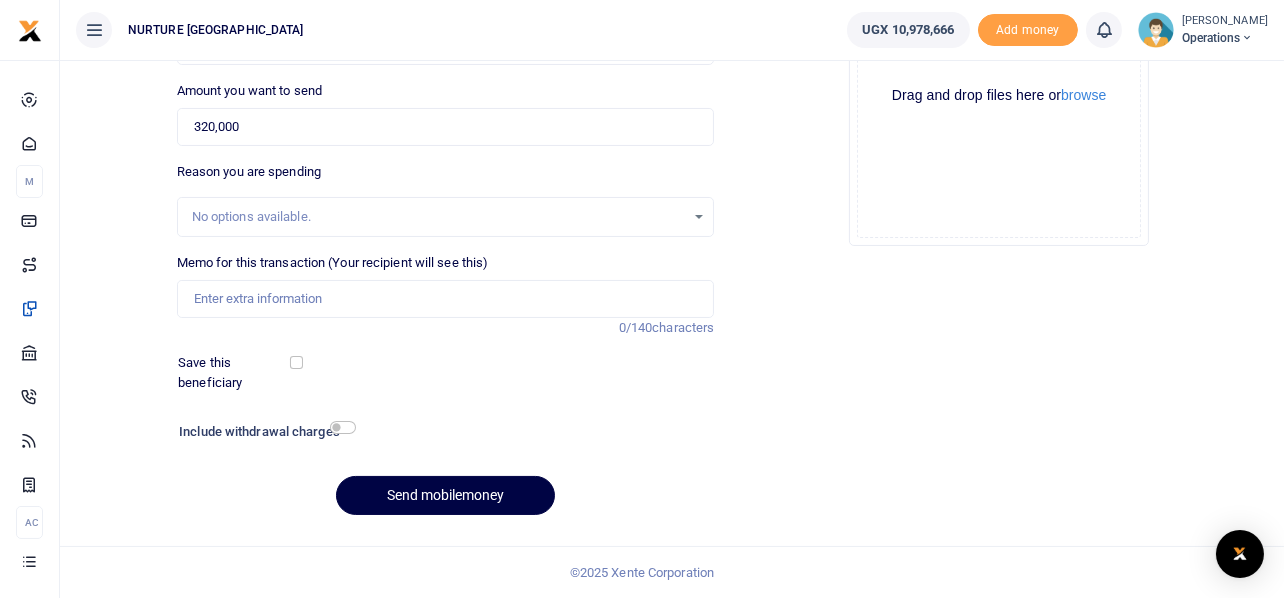 type on "753056895" 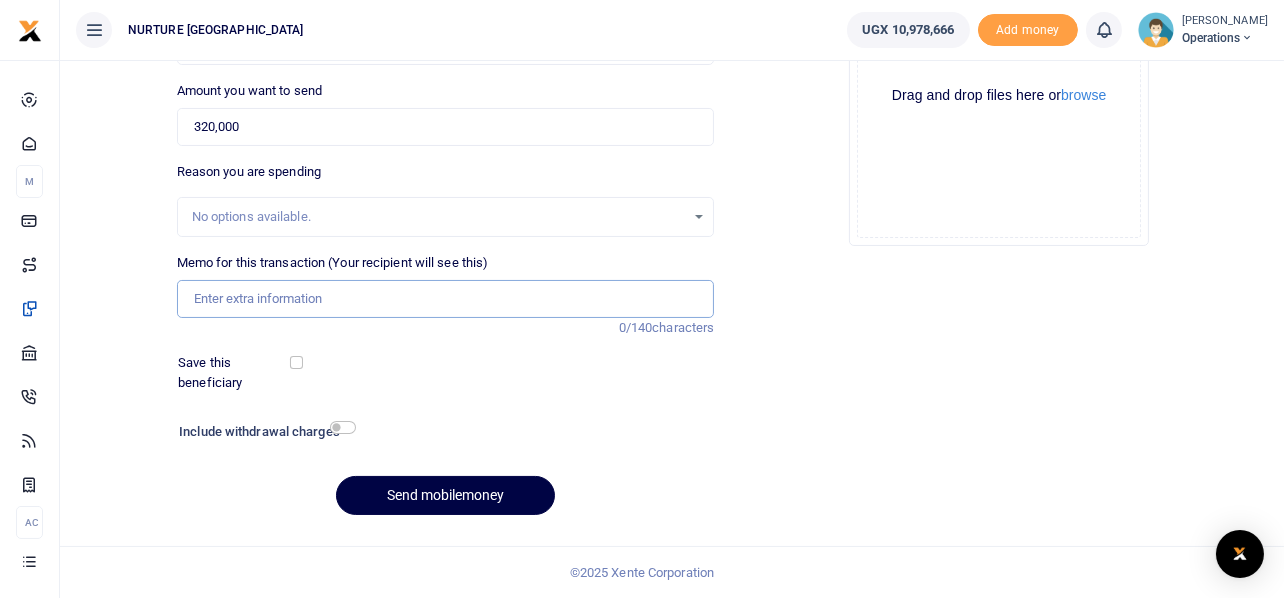 click on "Memo for this transaction (Your recipient will see this)" at bounding box center [446, 299] 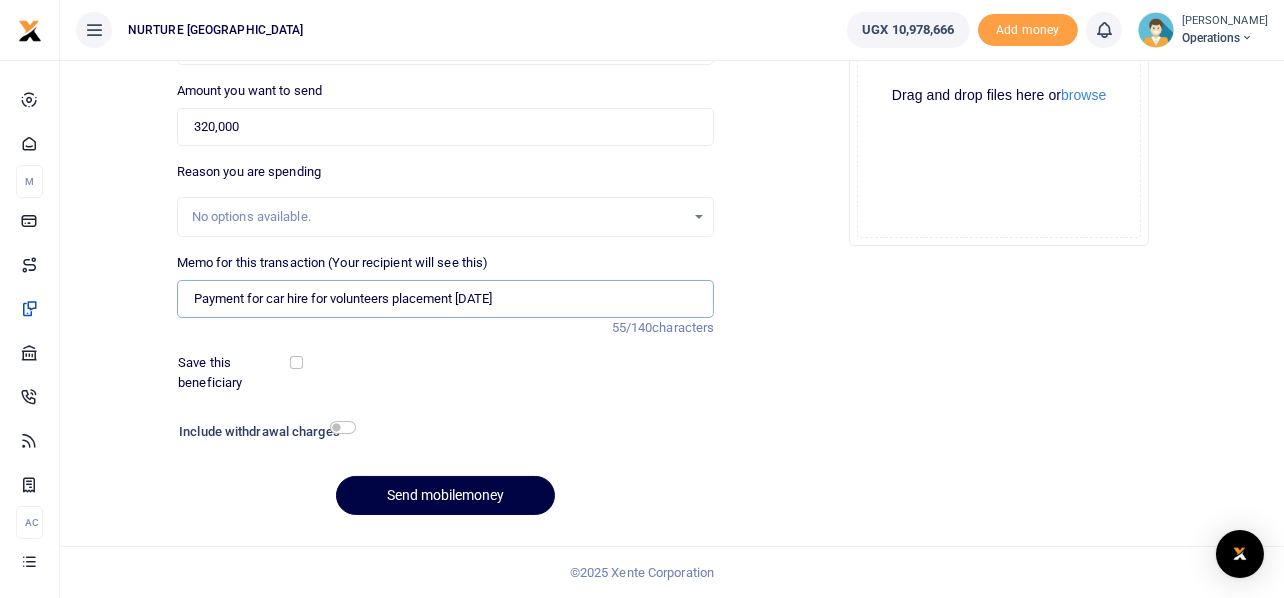 click on "Payment for car hire for volunteers placement June 2025" at bounding box center (446, 299) 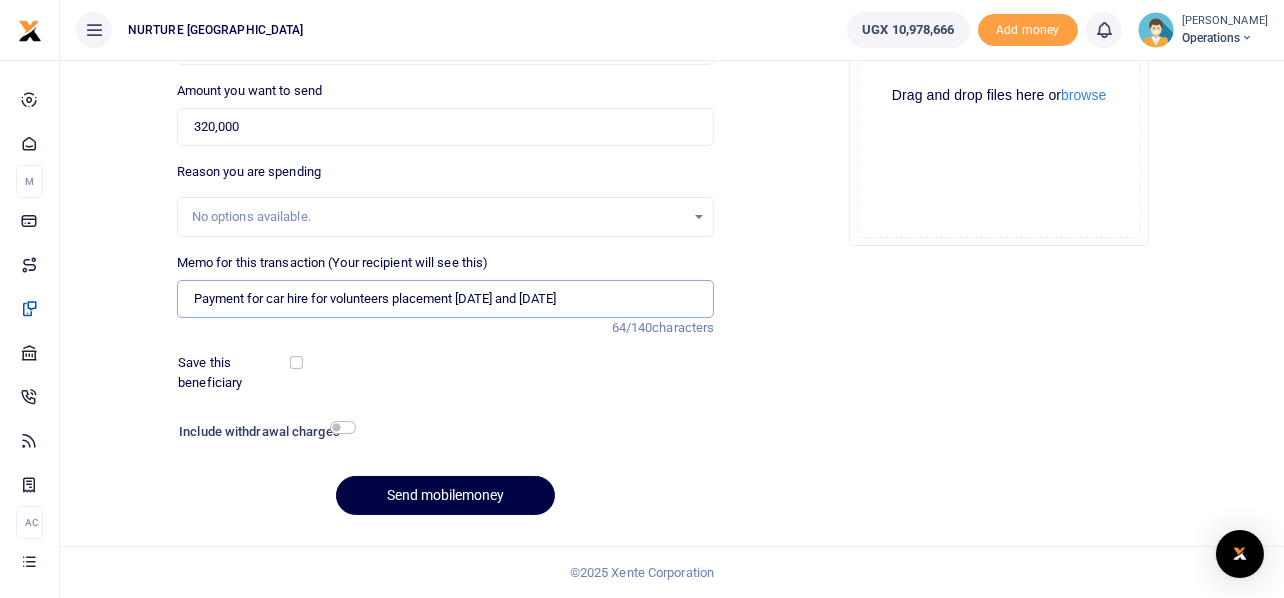 type on "Payment for car hire for volunteers placement June and July 2025" 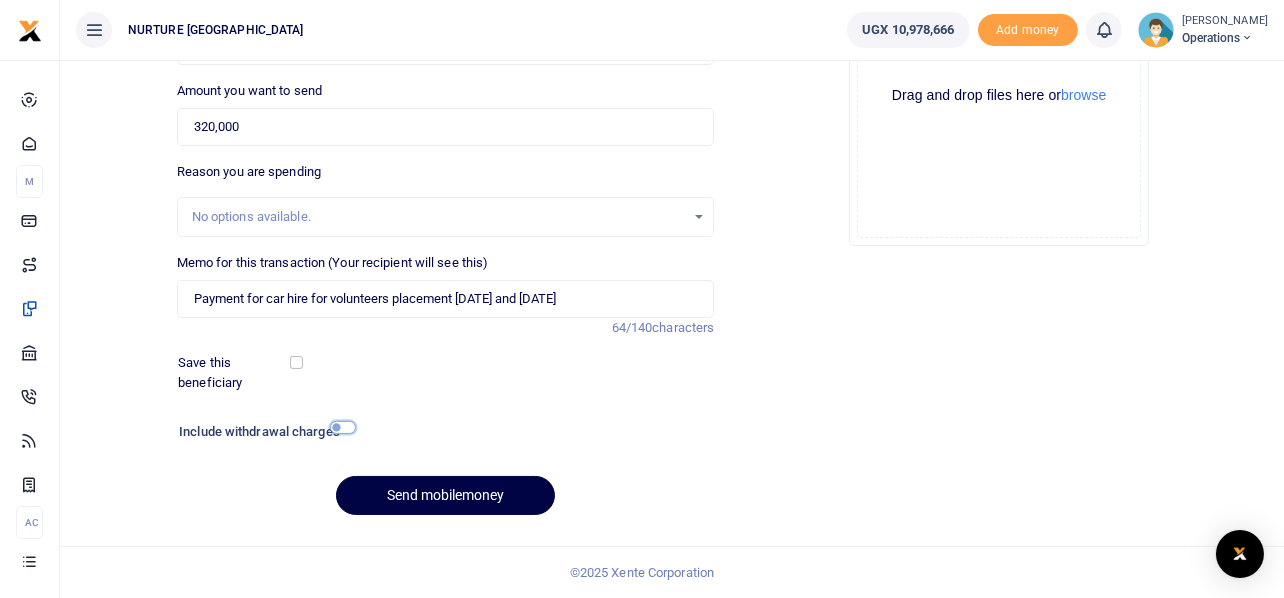 click at bounding box center (343, 427) 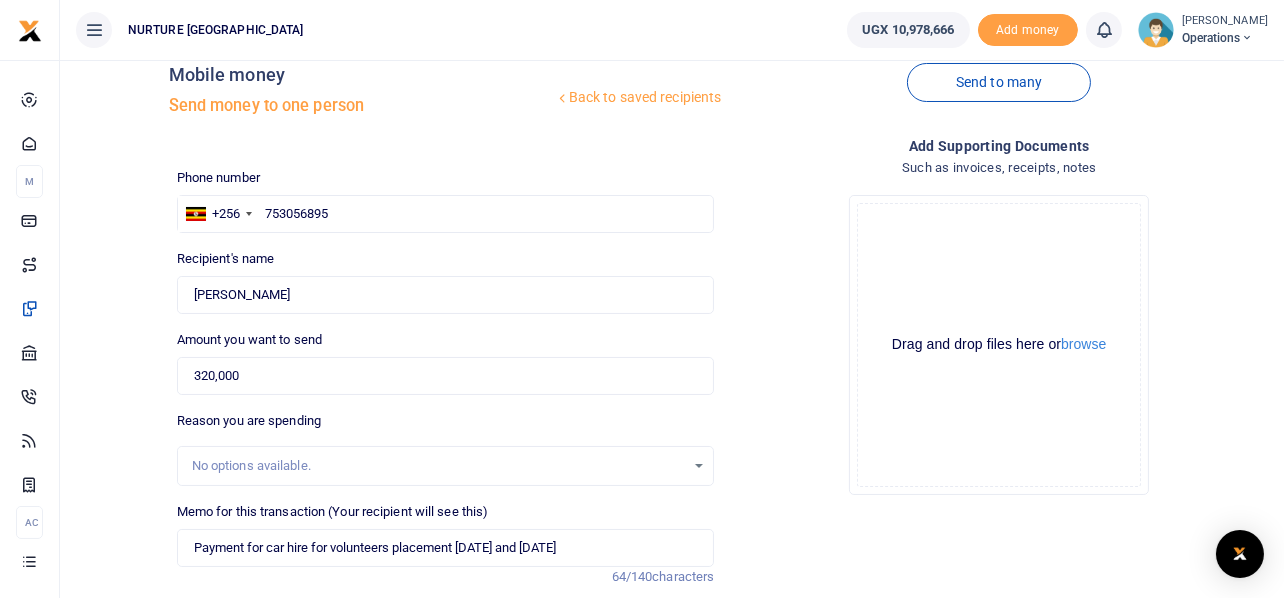 scroll, scrollTop: 342, scrollLeft: 0, axis: vertical 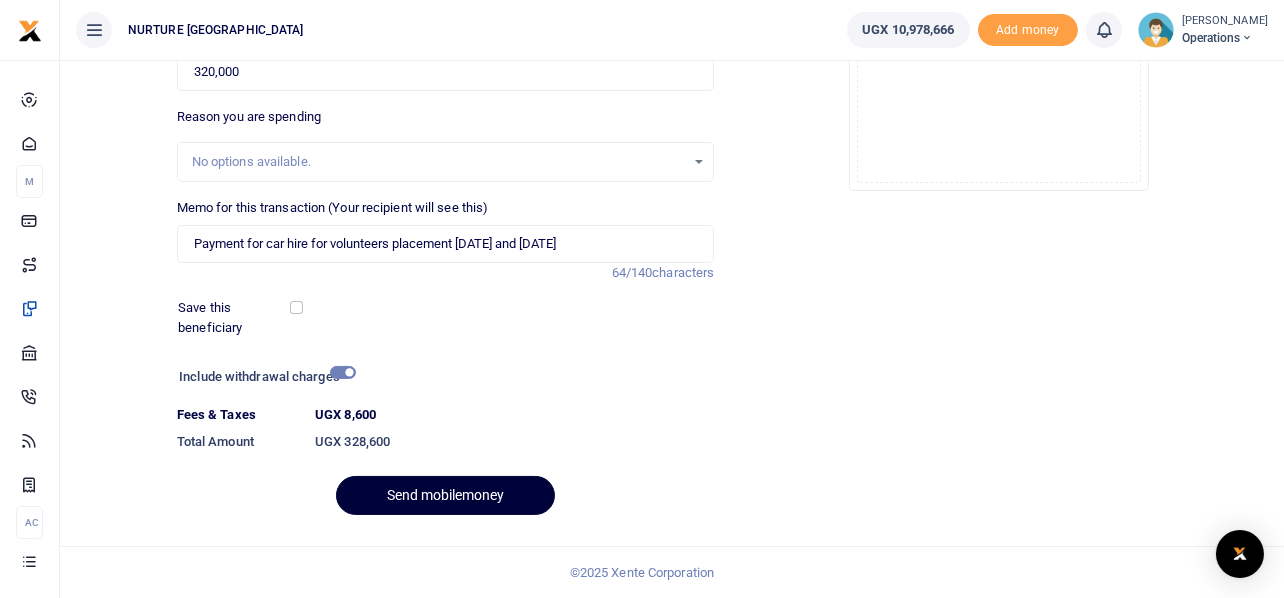 click on "Send mobilemoney" at bounding box center [445, 495] 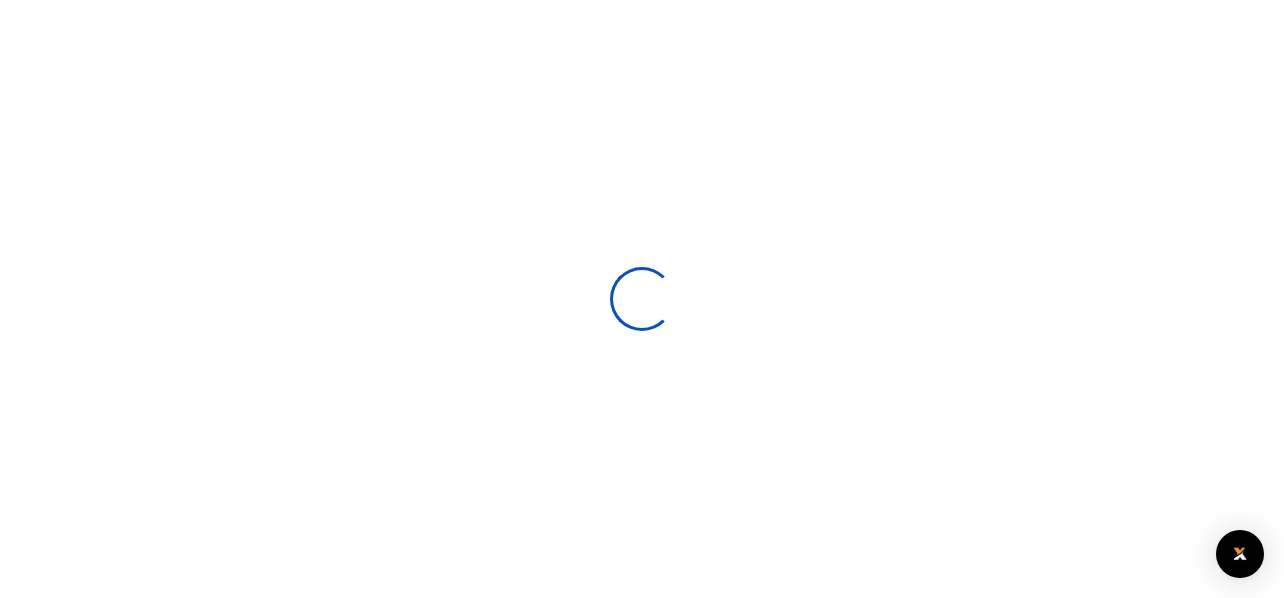 select 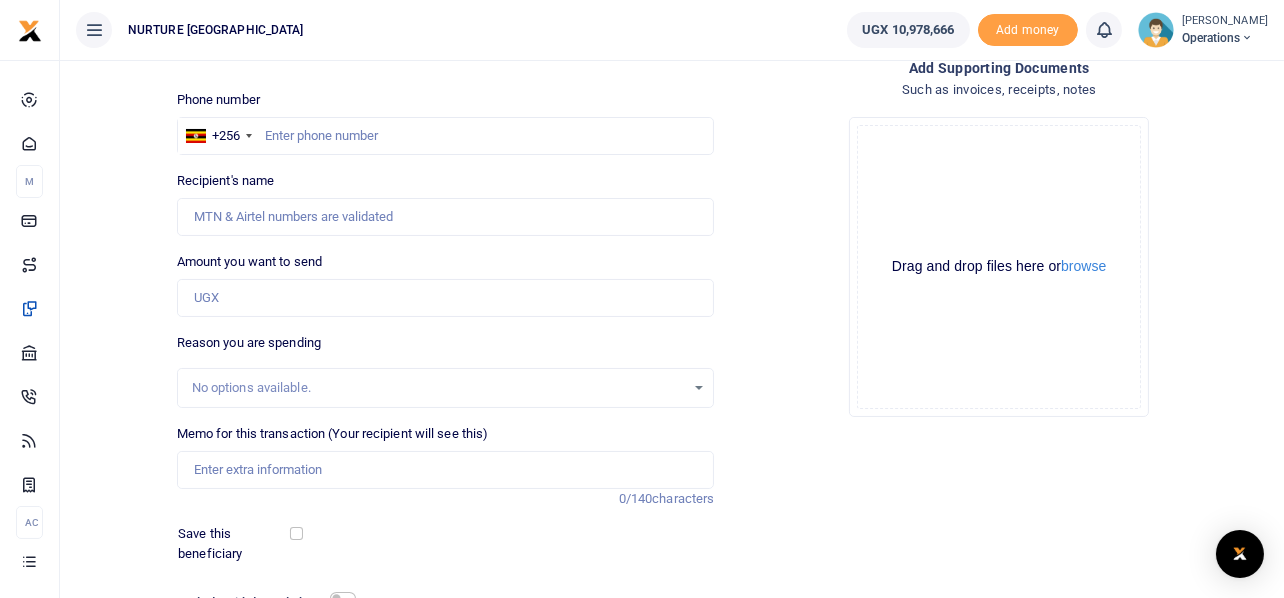 scroll, scrollTop: 0, scrollLeft: 0, axis: both 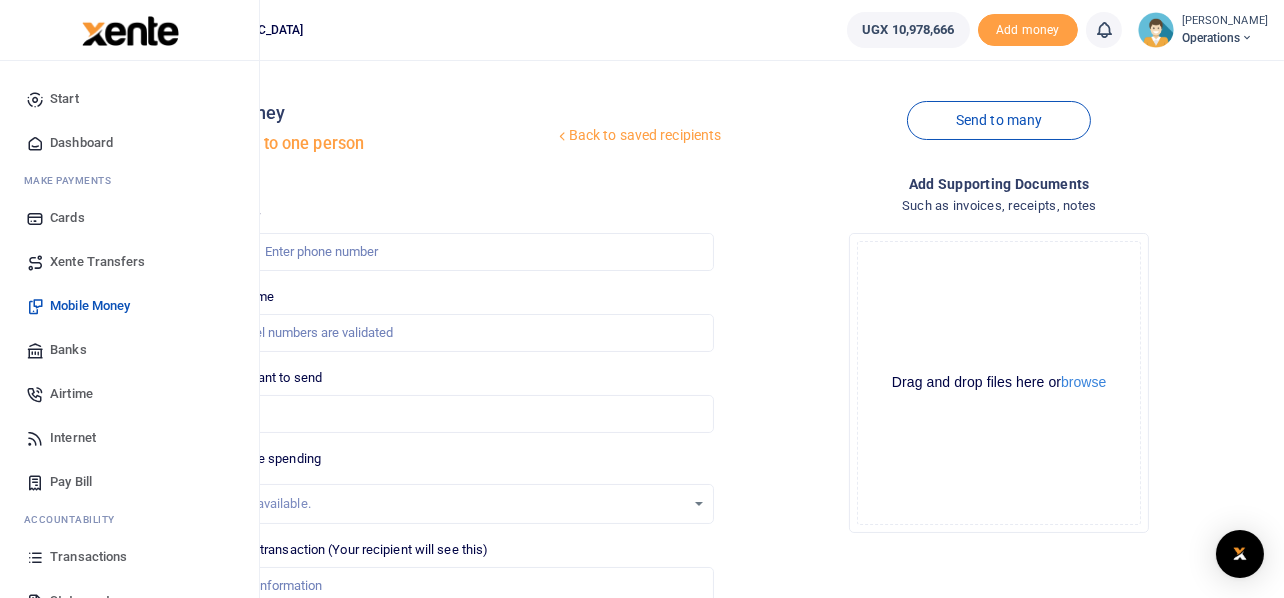 click on "Airtime" at bounding box center (71, 394) 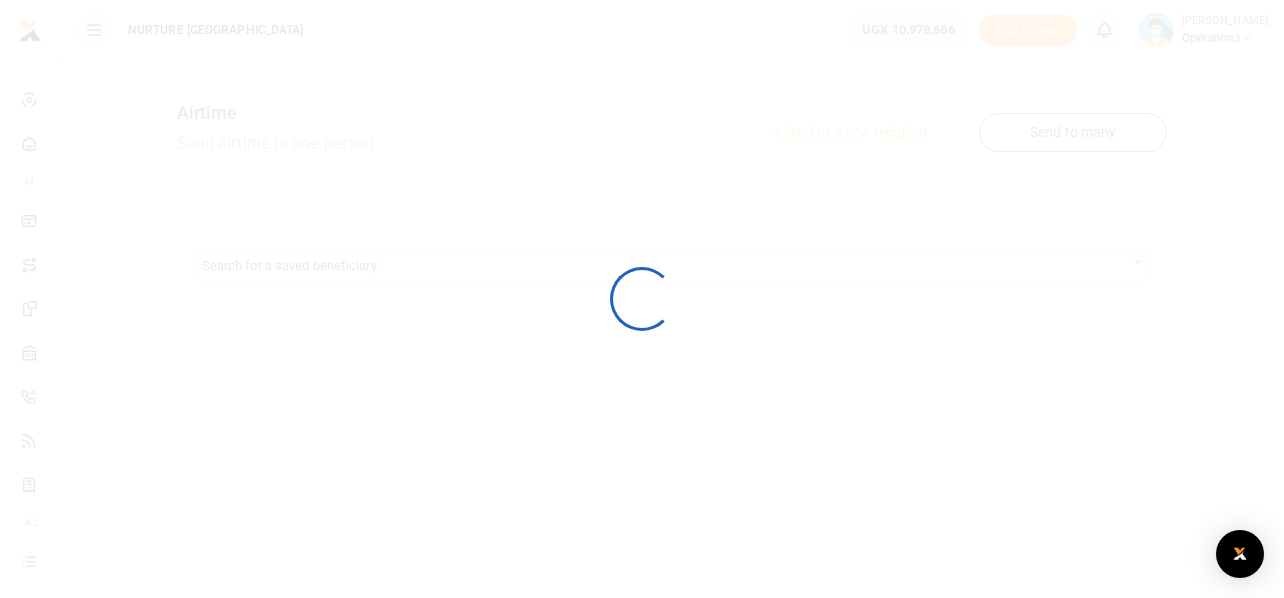 scroll, scrollTop: 0, scrollLeft: 0, axis: both 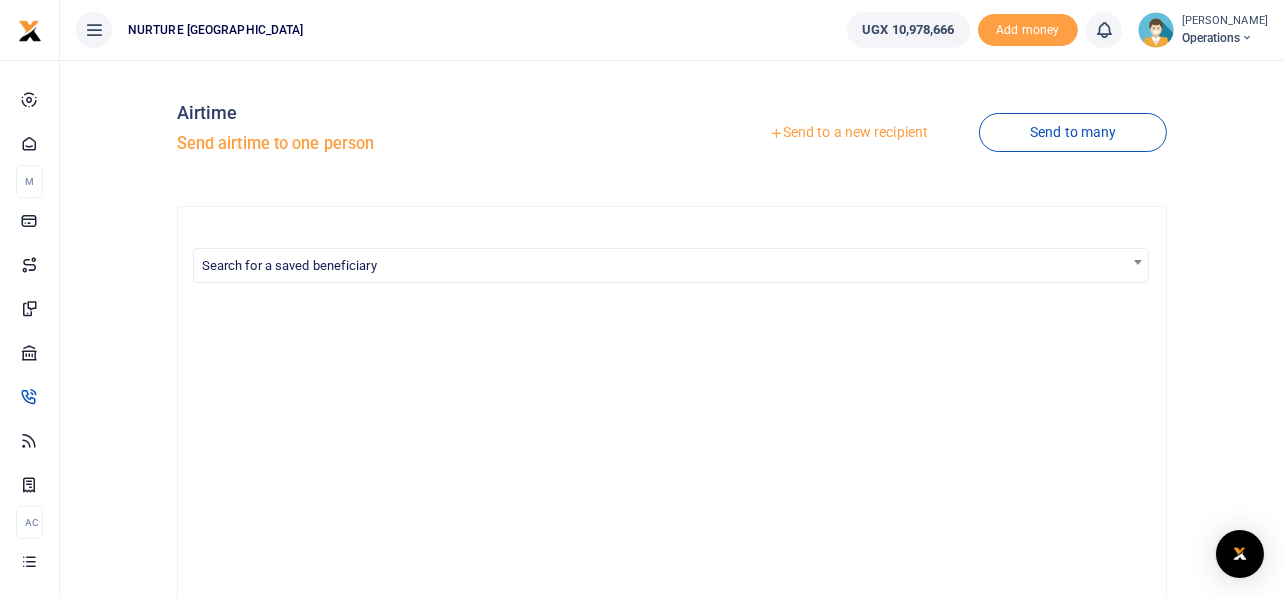 click on "Send to a new recipient" at bounding box center (848, 133) 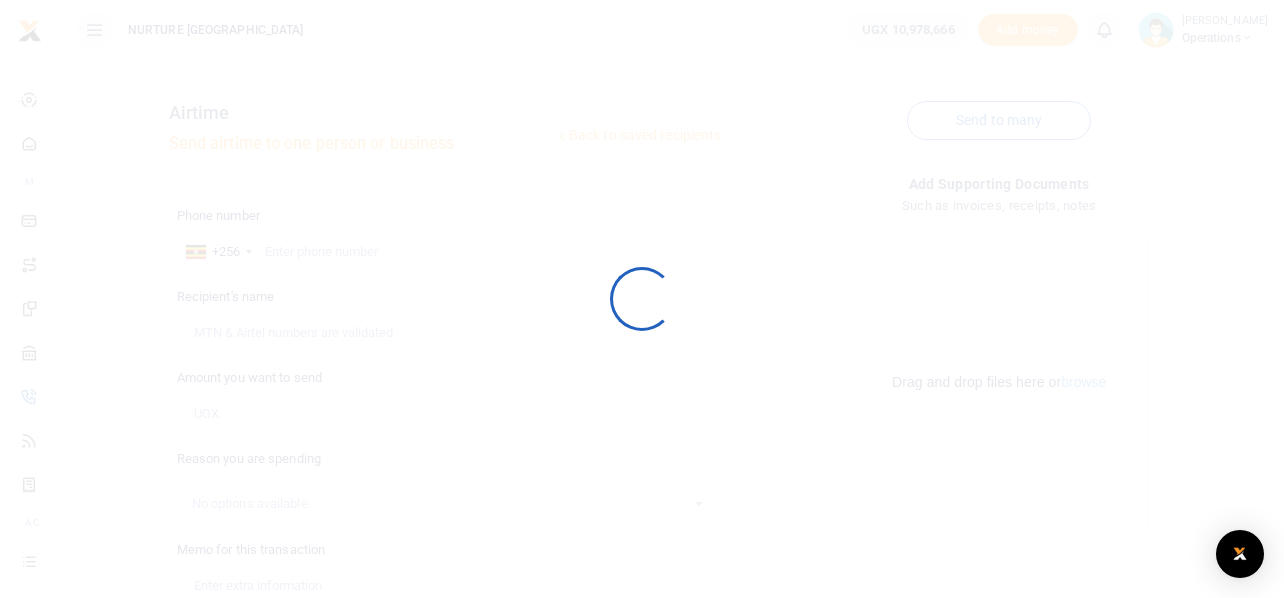 scroll, scrollTop: 0, scrollLeft: 0, axis: both 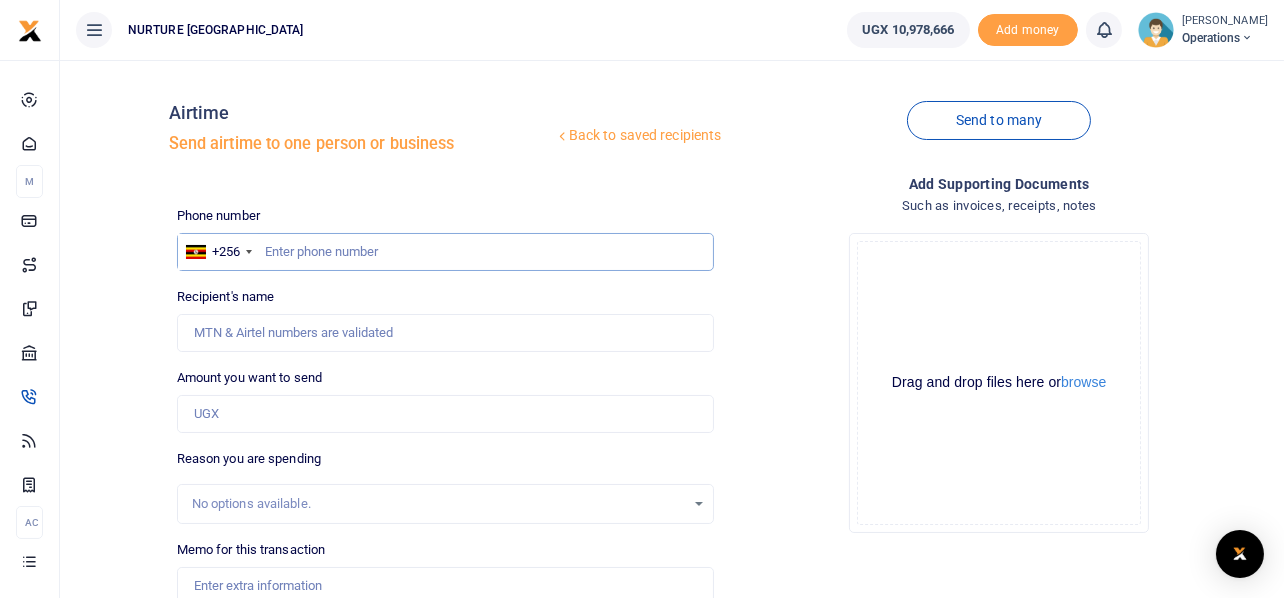 click at bounding box center [446, 252] 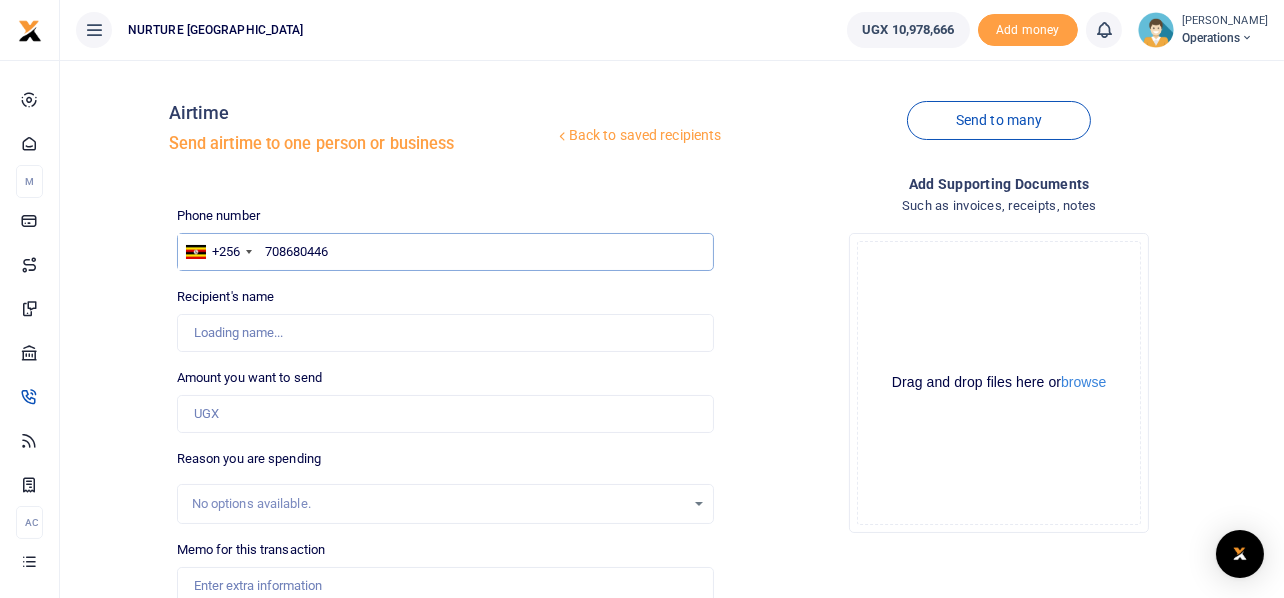 type on "708680446" 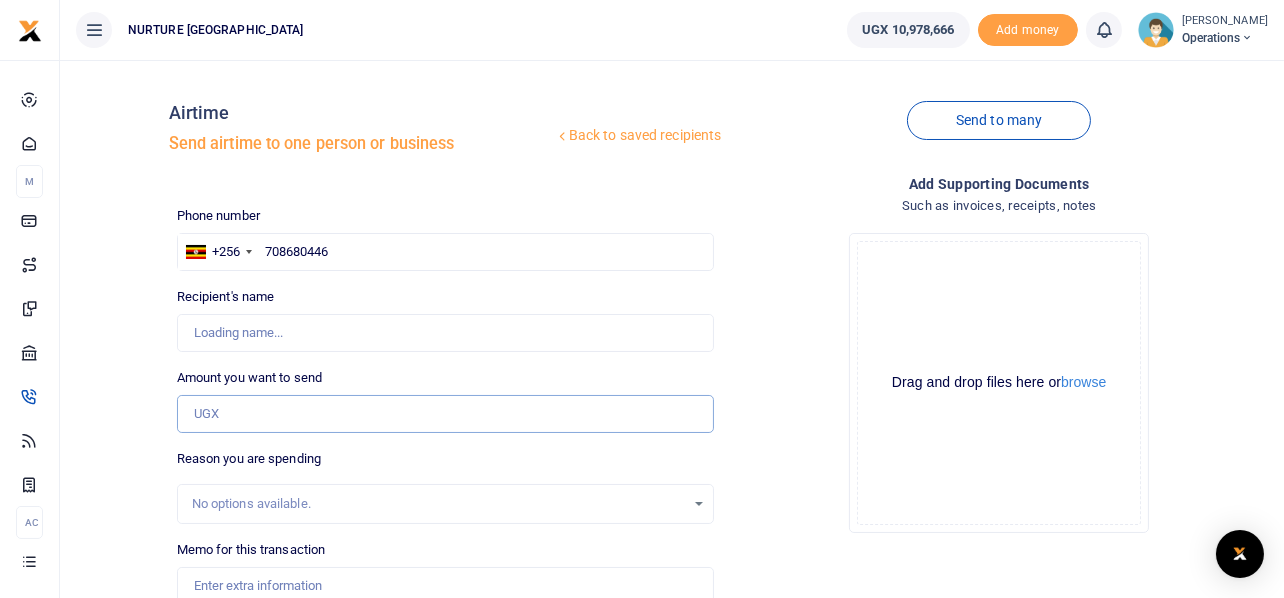 click on "Amount you want to send" at bounding box center [446, 414] 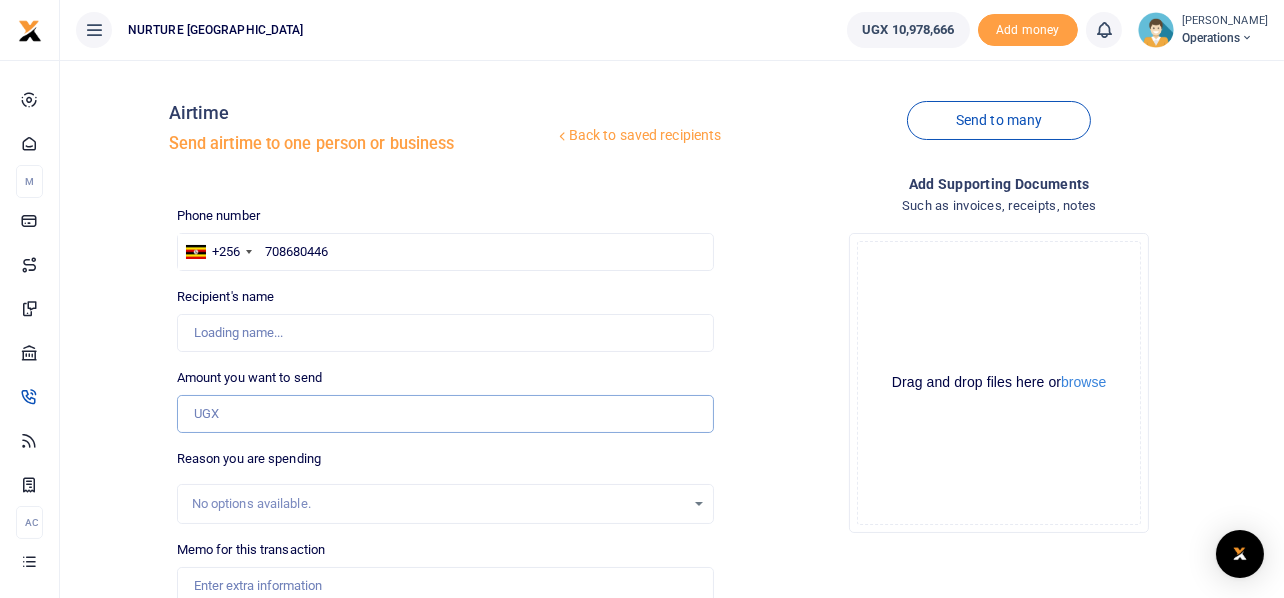 type on "Mathias Ssebinene" 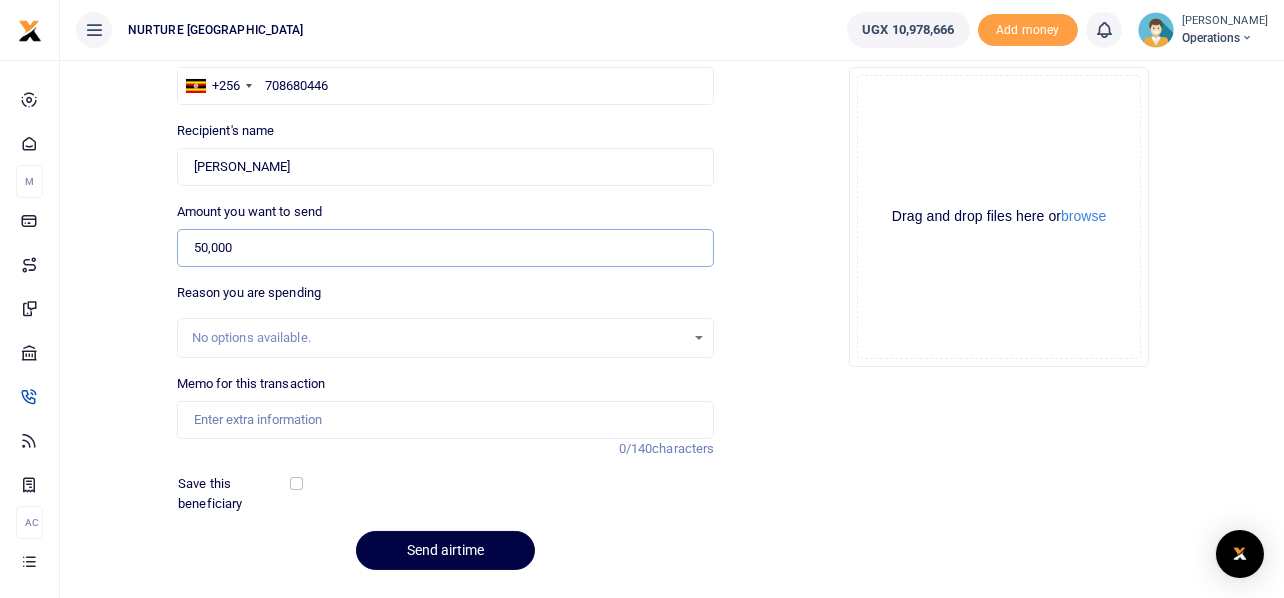 scroll, scrollTop: 170, scrollLeft: 0, axis: vertical 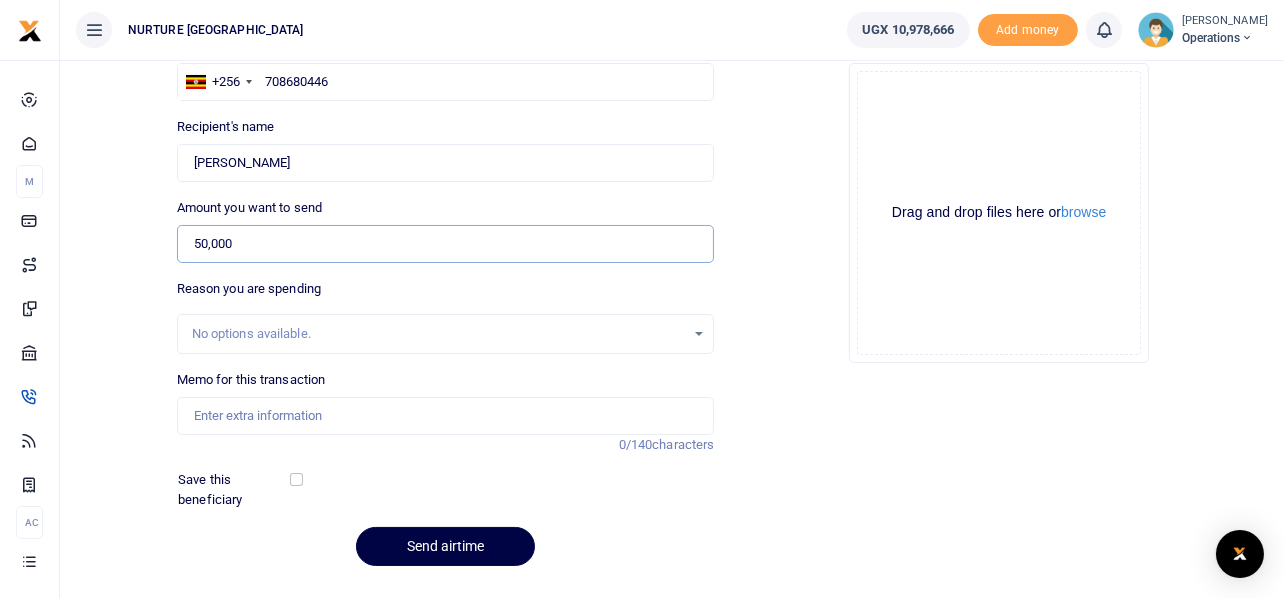 type on "50,000" 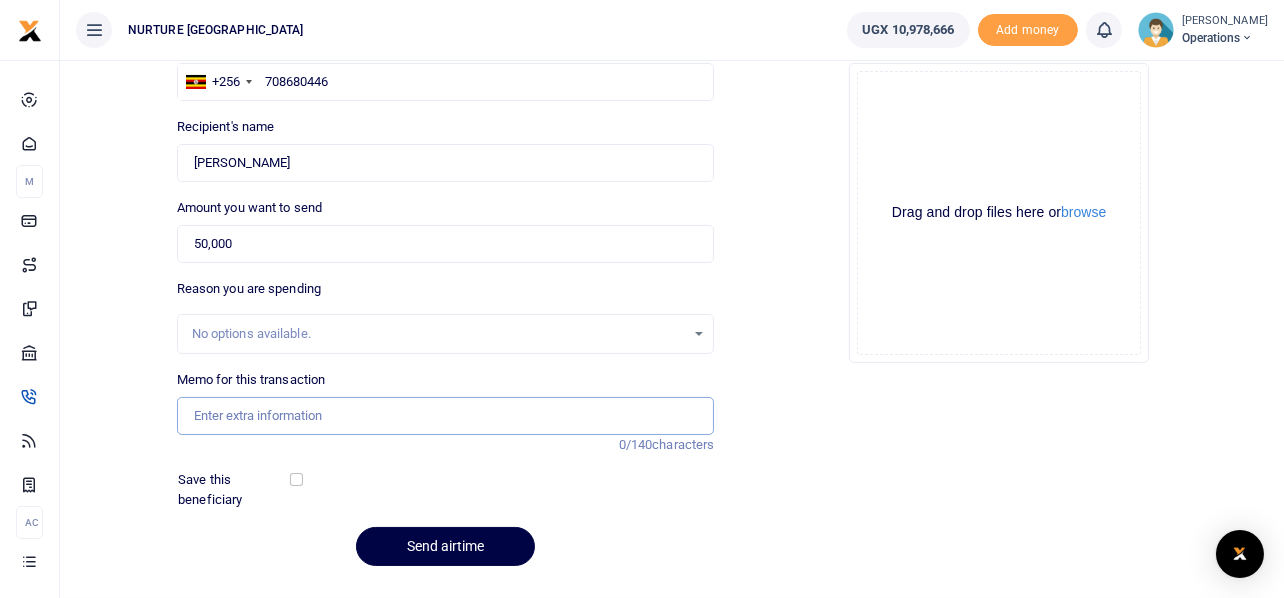 click on "Memo for this transaction" at bounding box center (446, 416) 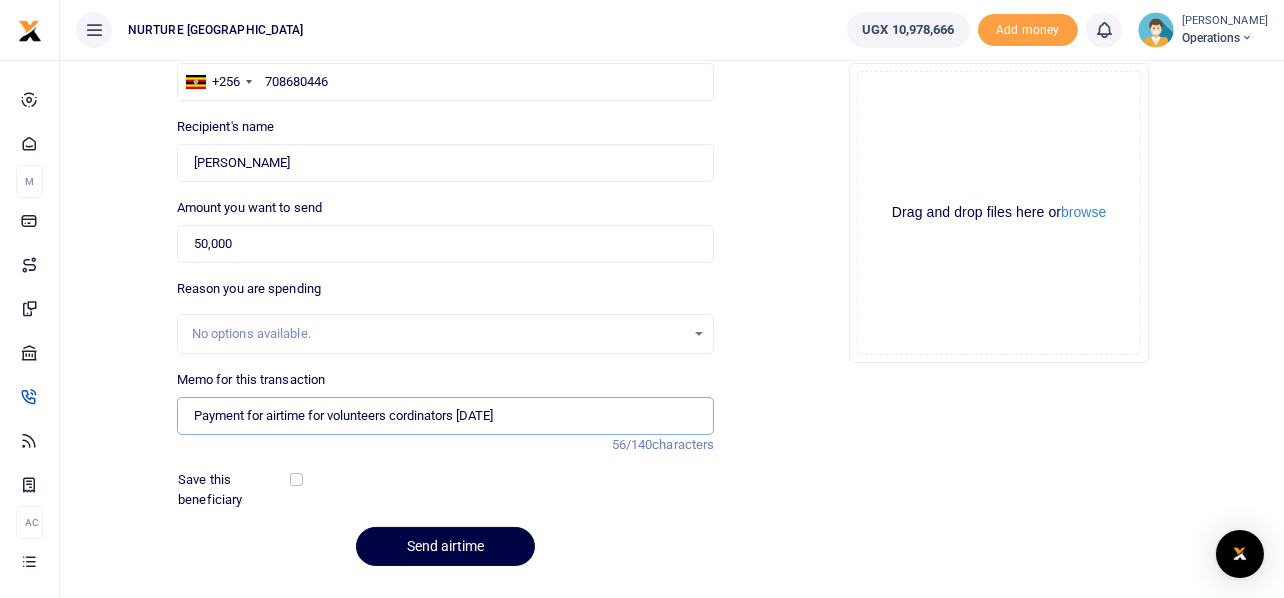 click on "Payment for airtime for volunteers cordinators July 2025" at bounding box center (446, 416) 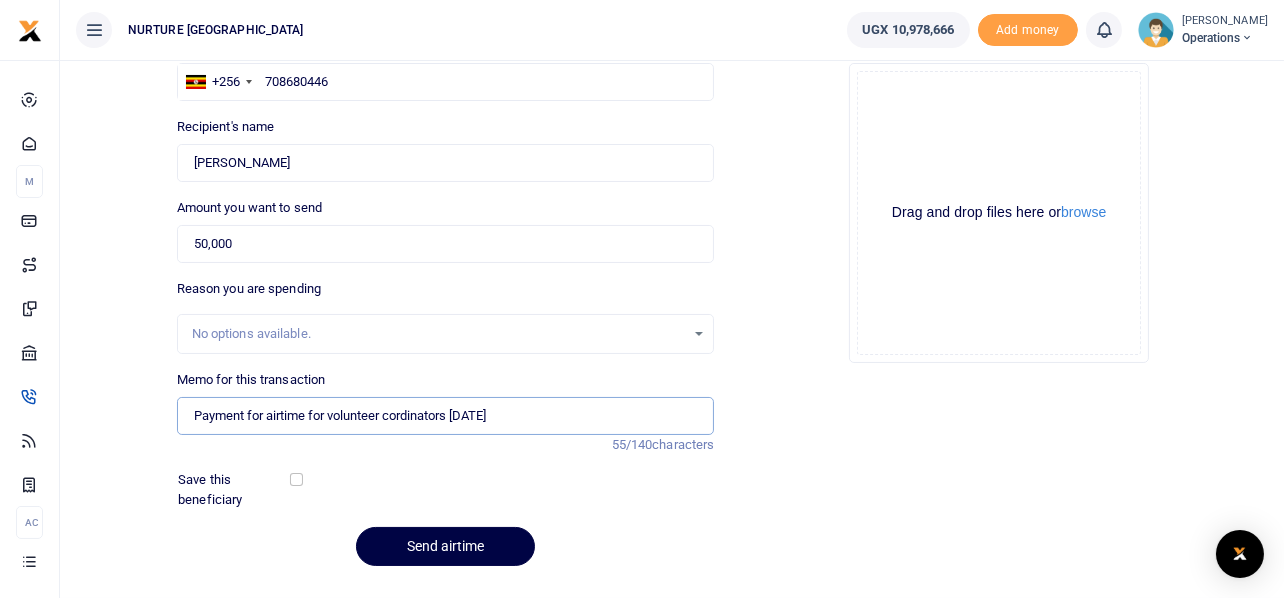 click on "Payment for airtime for volunteer cordinators July 2025" at bounding box center (446, 416) 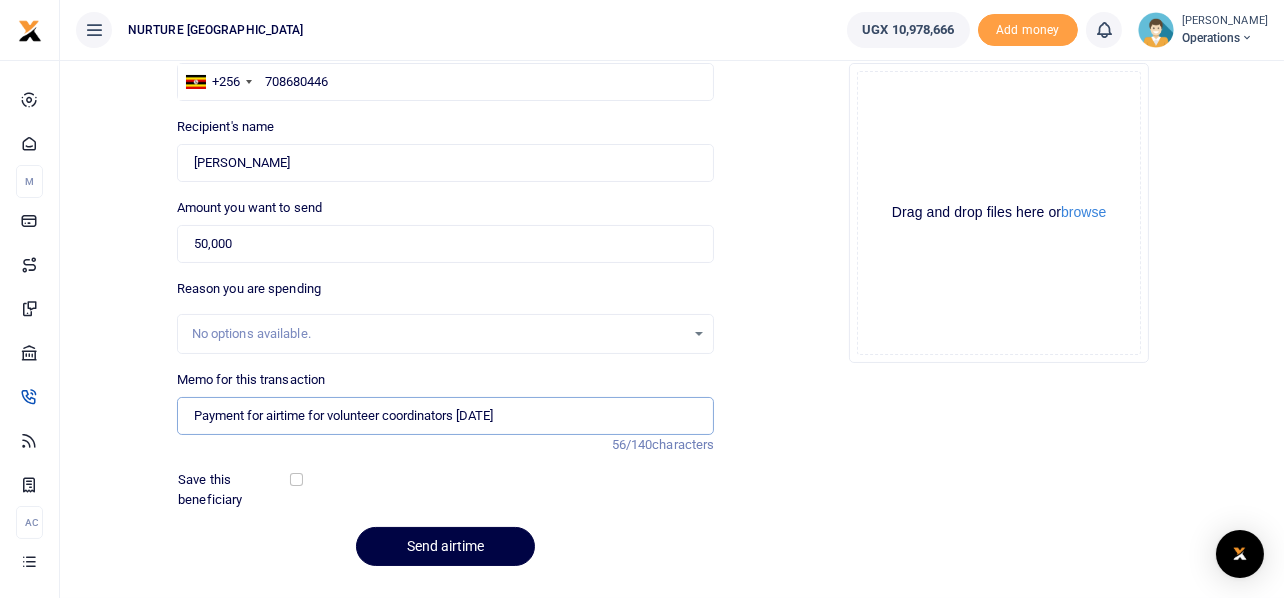 click on "Payment for airtime for volunteer coordinators July 2025" at bounding box center [446, 416] 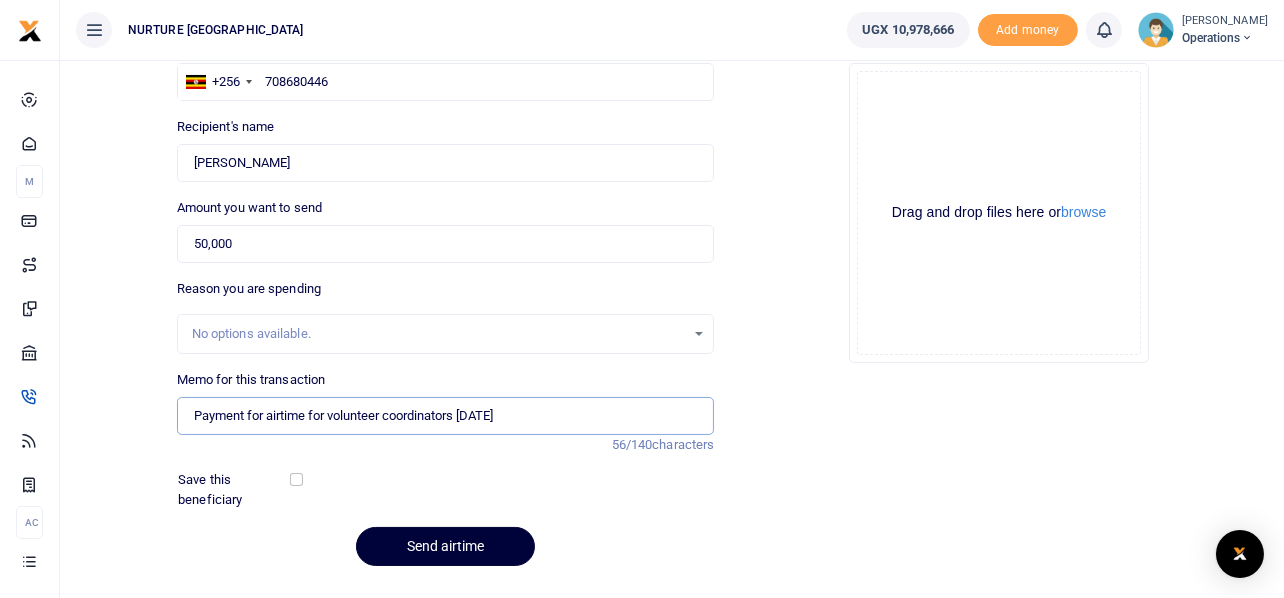 type on "Payment for airtime for volunteer coordinators July 2025" 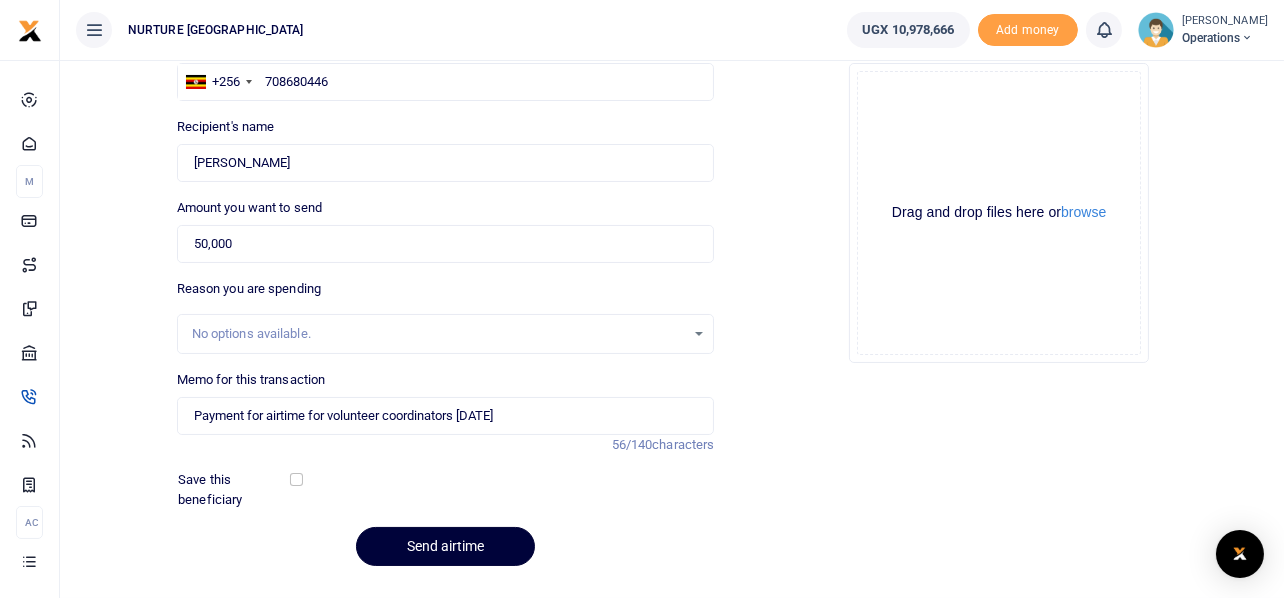 click on "Send airtime" at bounding box center (445, 546) 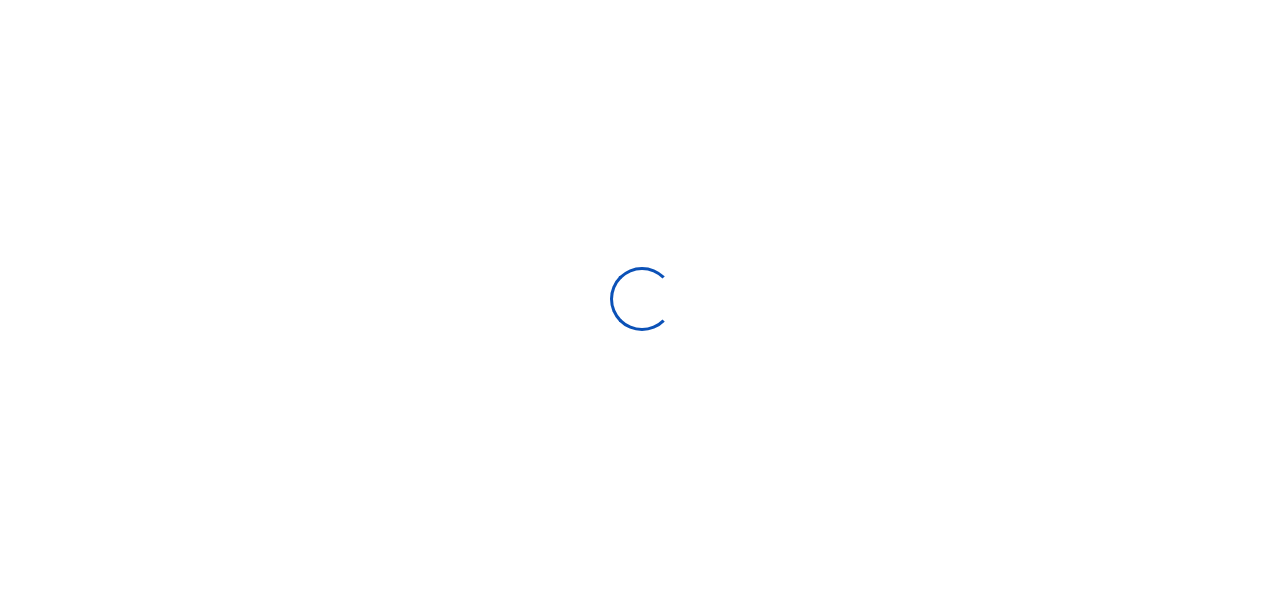 select 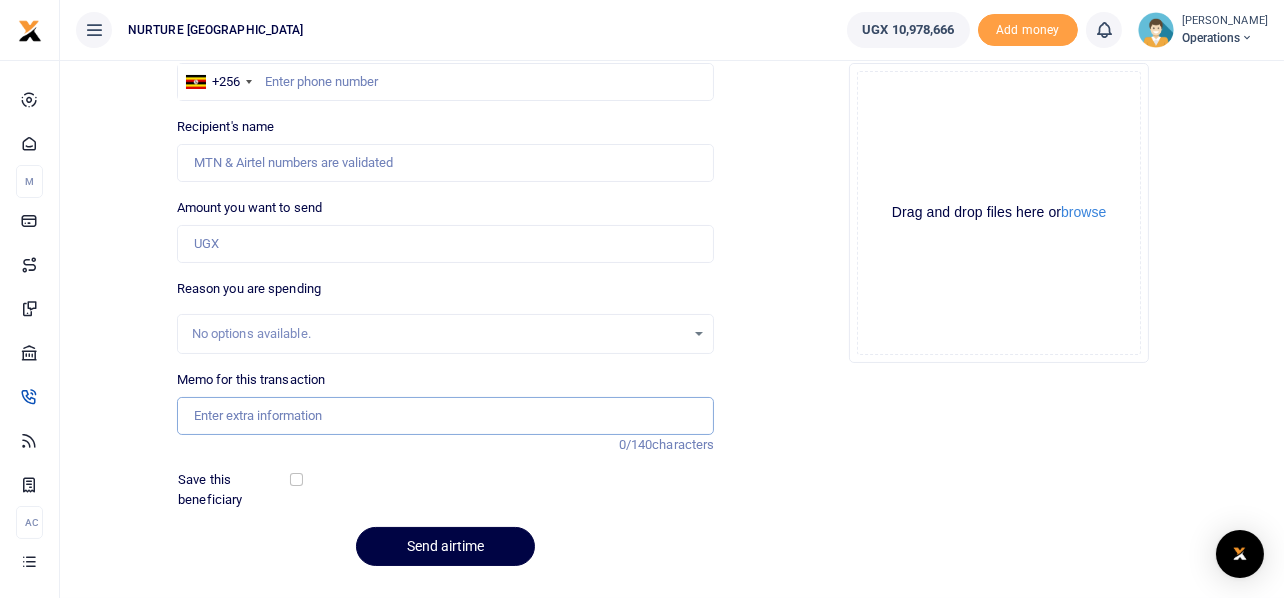 click on "Memo for this transaction" at bounding box center [446, 416] 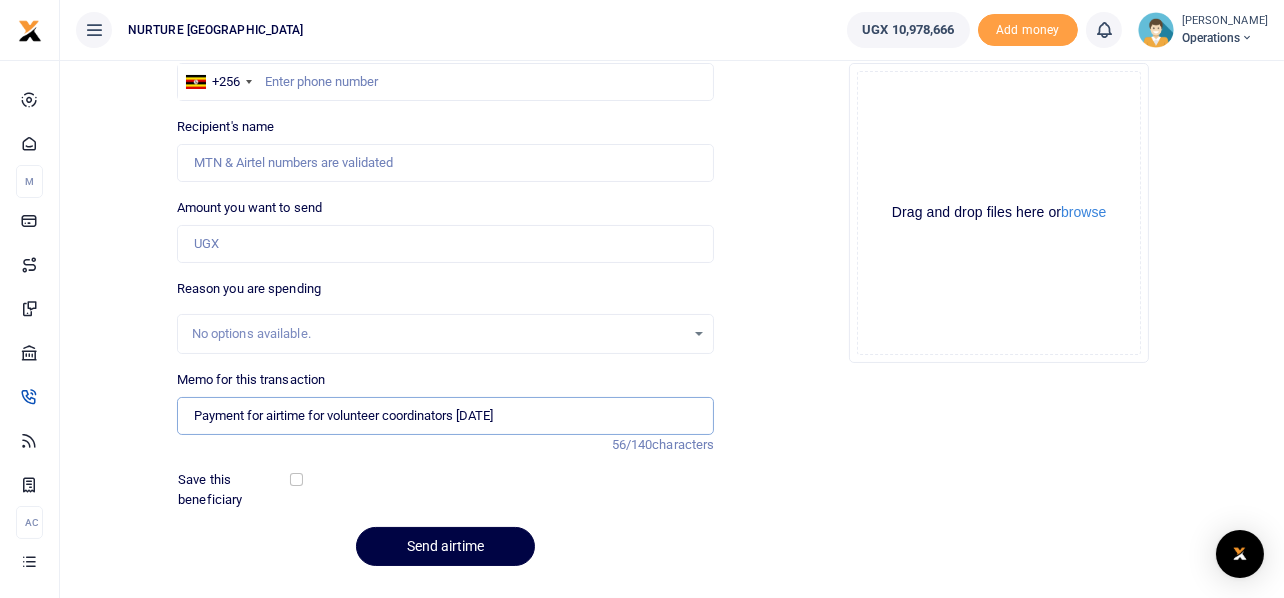 type on "Payment for airtime for volunteer coordinators July 2025" 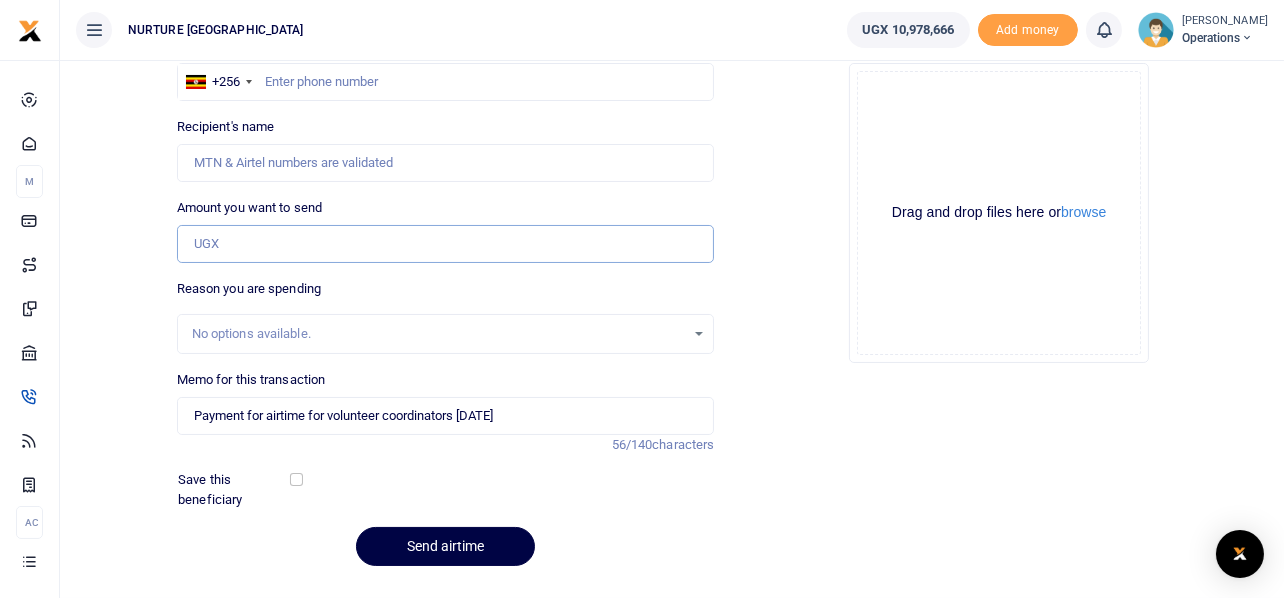 click on "Amount you want to send" at bounding box center [446, 244] 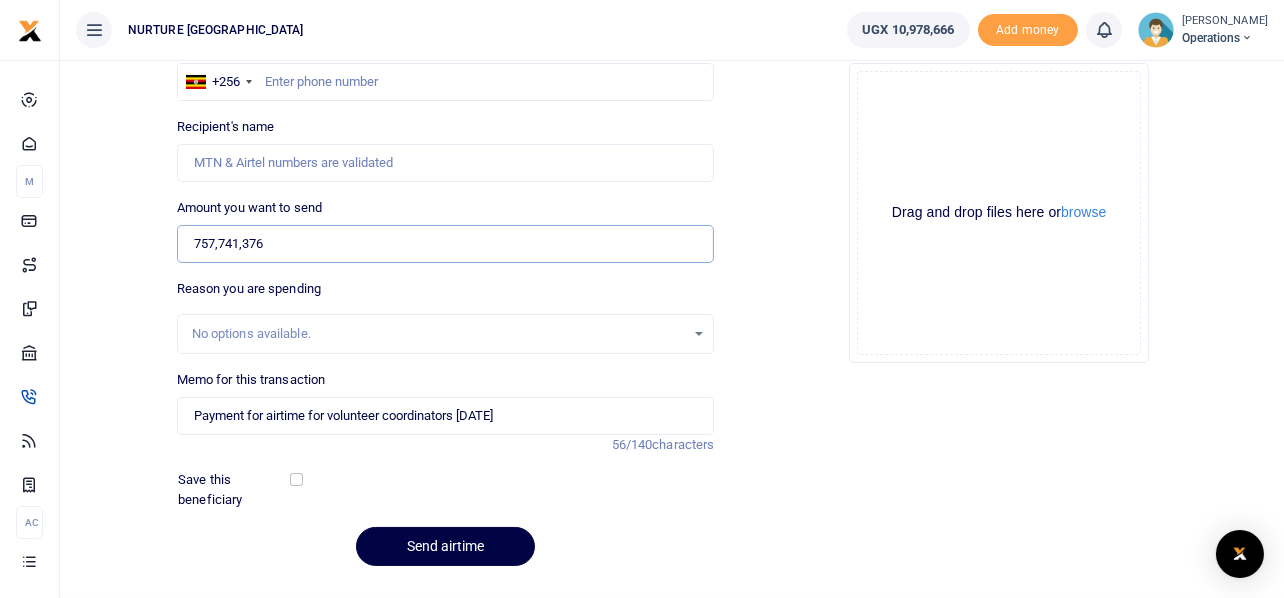 type on "757,741,376" 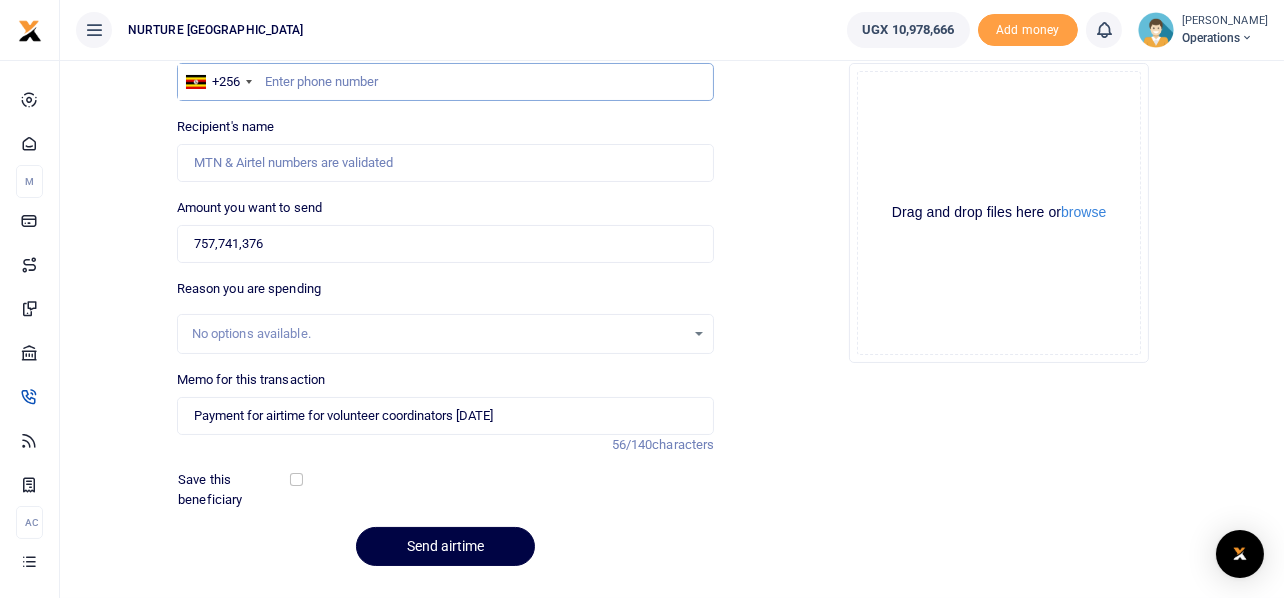 click at bounding box center [446, 82] 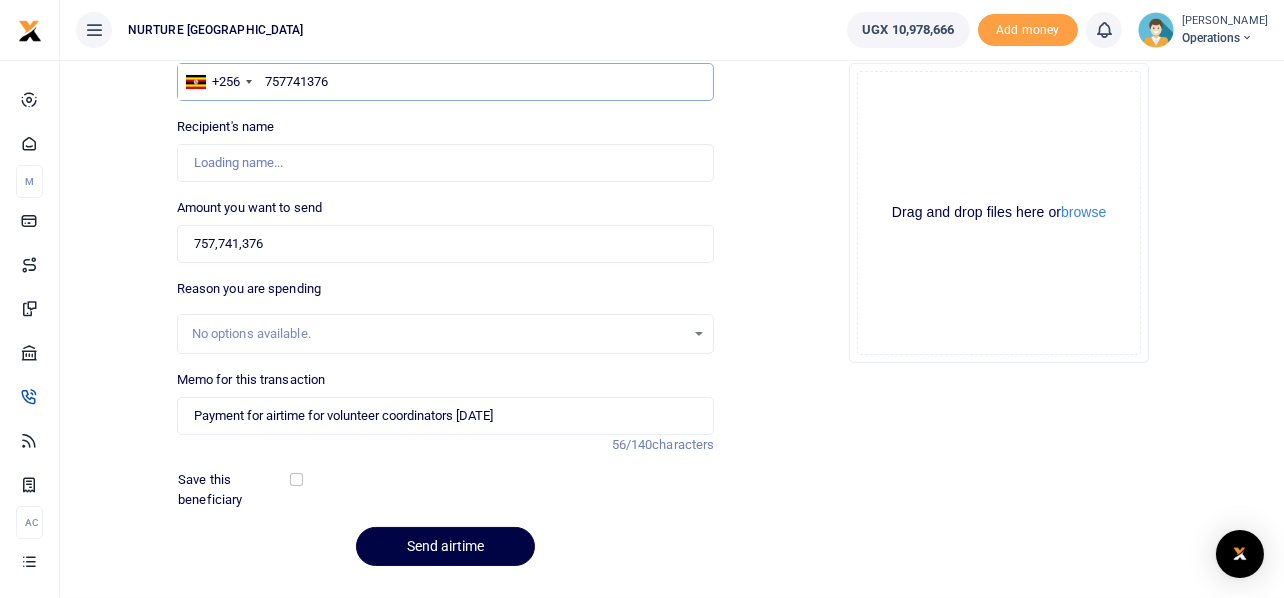 type on "757741376" 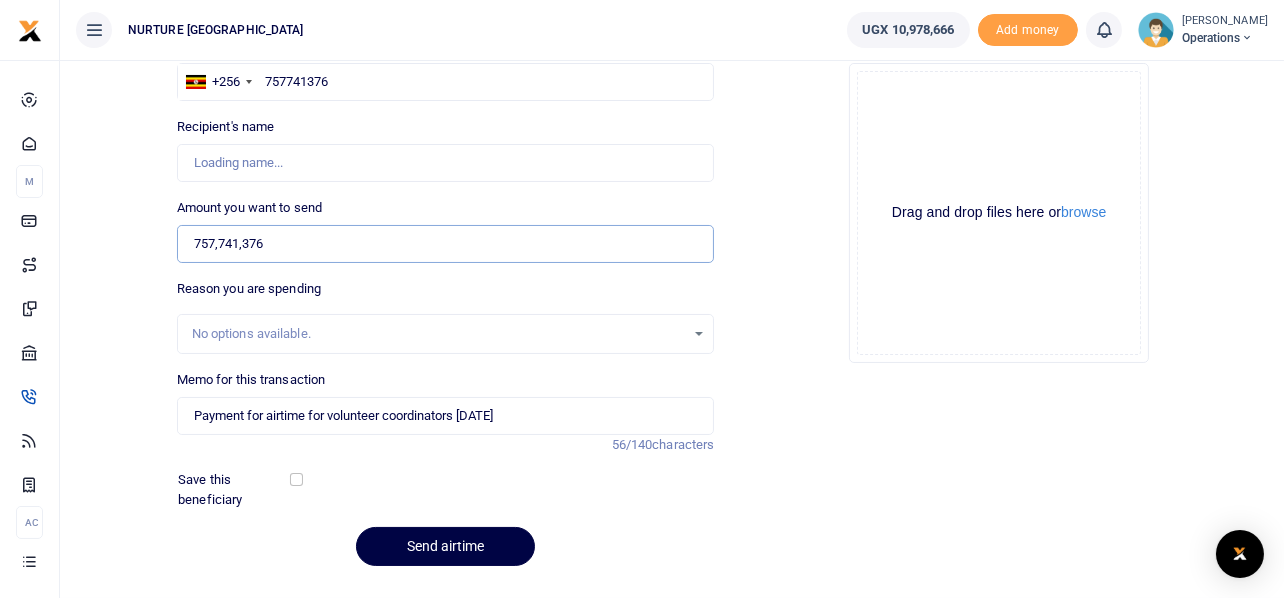 type on "Ivan Mujuzi" 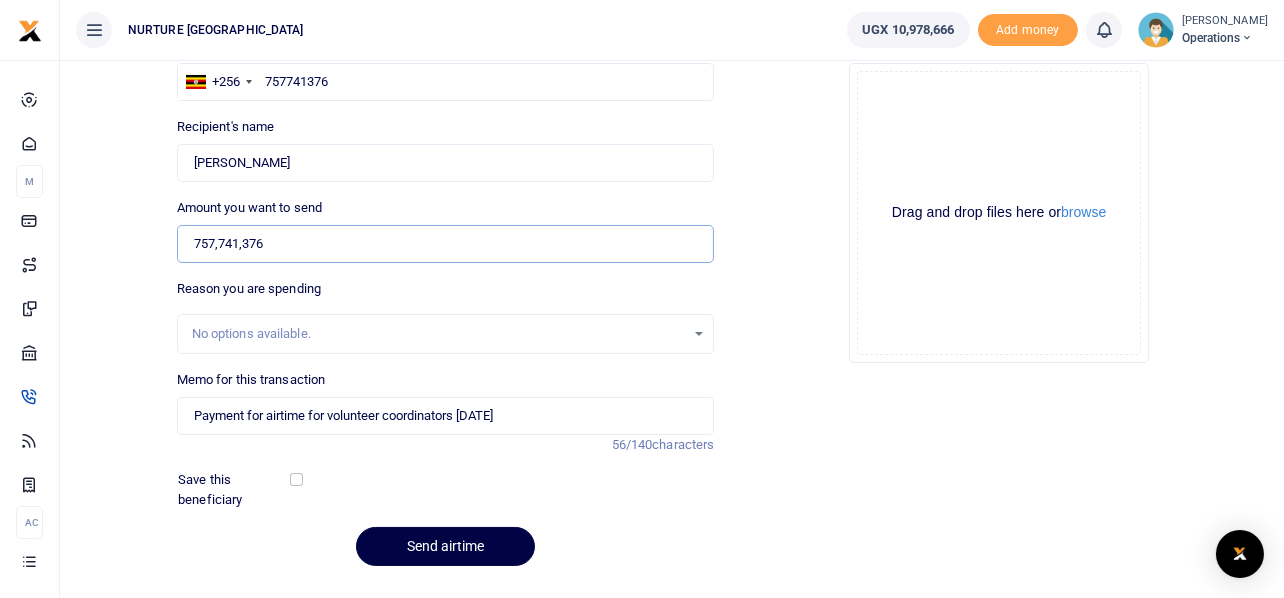 drag, startPoint x: 270, startPoint y: 247, endPoint x: 191, endPoint y: 252, distance: 79.15807 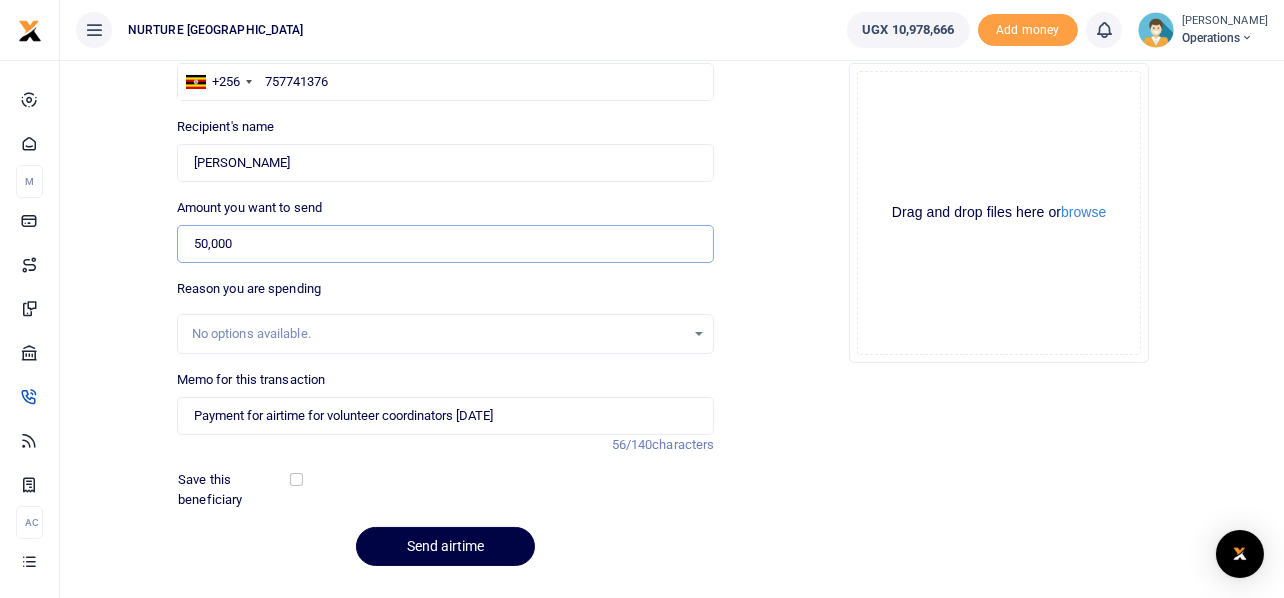 scroll, scrollTop: 221, scrollLeft: 0, axis: vertical 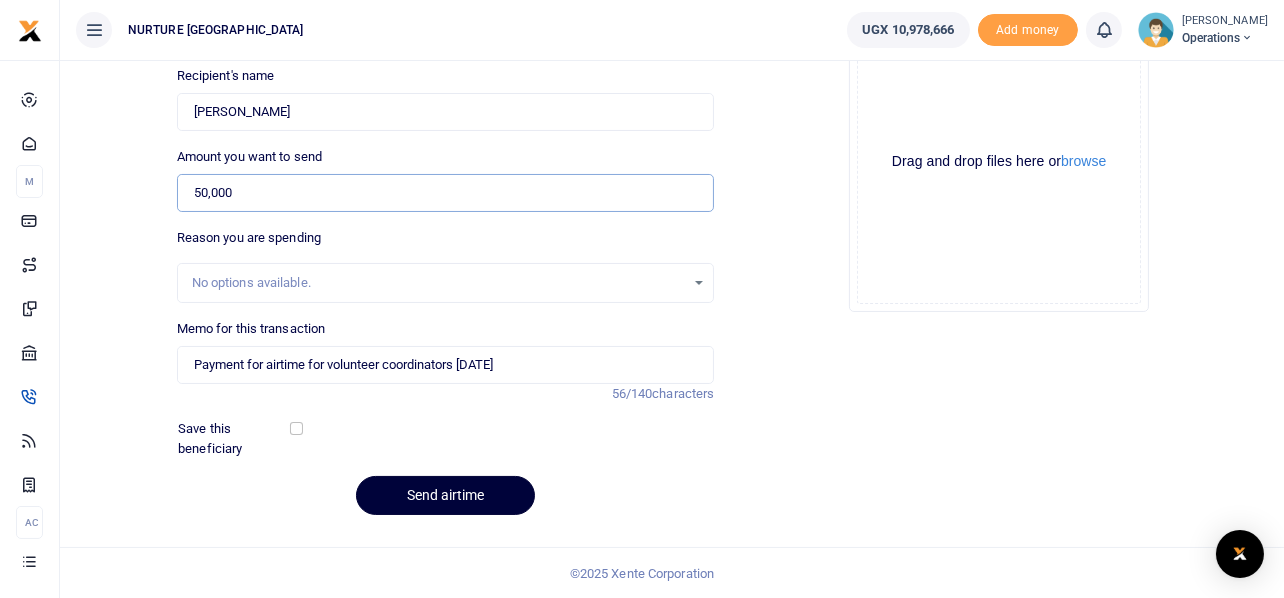 type on "50,000" 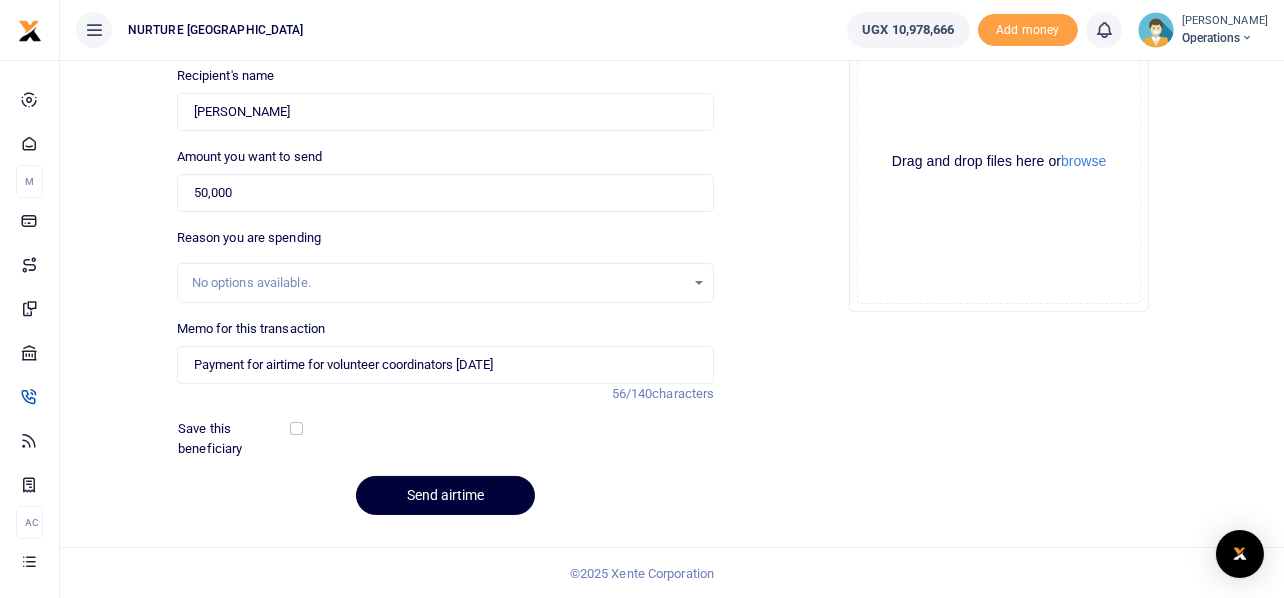 click on "Send airtime" at bounding box center (445, 495) 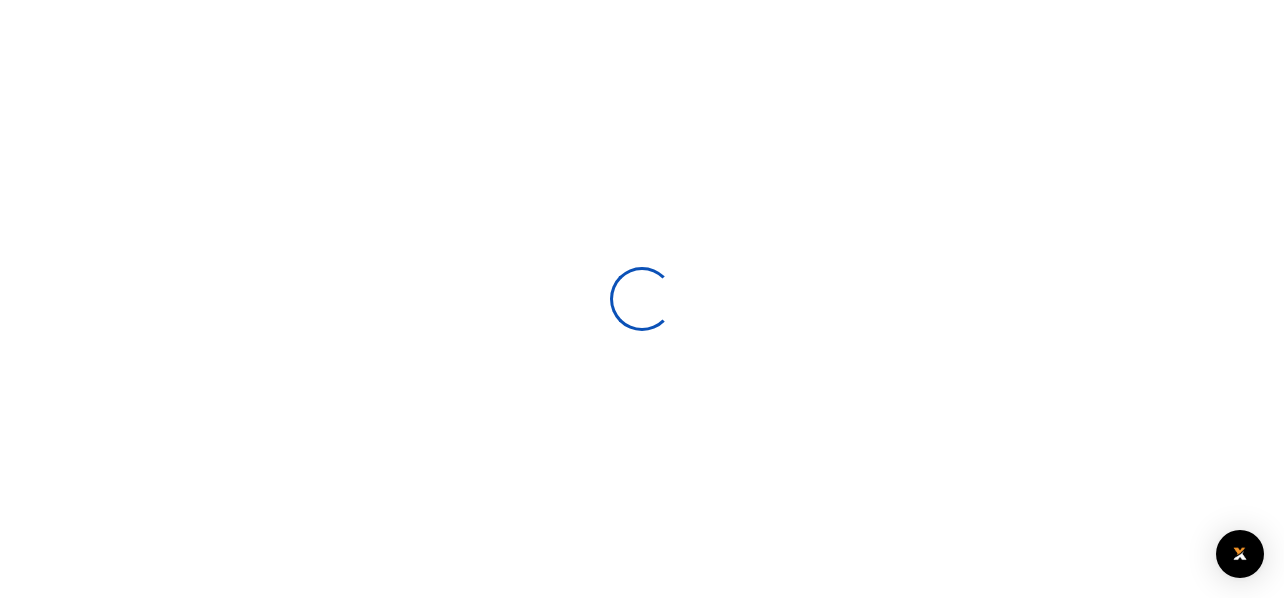 scroll, scrollTop: 219, scrollLeft: 0, axis: vertical 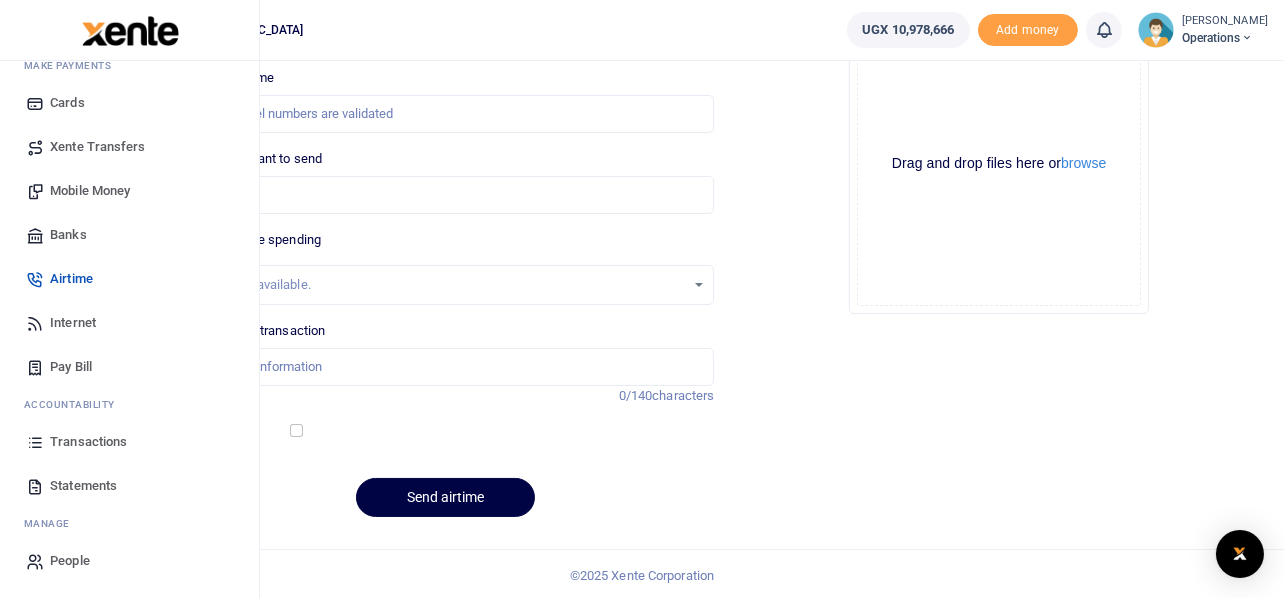 click on "Internet" at bounding box center (73, 323) 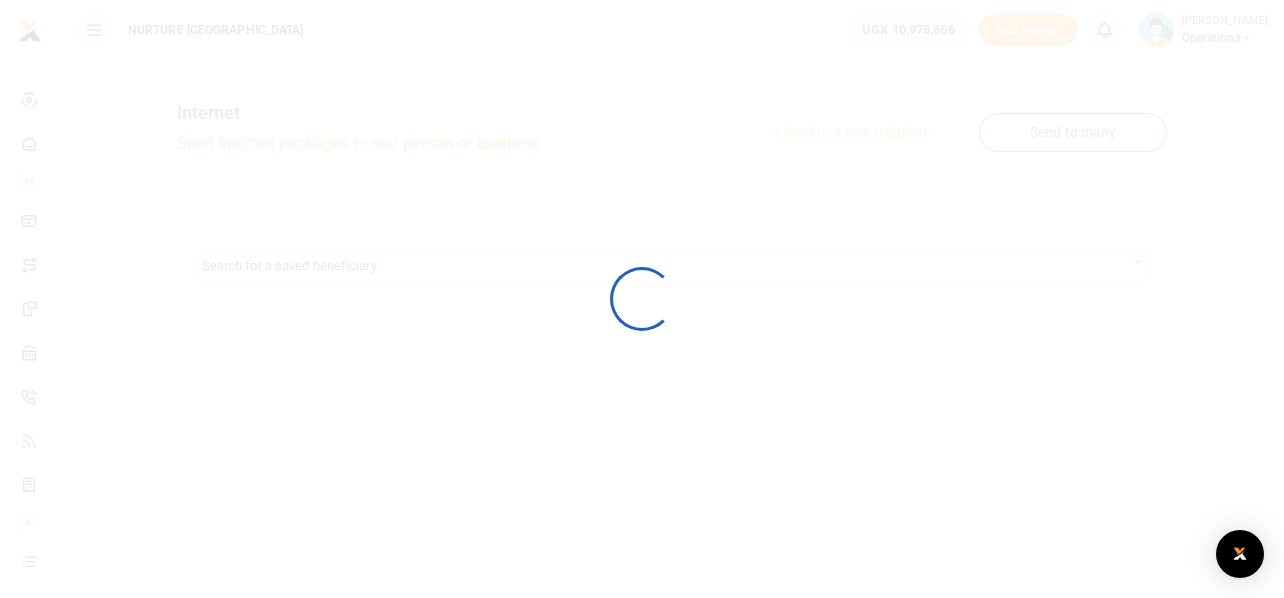 scroll, scrollTop: 0, scrollLeft: 0, axis: both 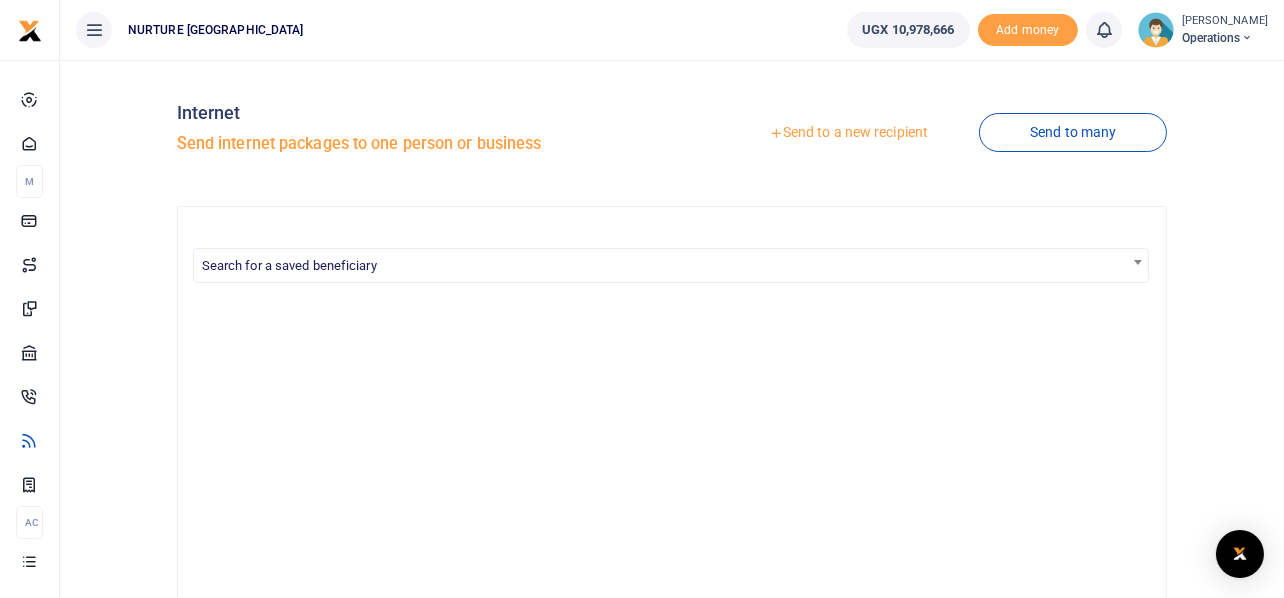 click on "Send to a new recipient" at bounding box center [848, 133] 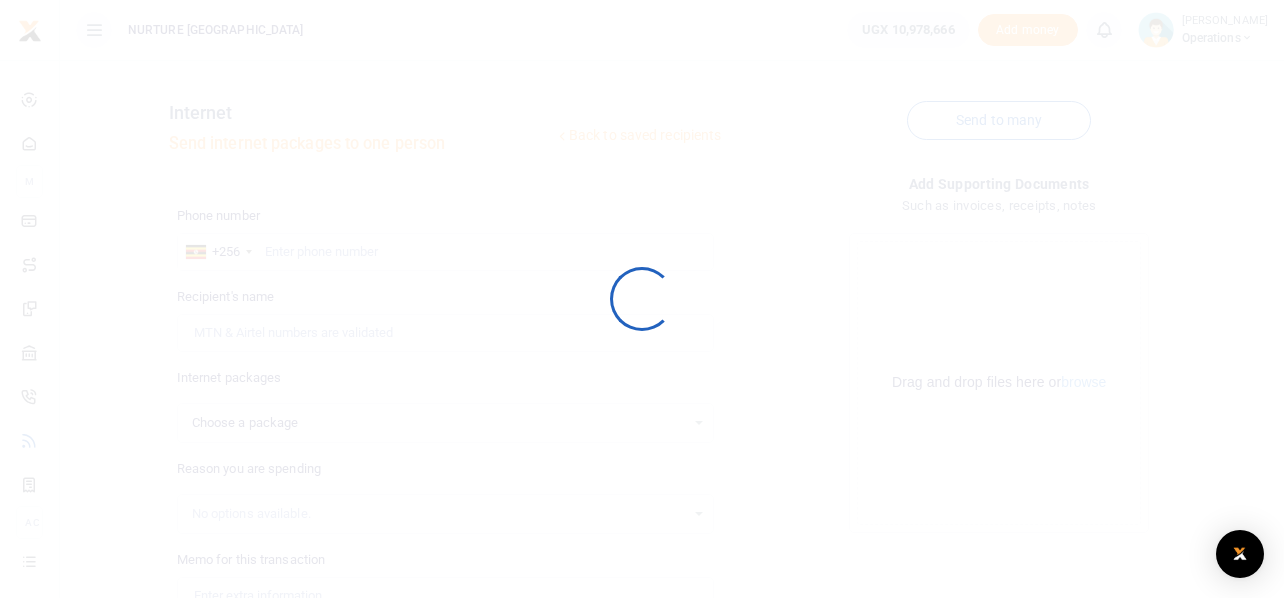 scroll, scrollTop: 0, scrollLeft: 0, axis: both 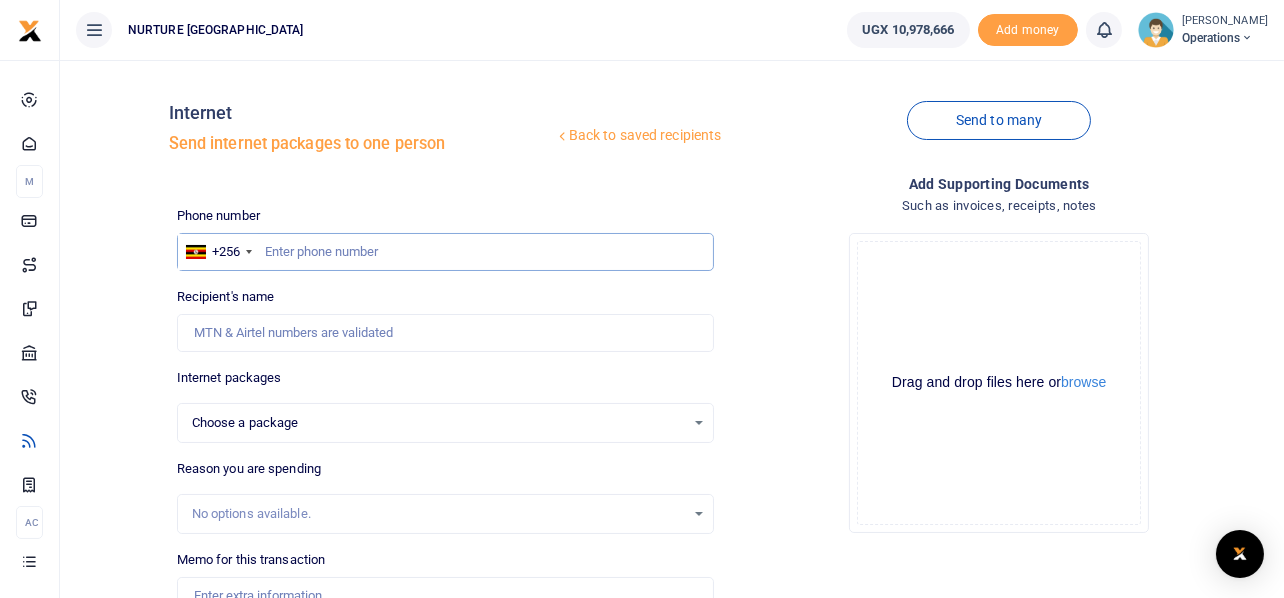 click at bounding box center (446, 252) 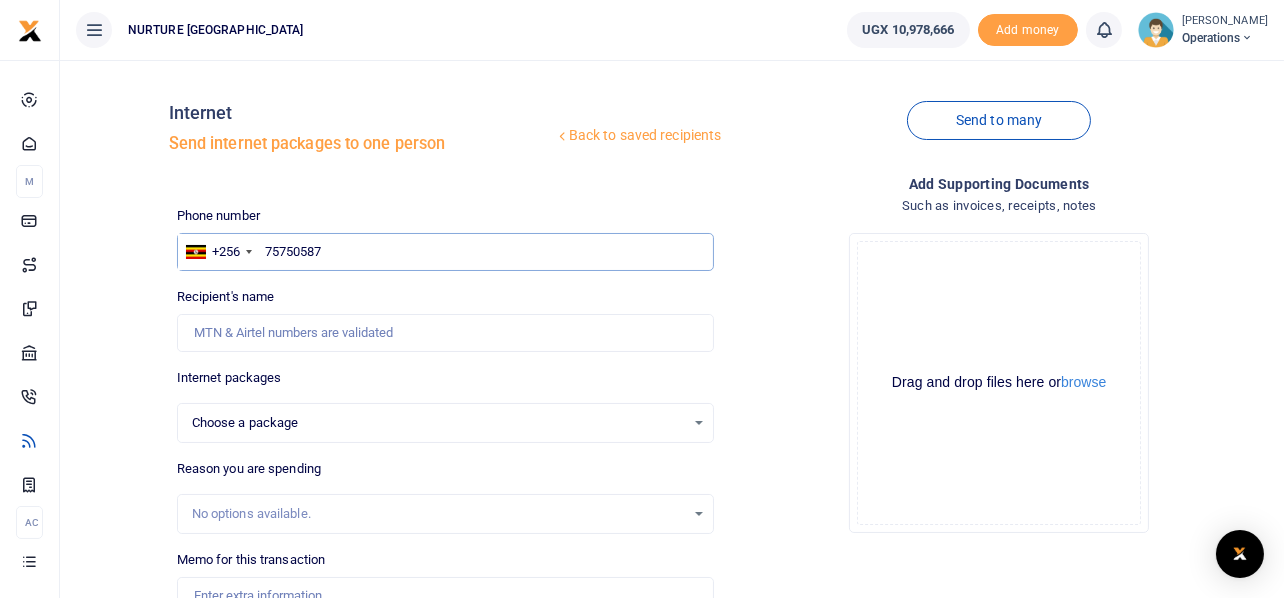 type on "757505873" 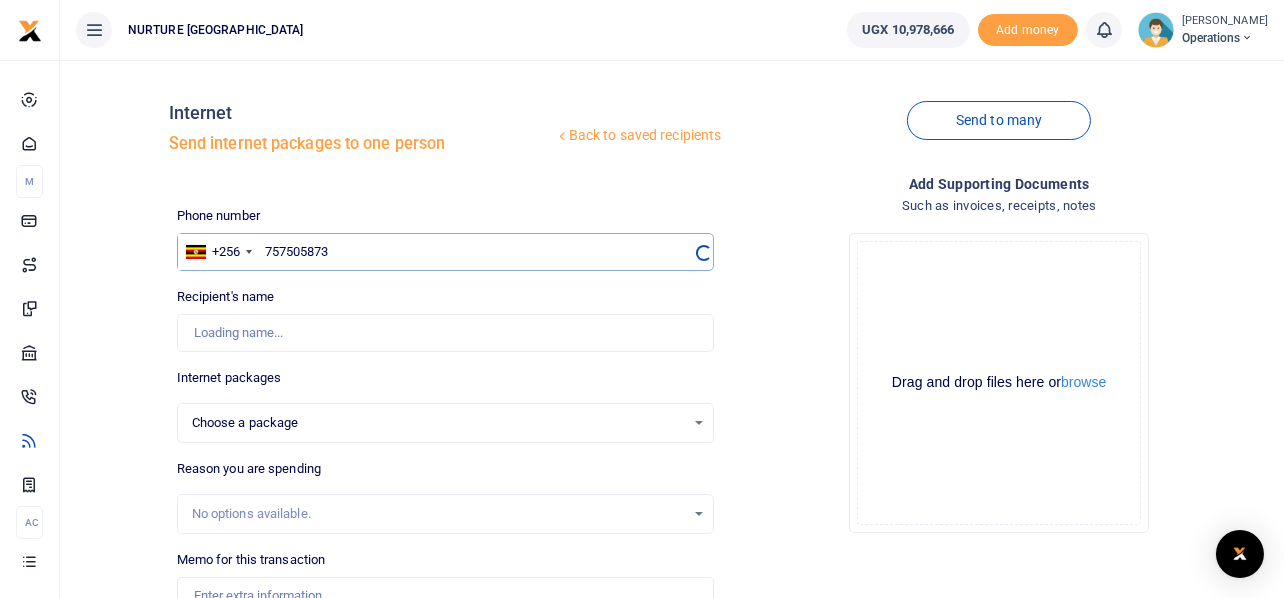 select 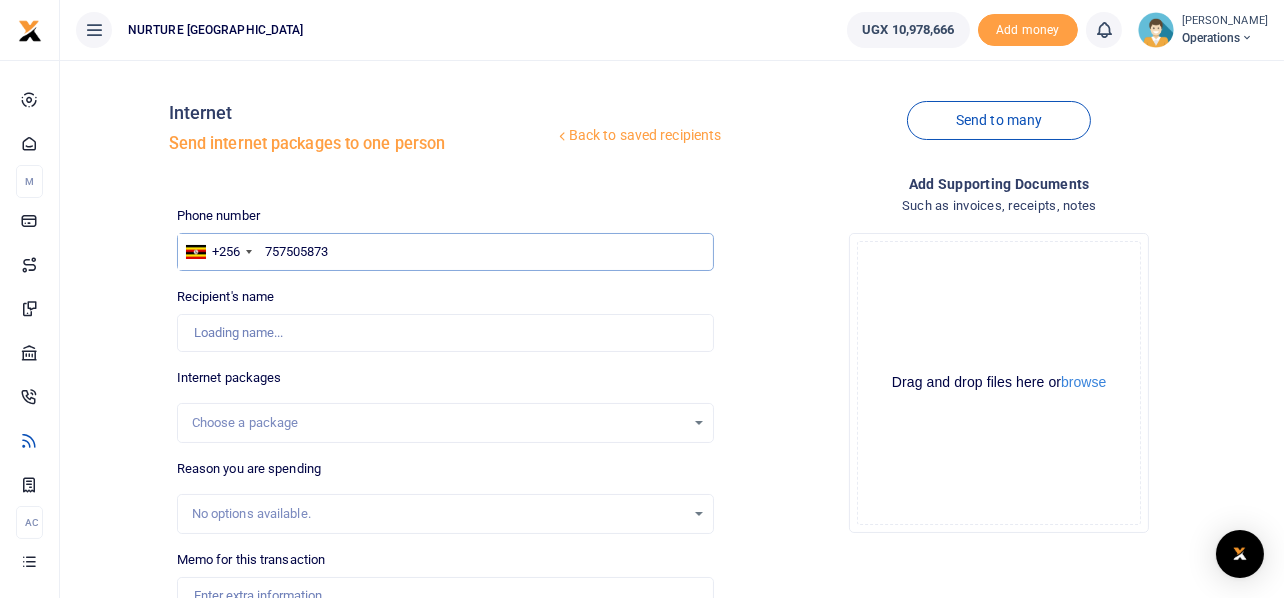 type on "[PERSON_NAME]" 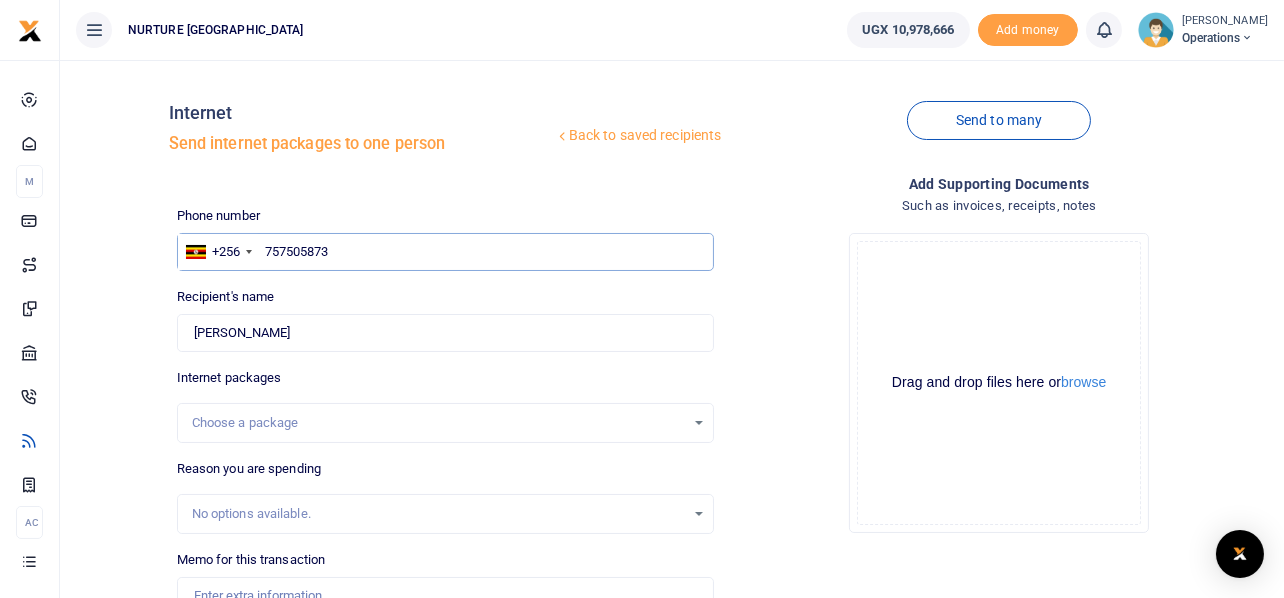 type on "757505873" 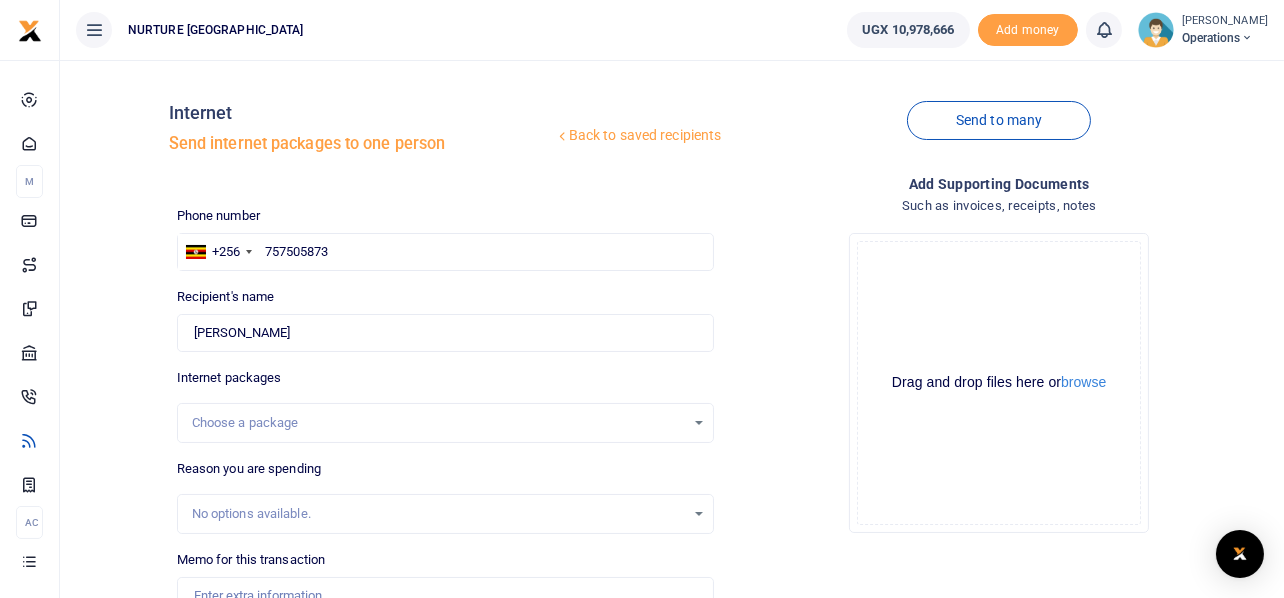click on "Choose a package" at bounding box center (446, 423) 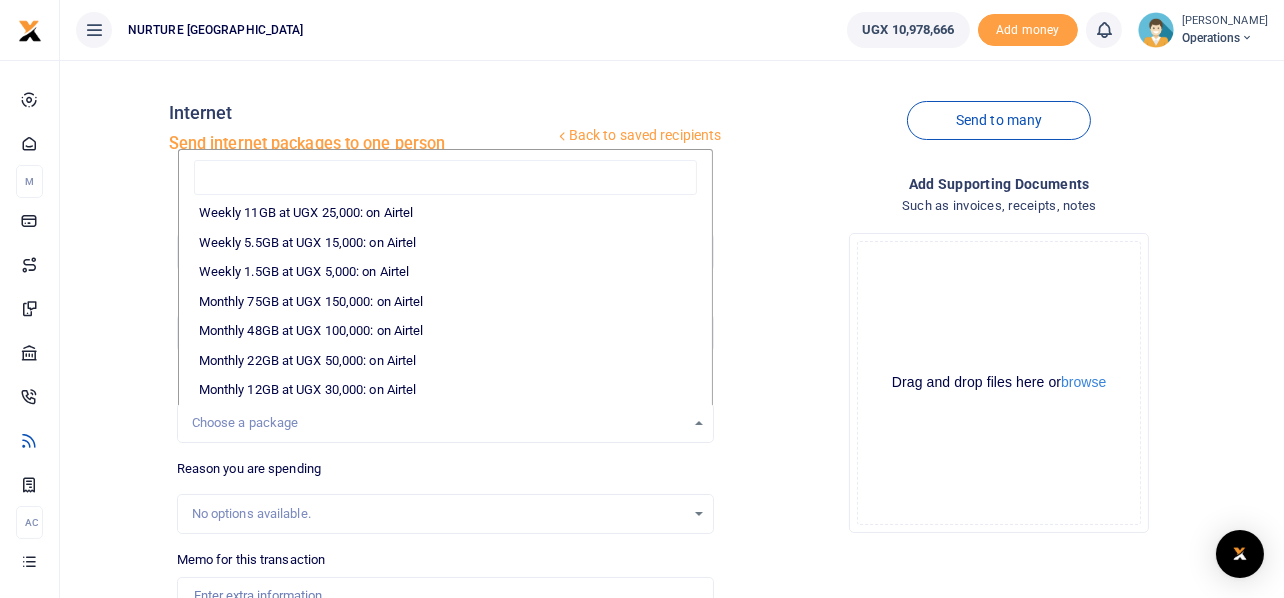 scroll, scrollTop: 185, scrollLeft: 0, axis: vertical 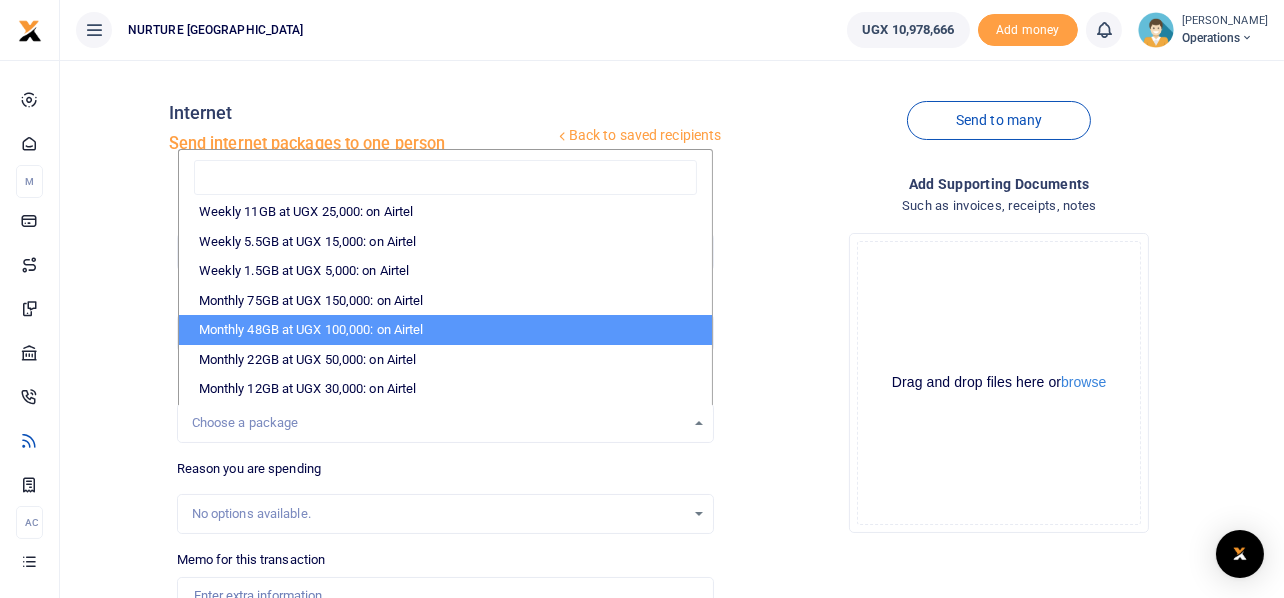 click on "Monthly 48GB at UGX  100,000: on Airtel" at bounding box center [446, 330] 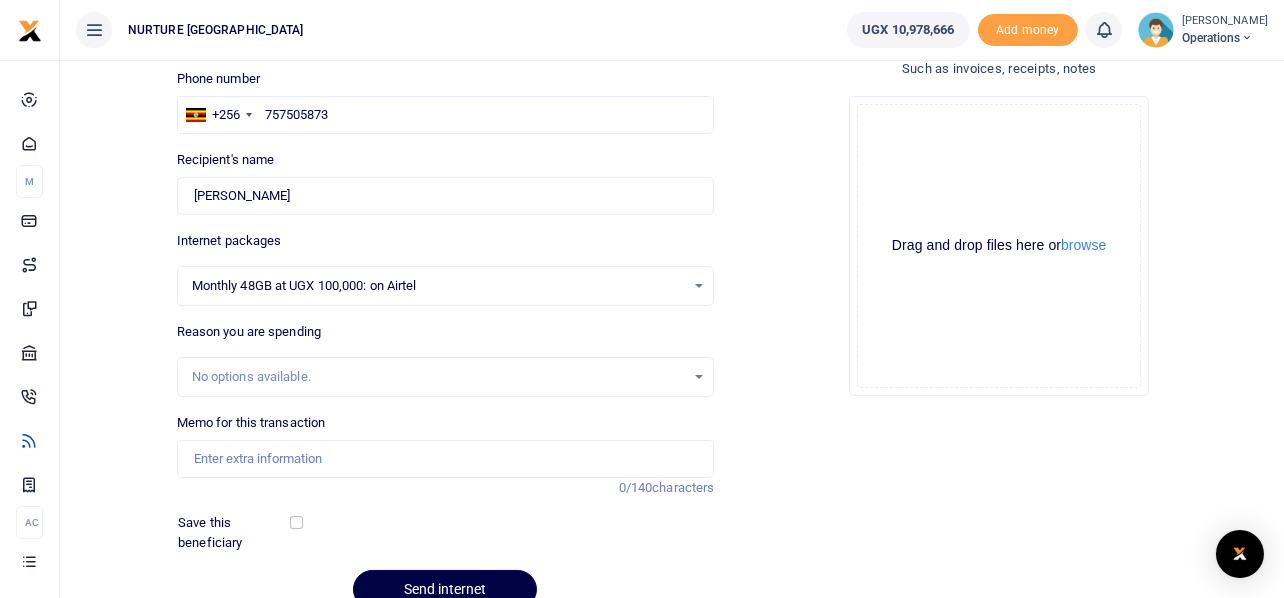 scroll, scrollTop: 187, scrollLeft: 0, axis: vertical 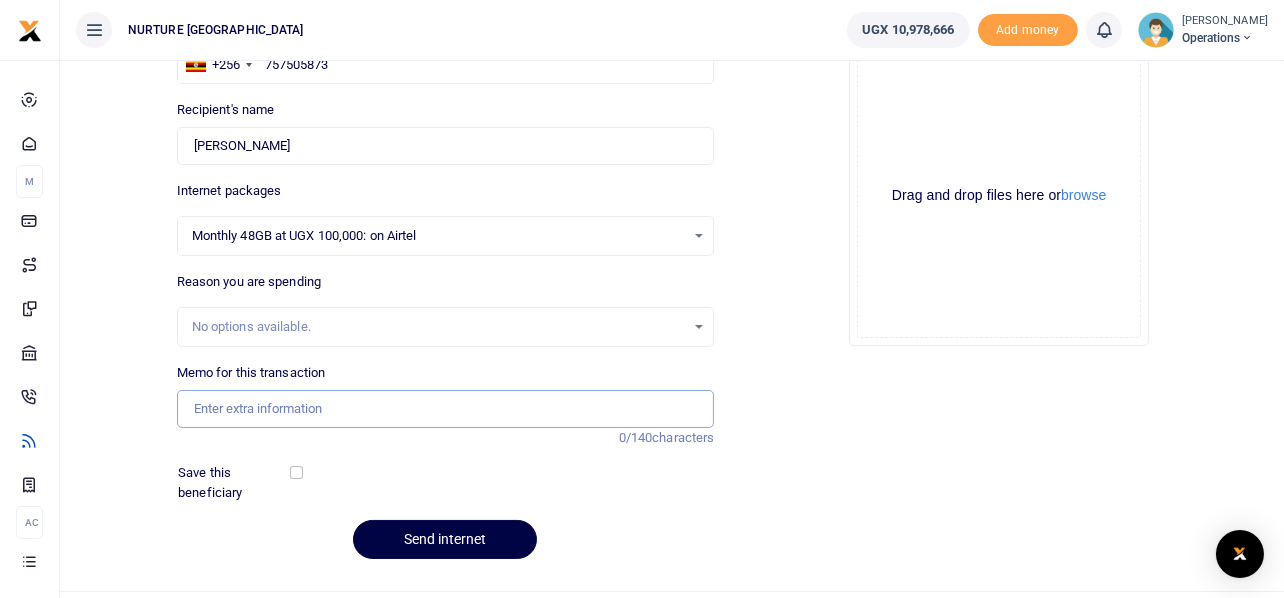 click on "Memo for this transaction" at bounding box center (446, 409) 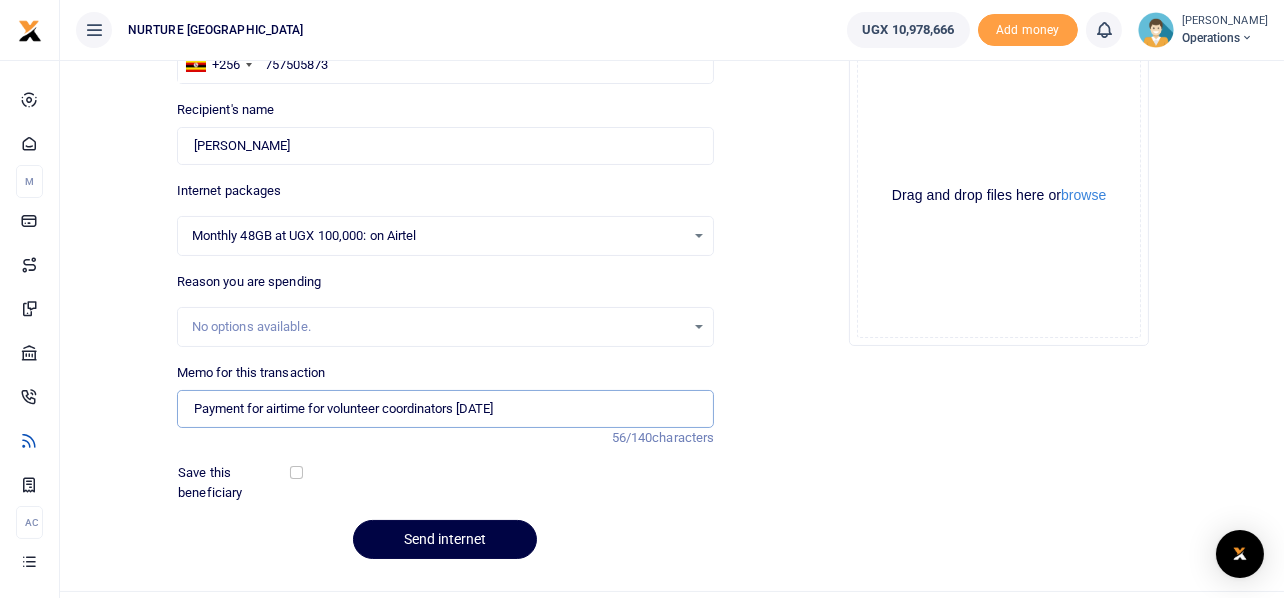 drag, startPoint x: 307, startPoint y: 406, endPoint x: 268, endPoint y: 399, distance: 39.623226 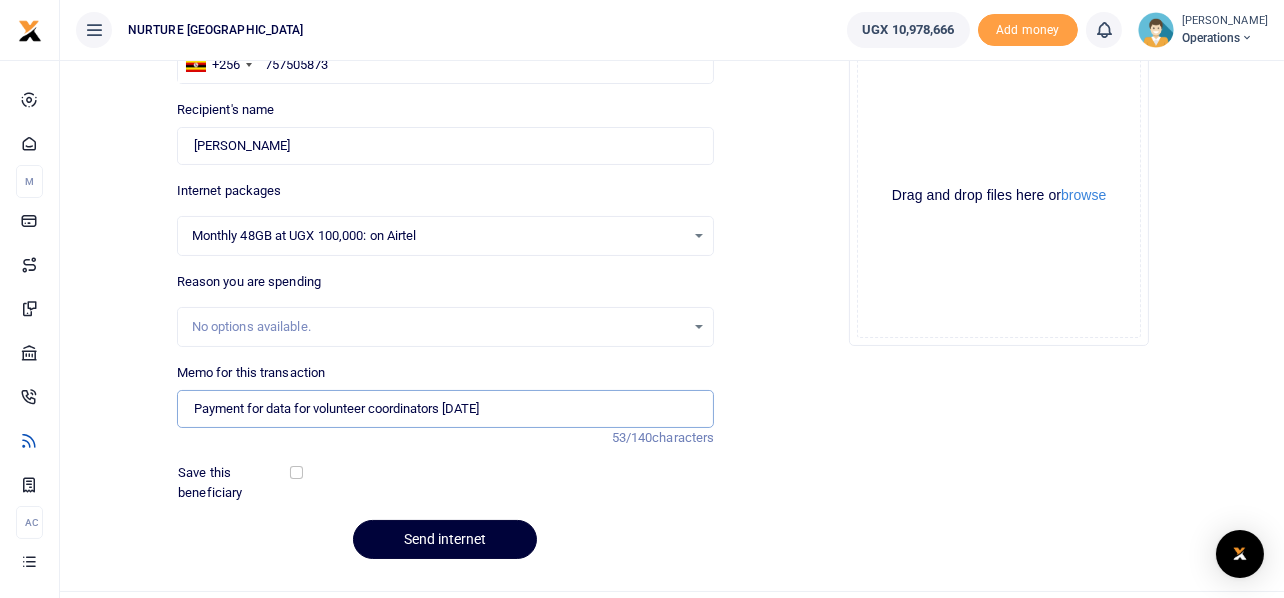 type on "Payment for data for volunteer coordinators [DATE]" 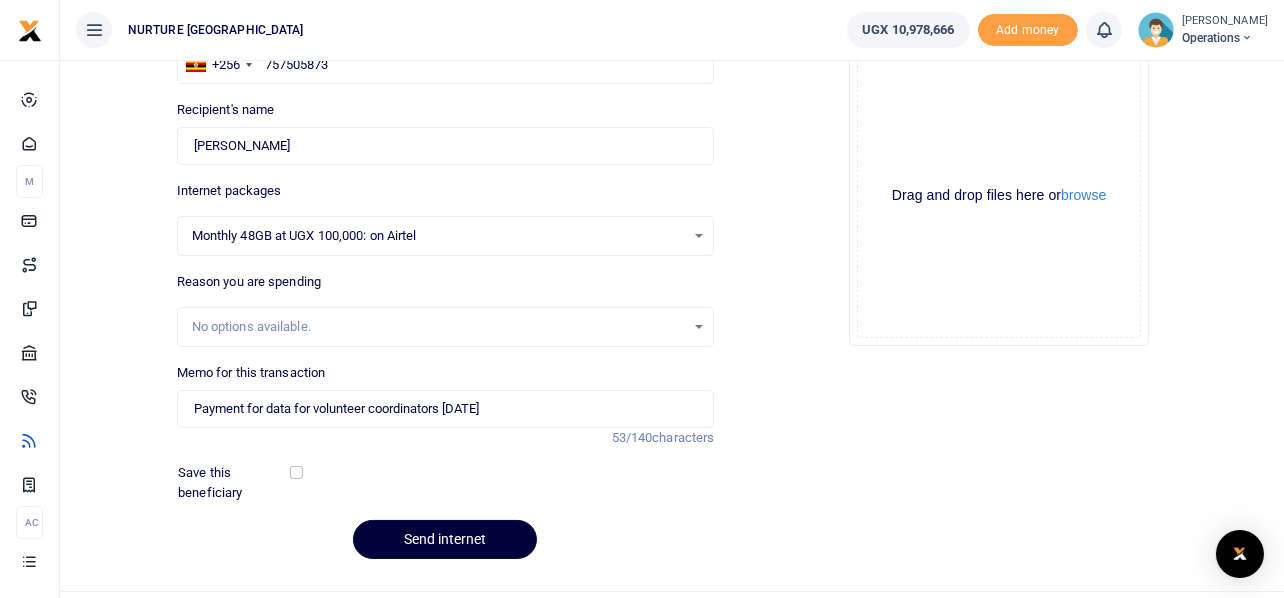 click on "Send internet" at bounding box center (445, 539) 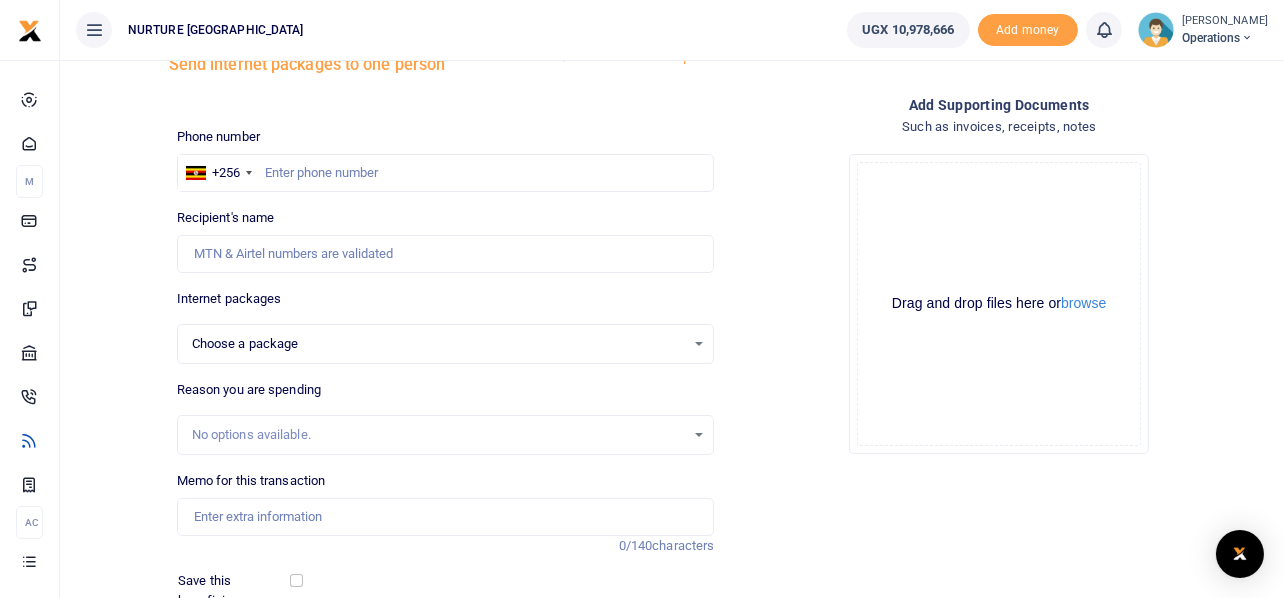 scroll, scrollTop: 0, scrollLeft: 0, axis: both 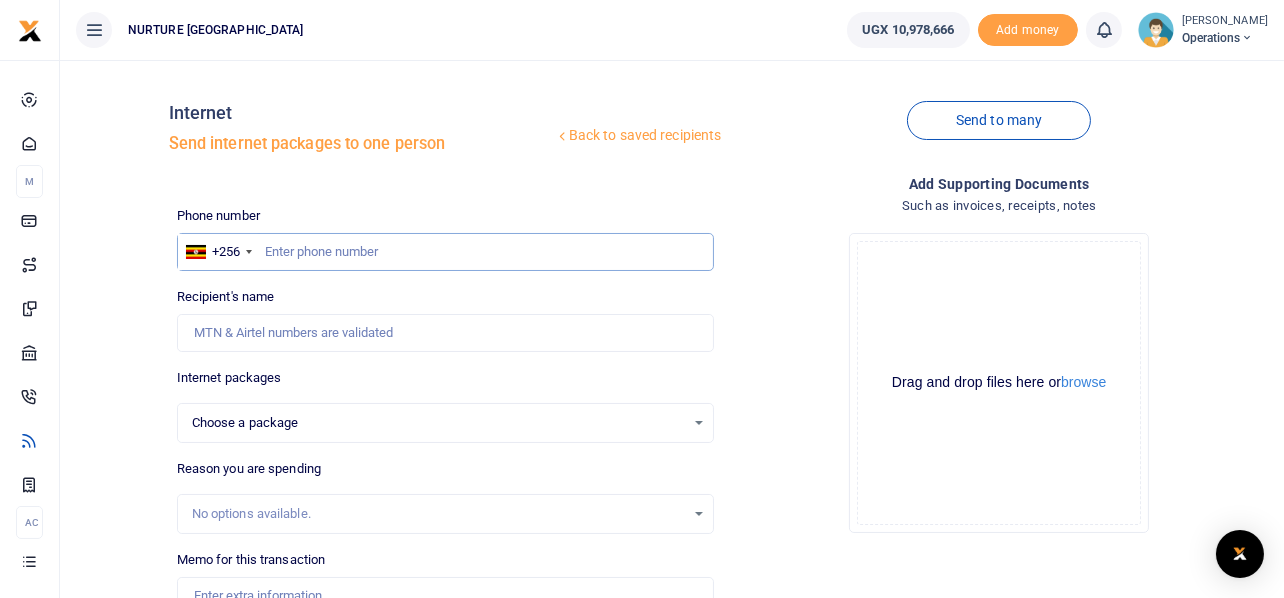 click at bounding box center (446, 252) 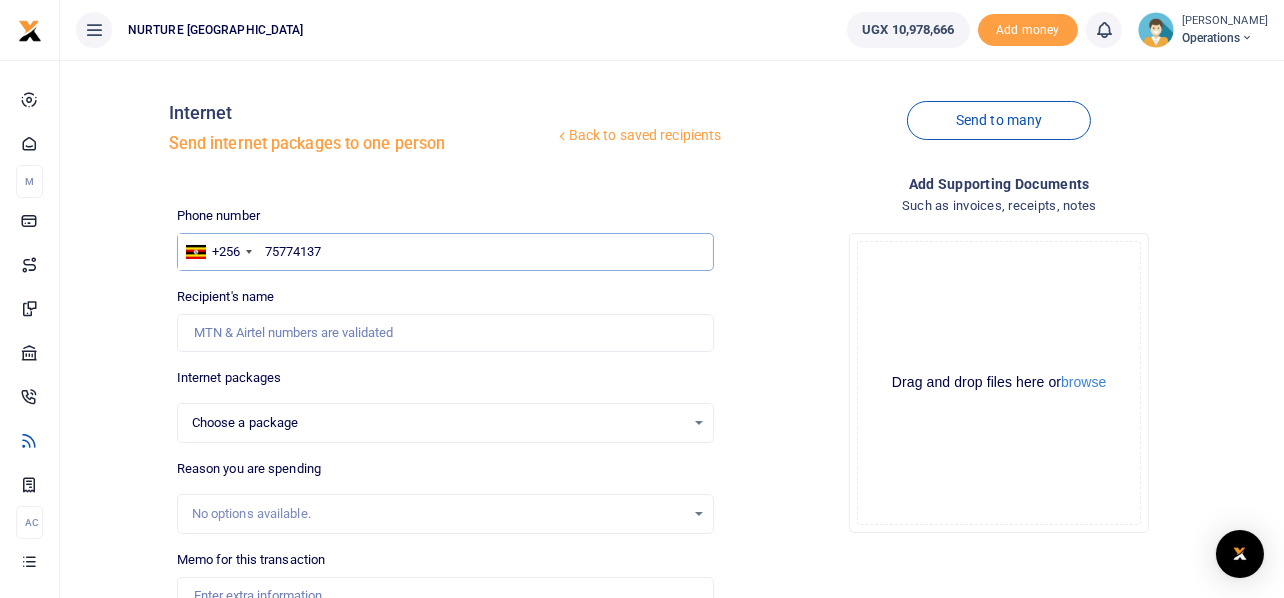 type on "757741376" 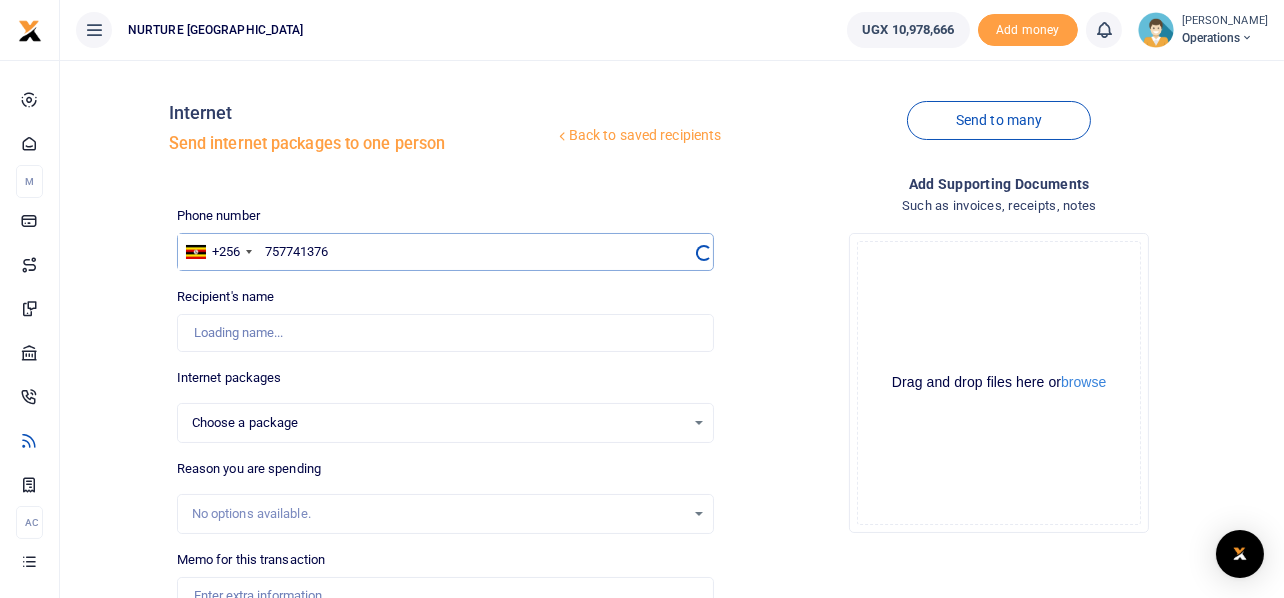 select 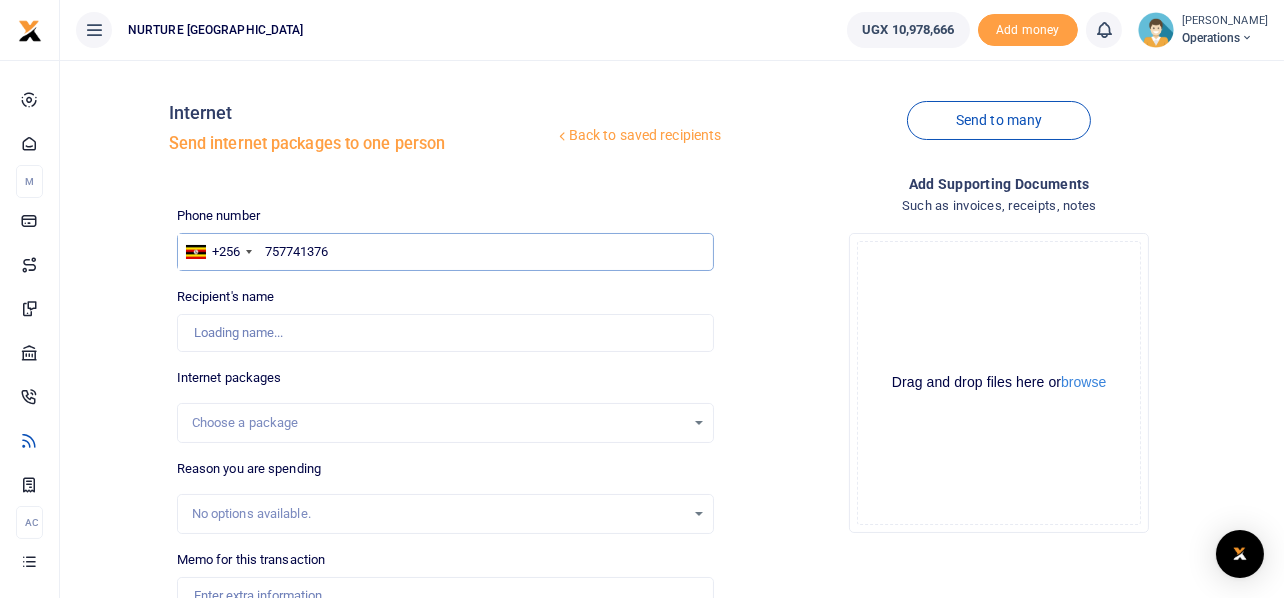 type on "757741376" 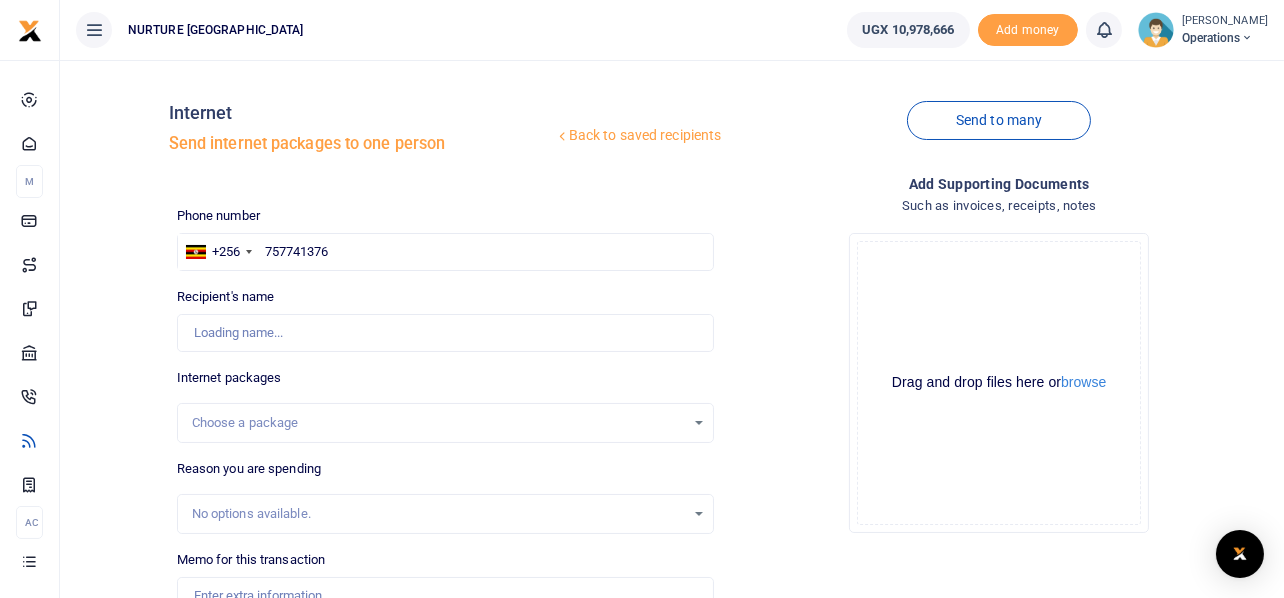 type on "Ivan Mujuzi" 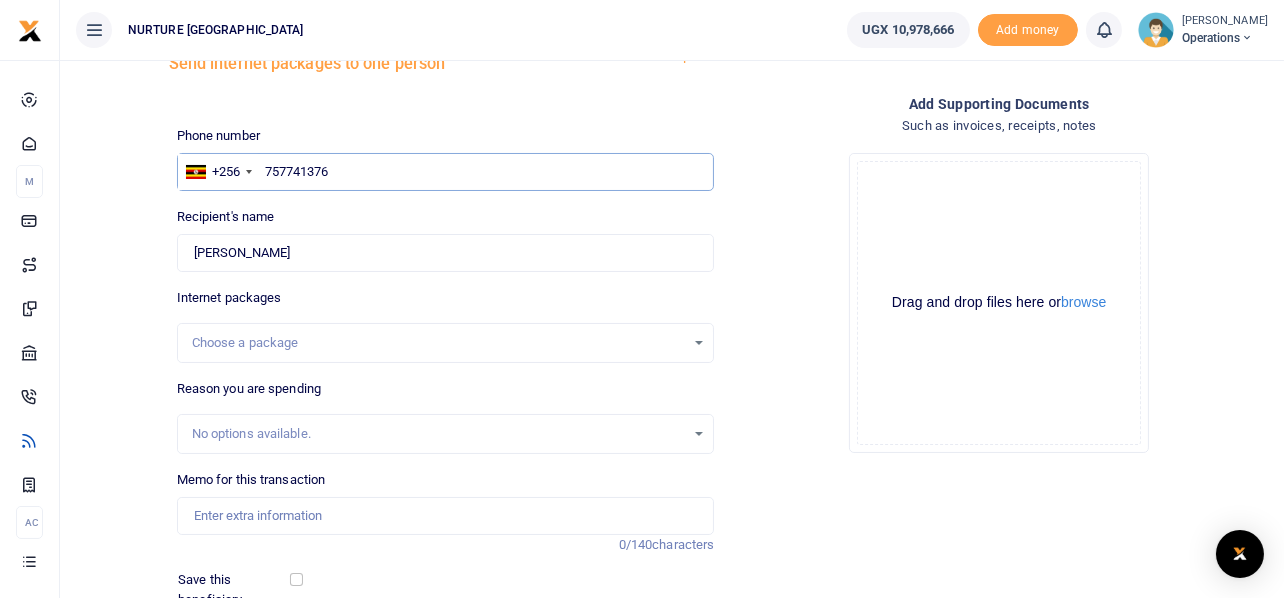scroll, scrollTop: 99, scrollLeft: 0, axis: vertical 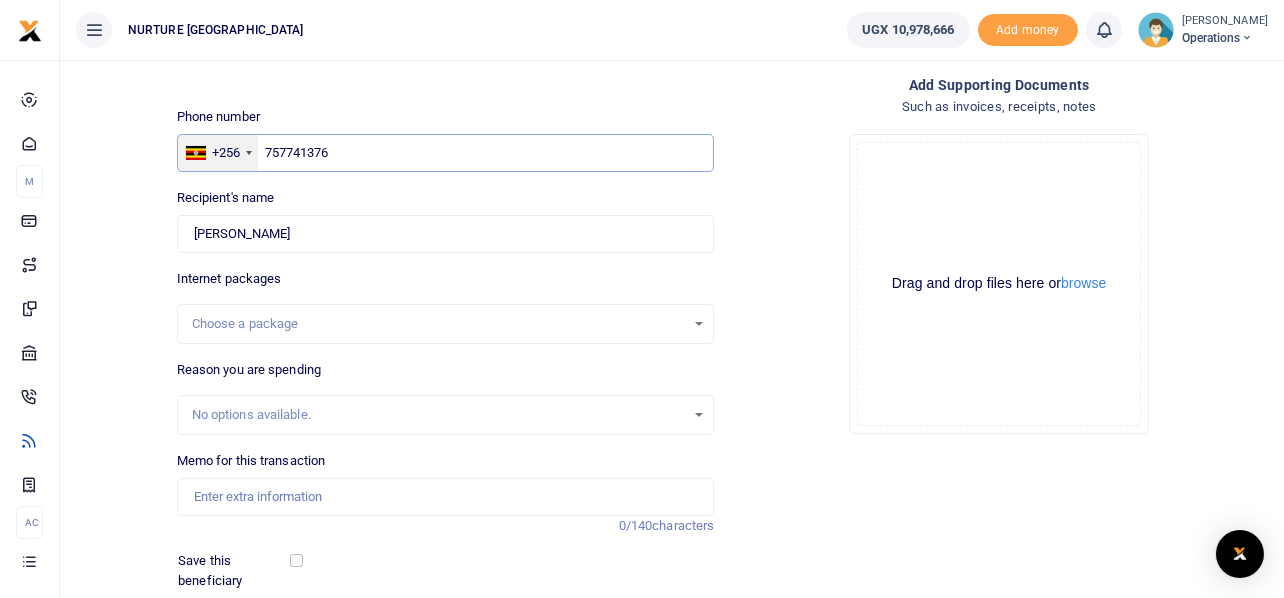 drag, startPoint x: 359, startPoint y: 154, endPoint x: 258, endPoint y: 145, distance: 101.4002 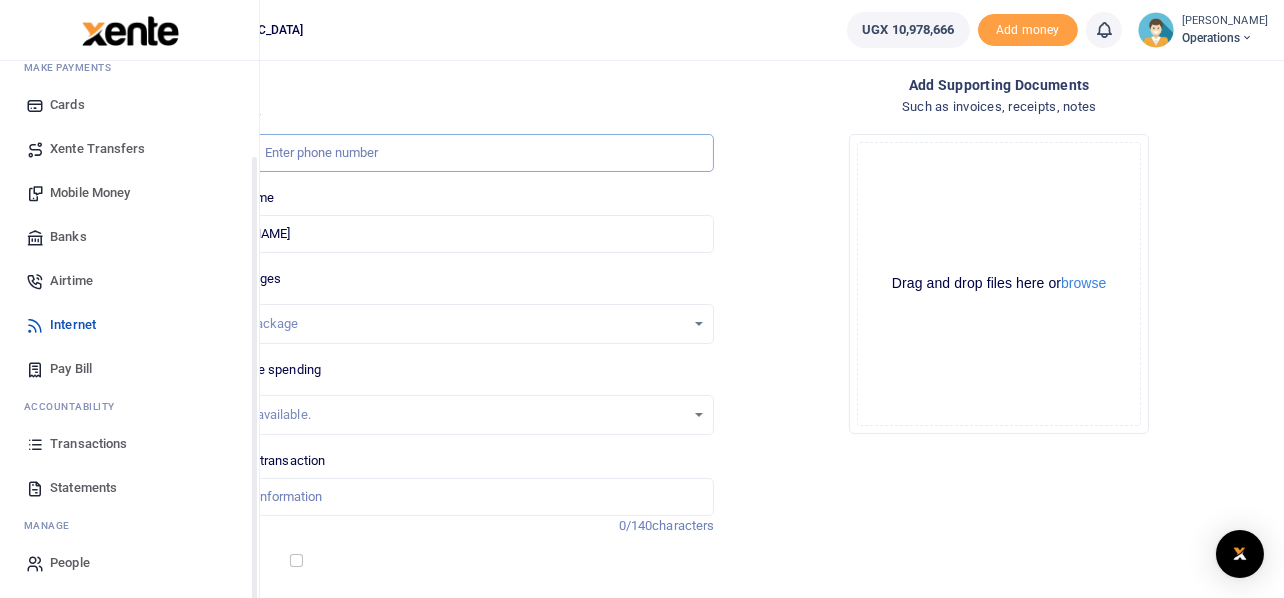 scroll, scrollTop: 115, scrollLeft: 0, axis: vertical 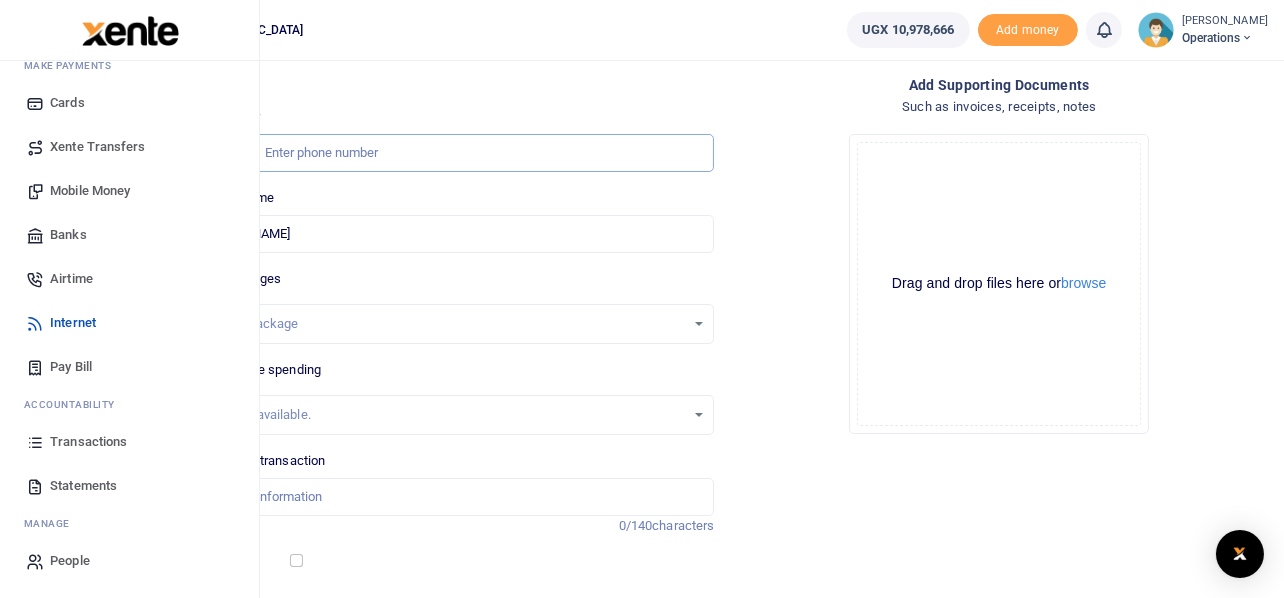 type 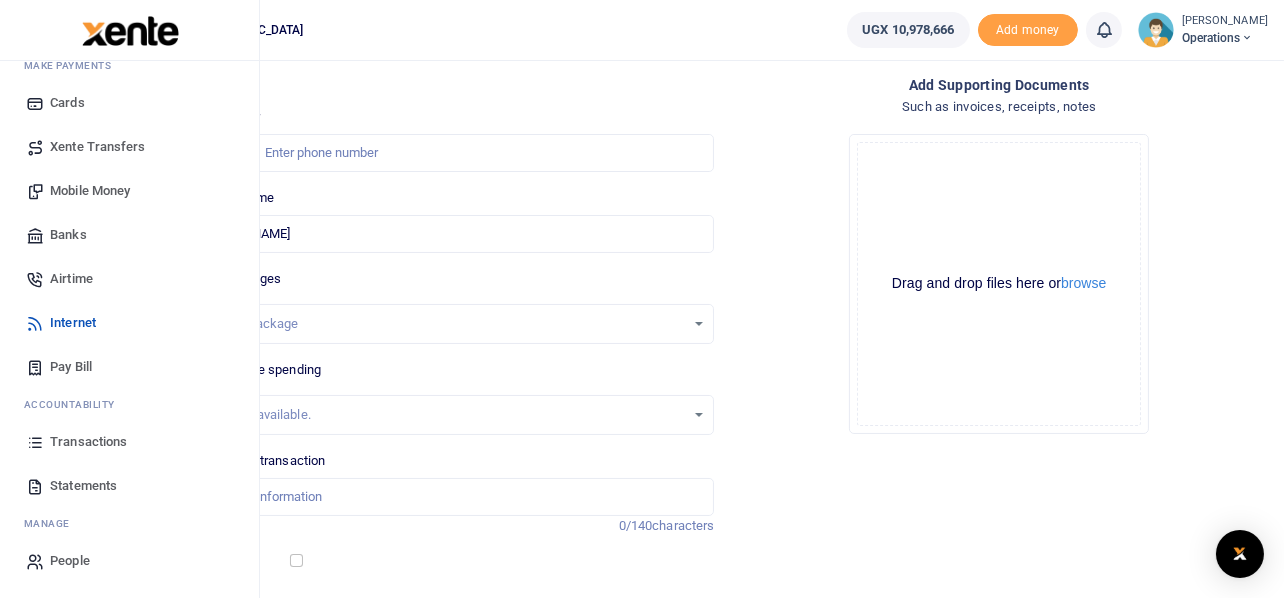 click on "Mobile Money" at bounding box center (90, 191) 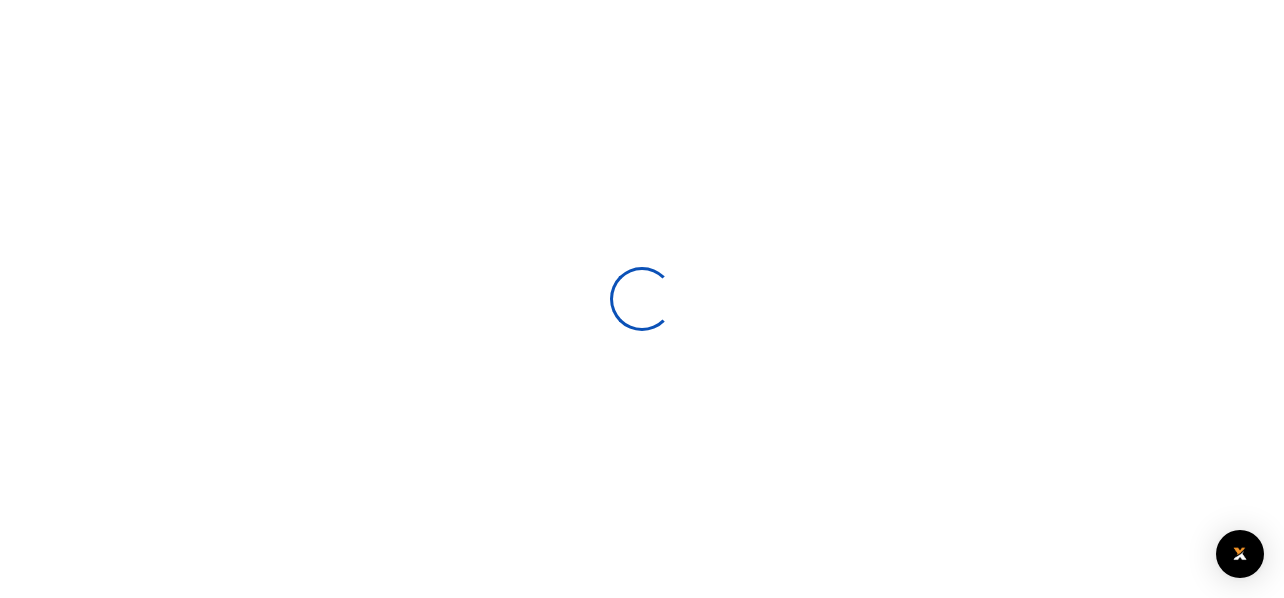 scroll, scrollTop: 0, scrollLeft: 0, axis: both 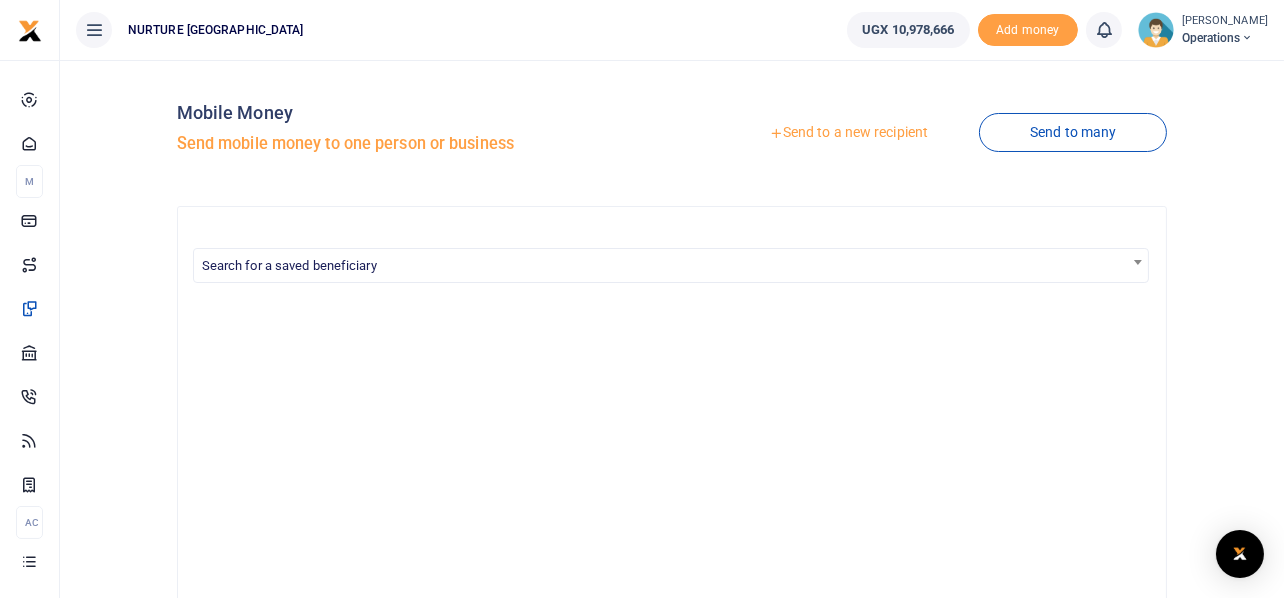 click on "Send to a new recipient" at bounding box center (848, 133) 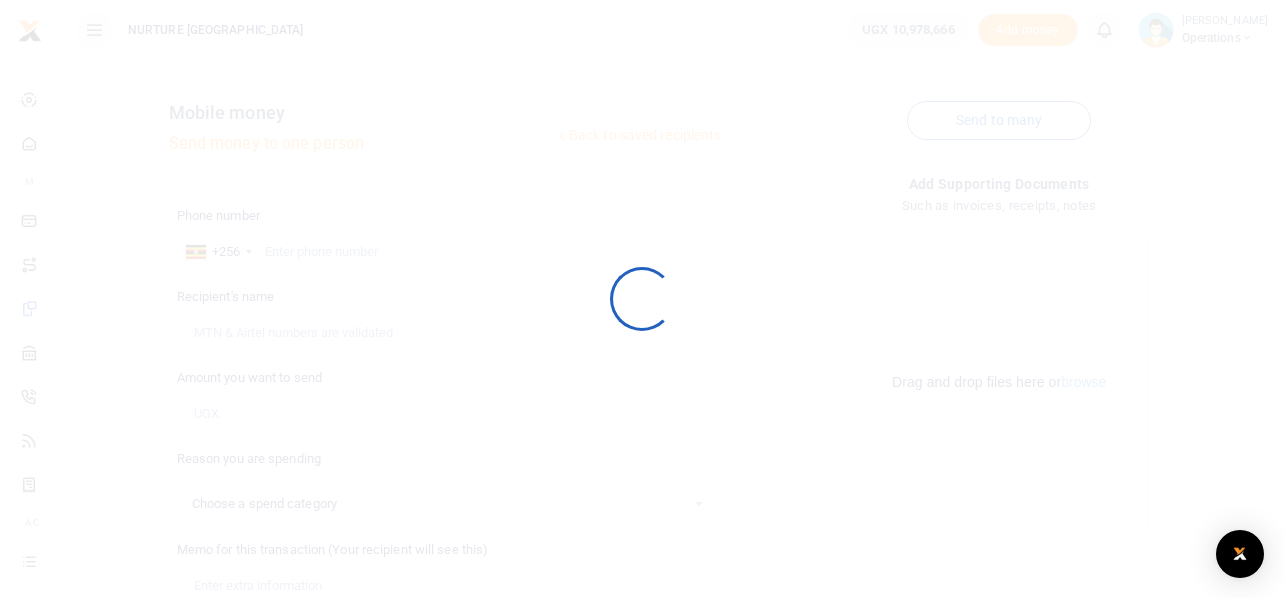 select 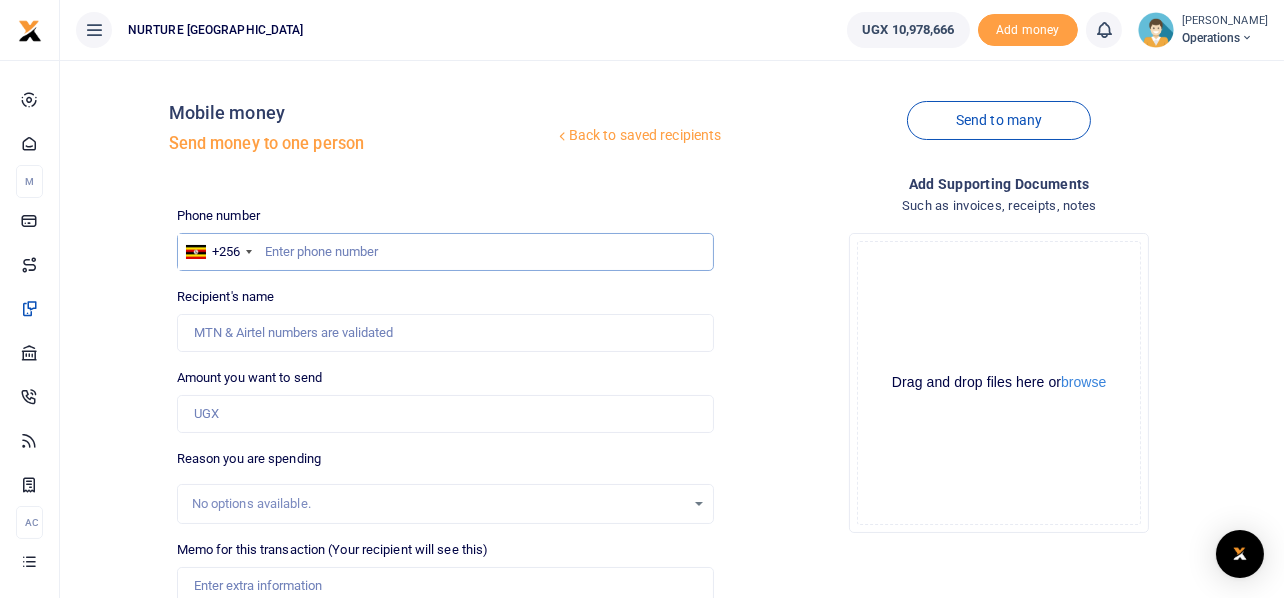 click at bounding box center [446, 252] 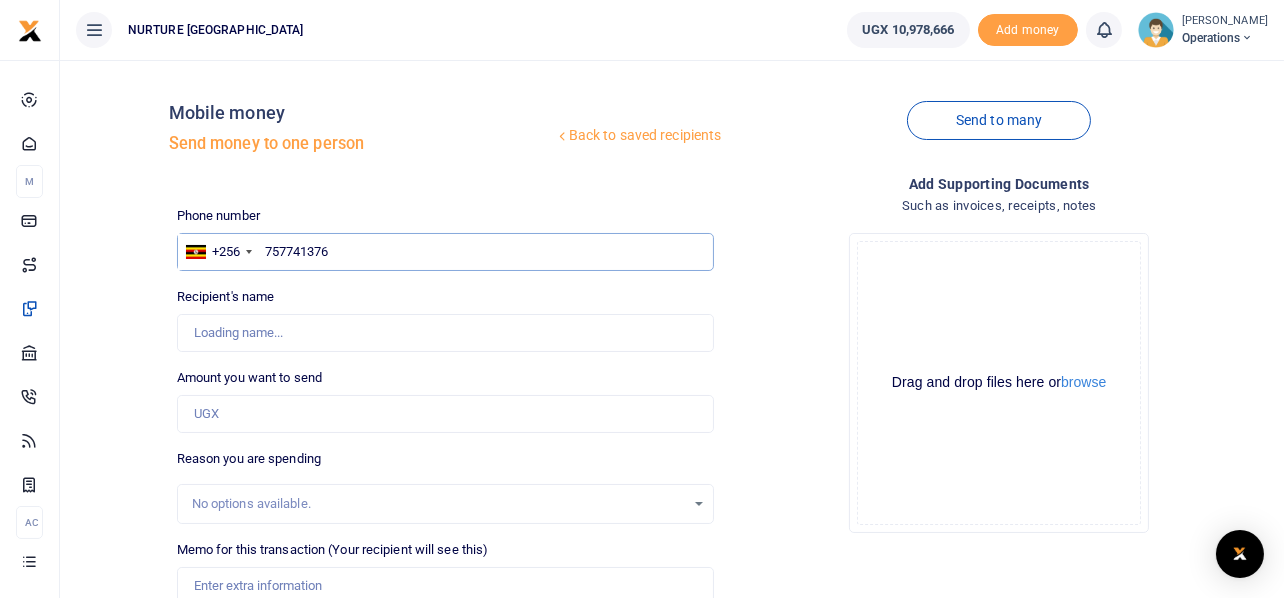 type on "Ivan Mujuzi" 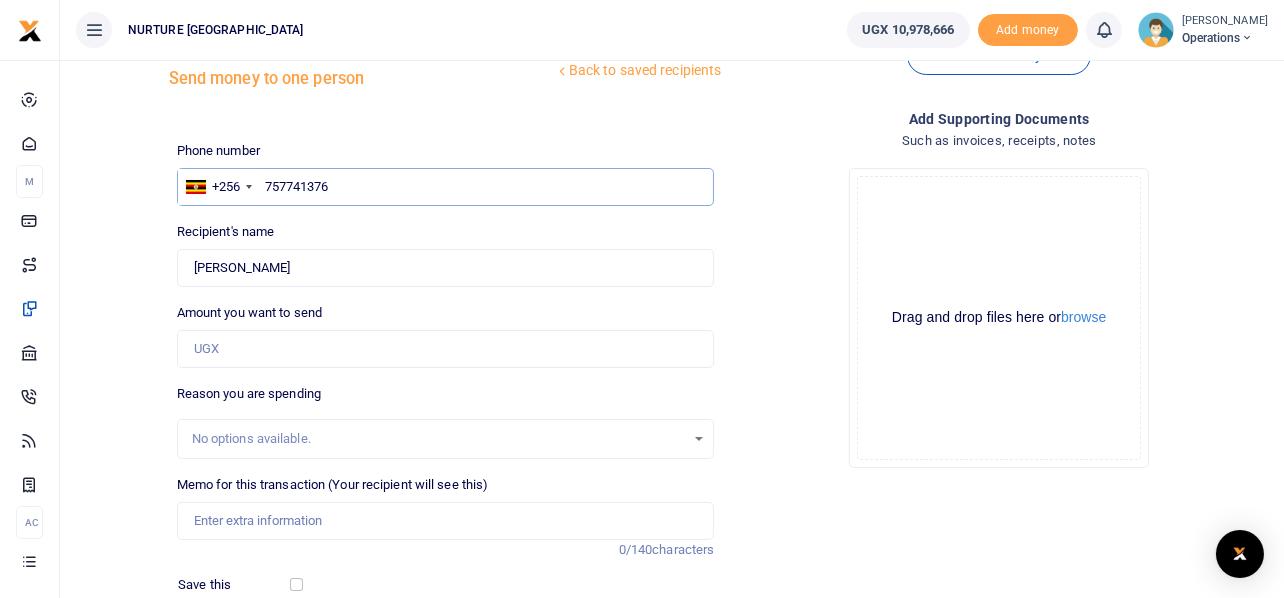 scroll, scrollTop: 99, scrollLeft: 0, axis: vertical 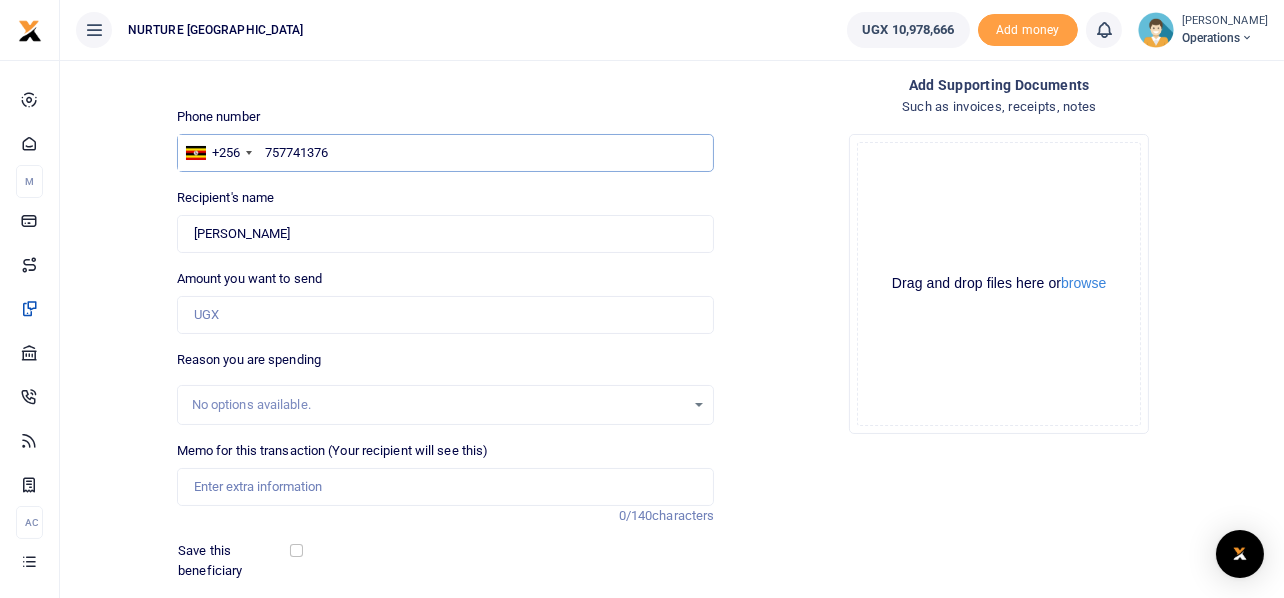 type on "757741376" 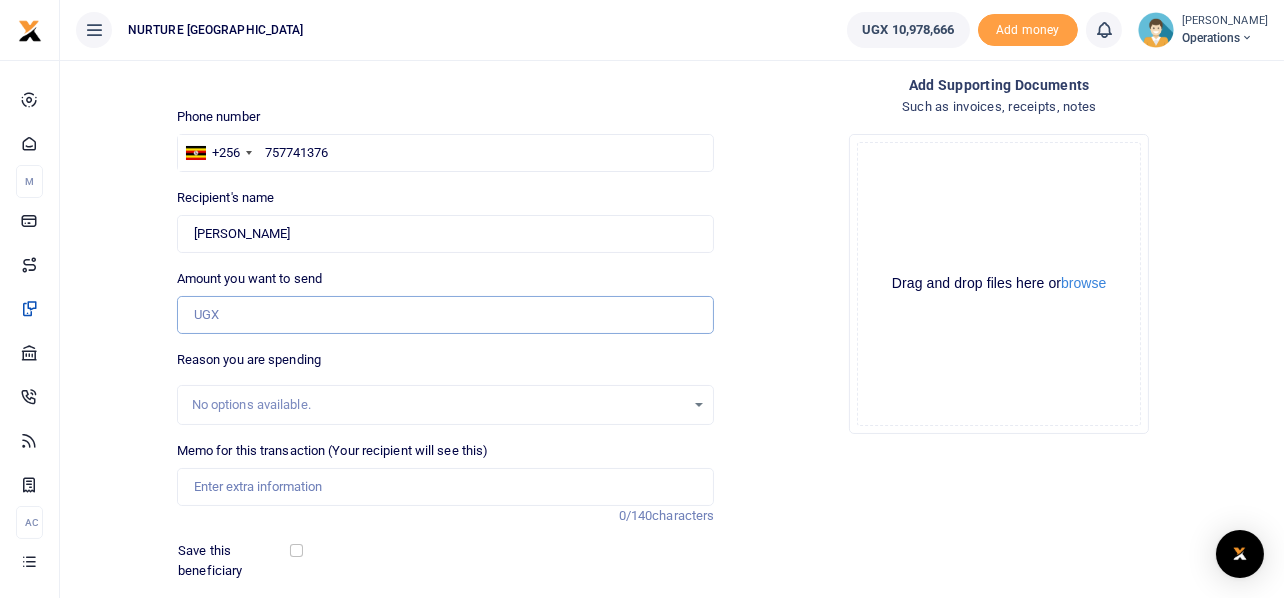 click on "Amount you want to send" at bounding box center (446, 315) 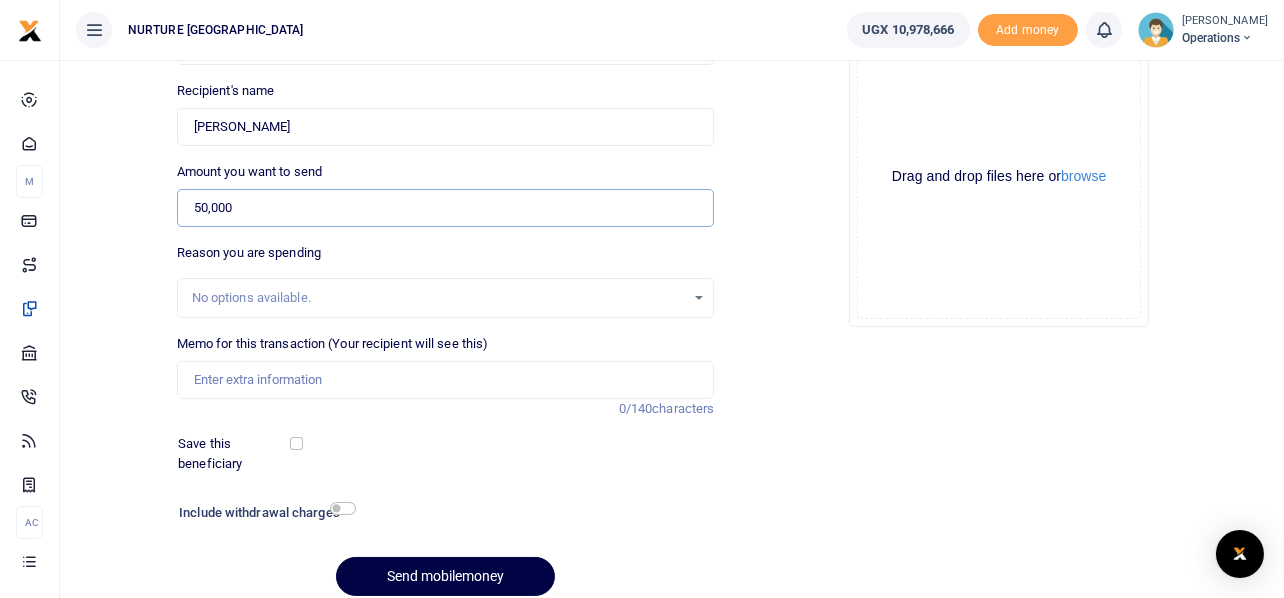 scroll, scrollTop: 287, scrollLeft: 0, axis: vertical 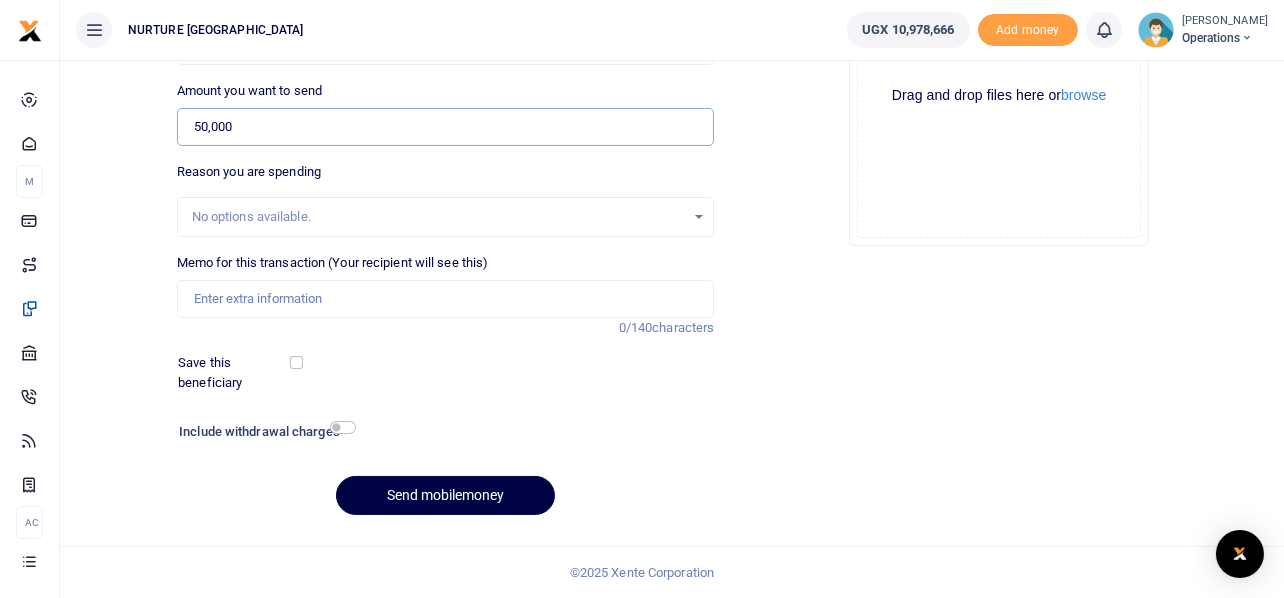 type on "50,000" 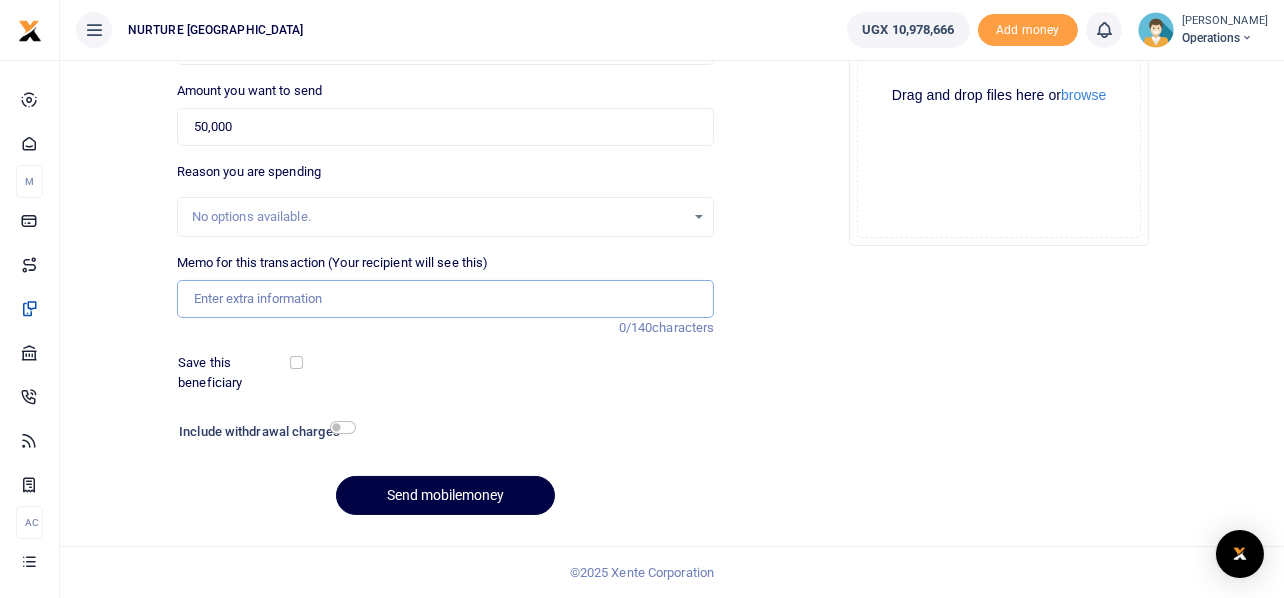 drag, startPoint x: 282, startPoint y: 294, endPoint x: 286, endPoint y: 304, distance: 10.770329 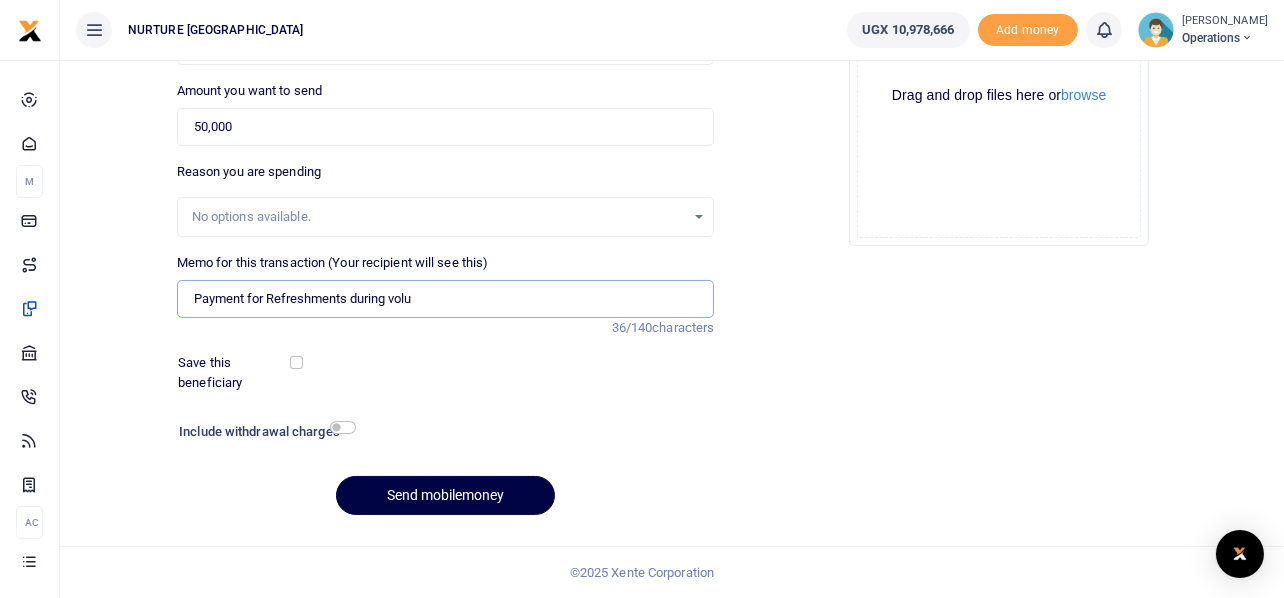 type on "Payment for refreshments during volunteer orientation june 2025" 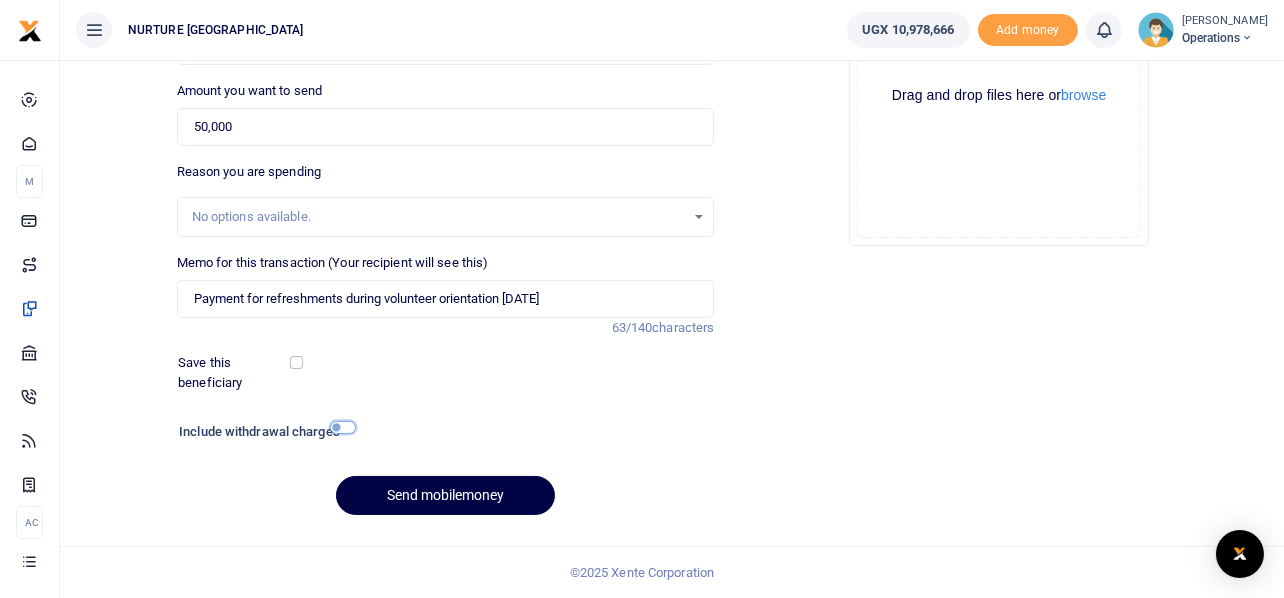 click at bounding box center [343, 427] 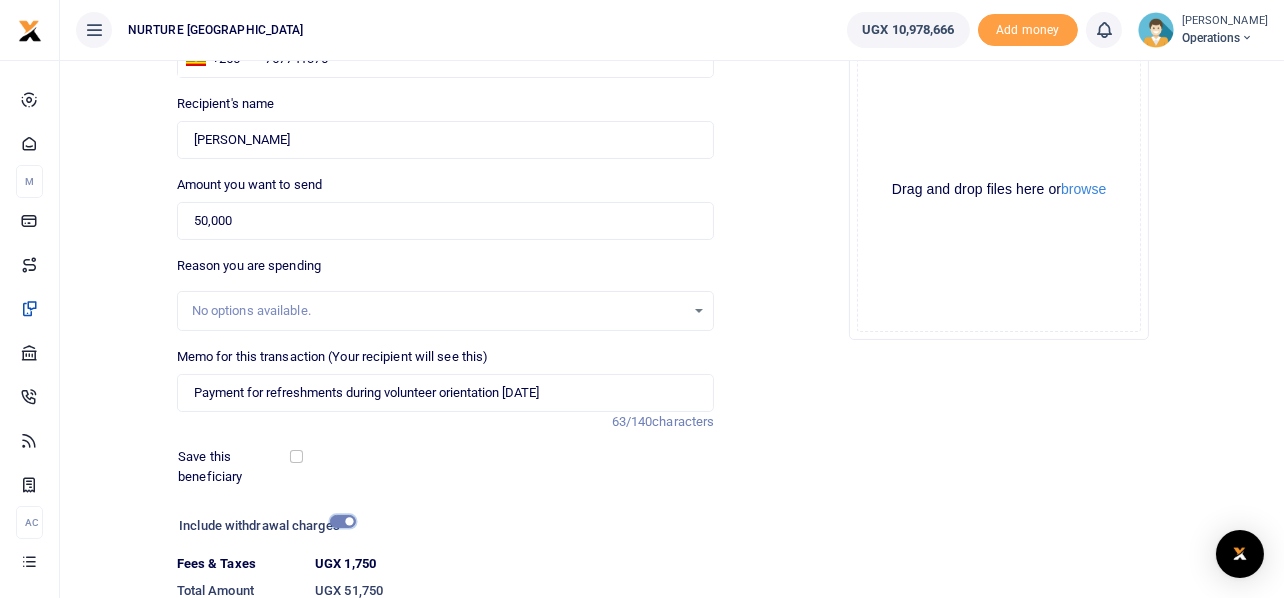 scroll, scrollTop: 342, scrollLeft: 0, axis: vertical 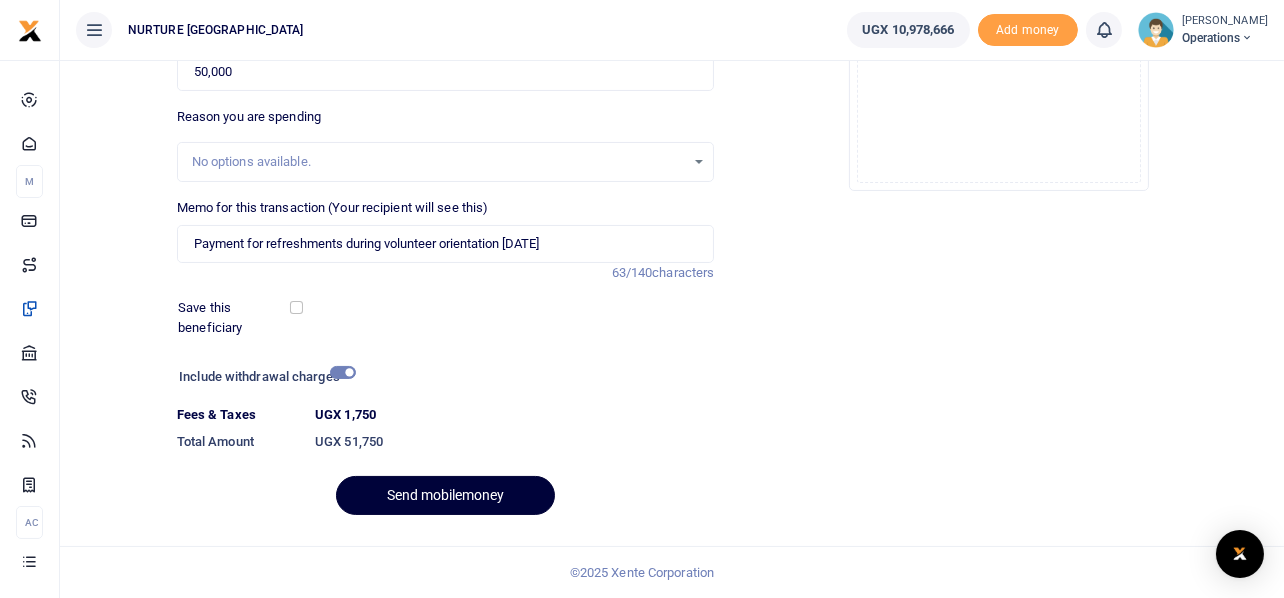 click on "Send mobilemoney" at bounding box center [445, 495] 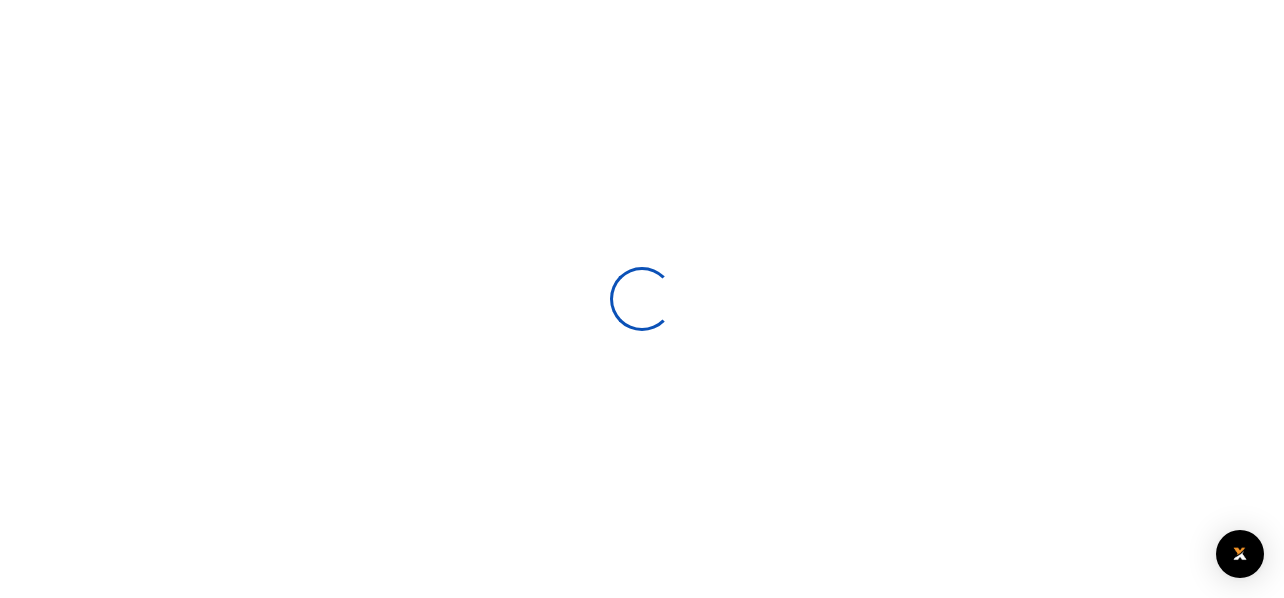 select 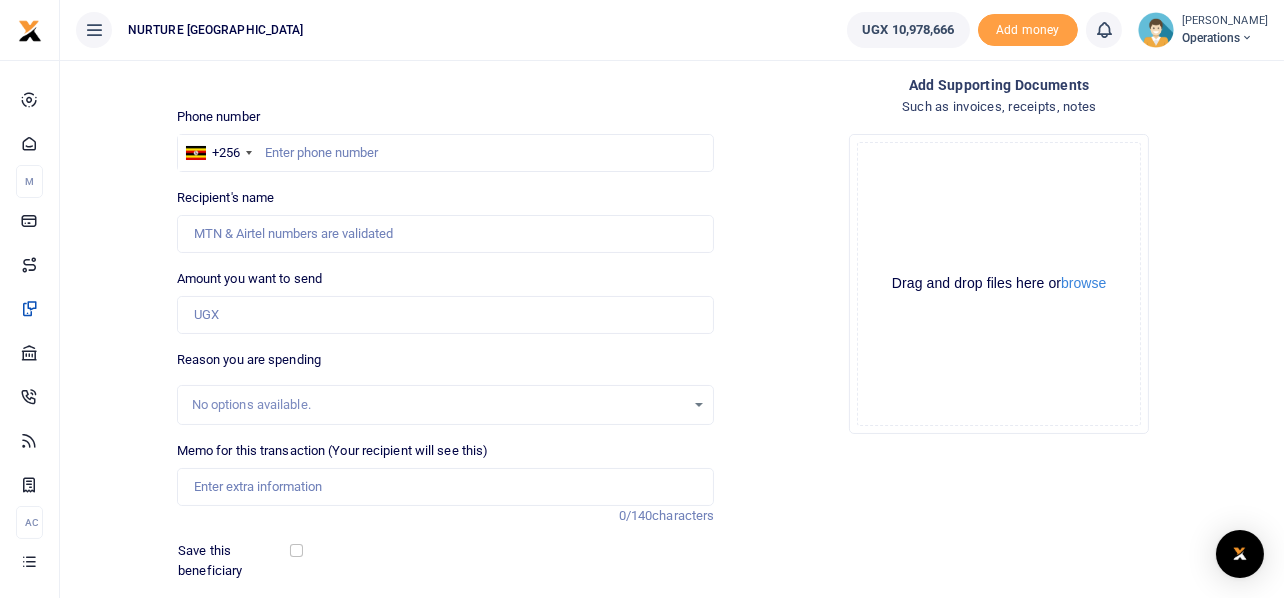 scroll, scrollTop: 0, scrollLeft: 0, axis: both 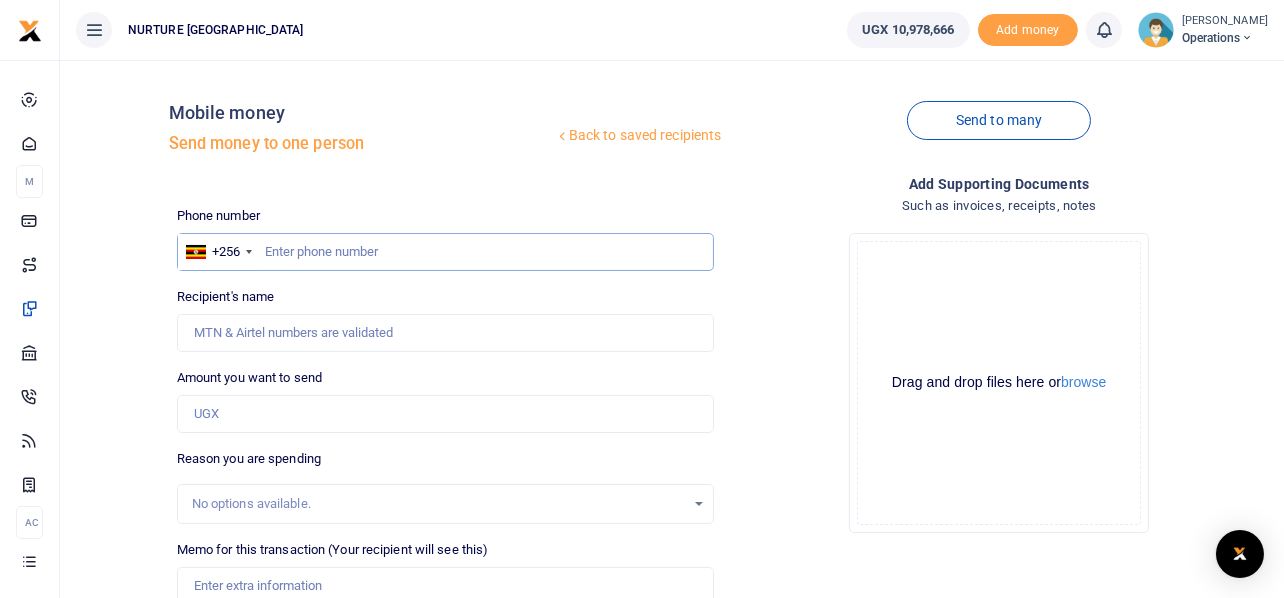 click at bounding box center (446, 252) 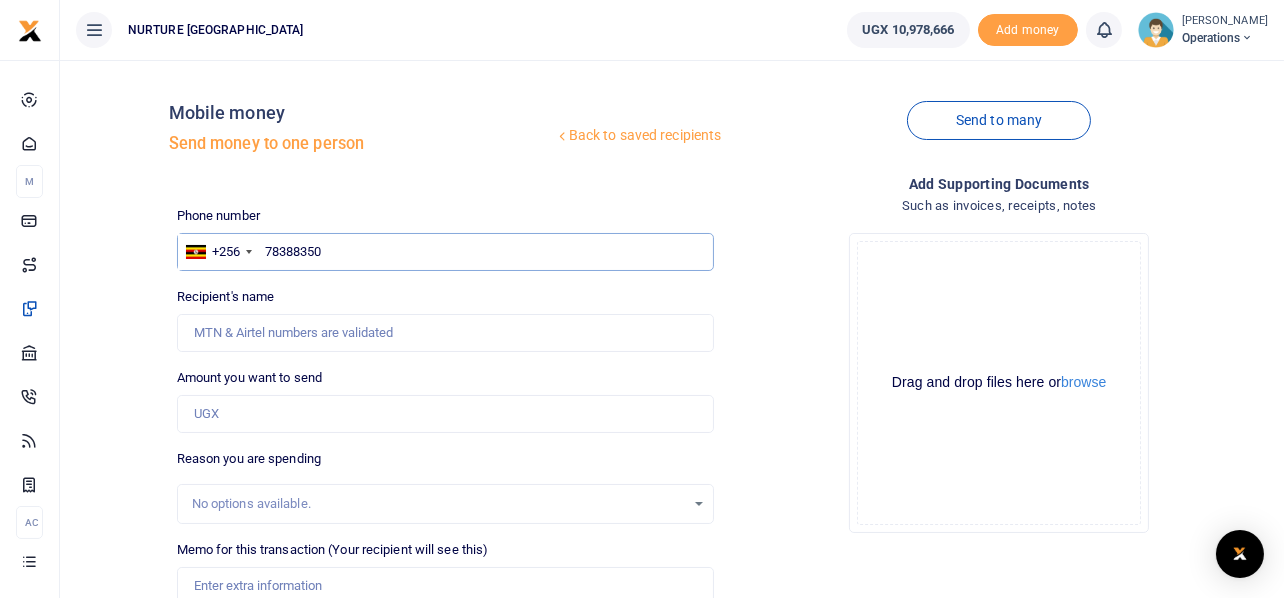 type on "783883508" 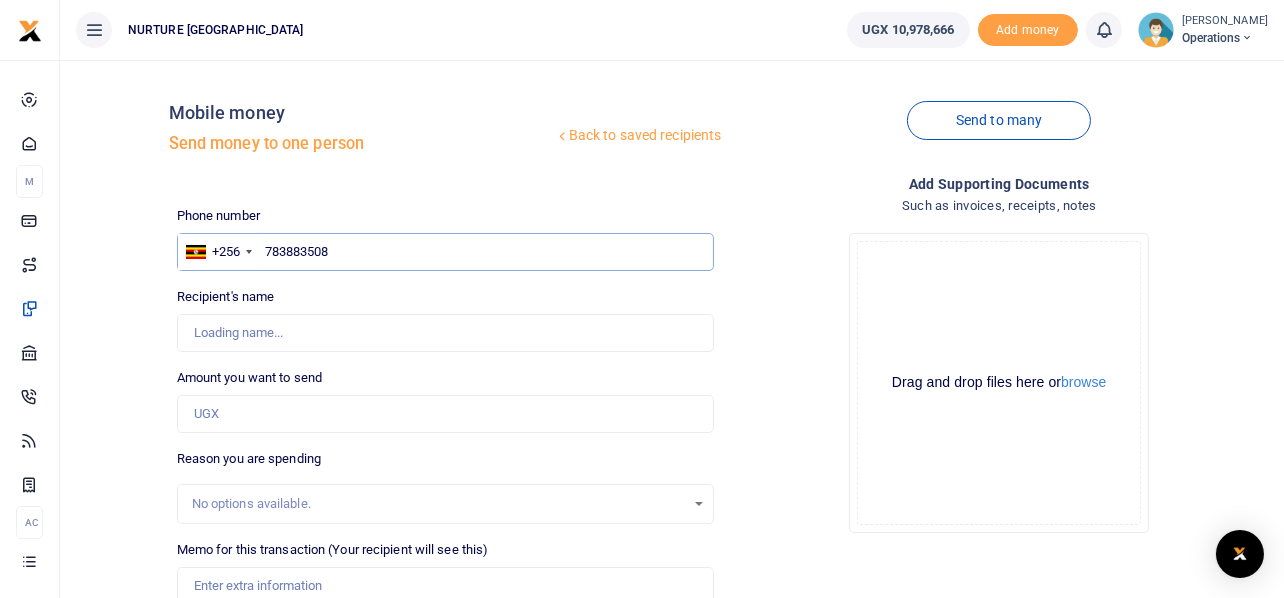 type on "[PERSON_NAME]" 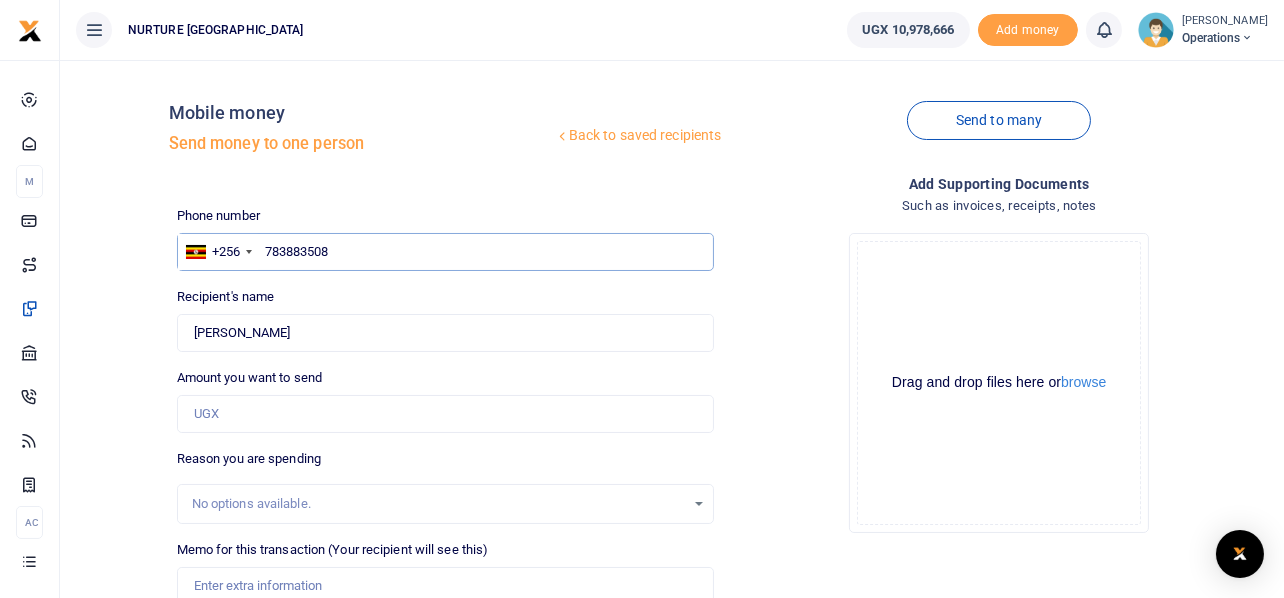 type on "783883508" 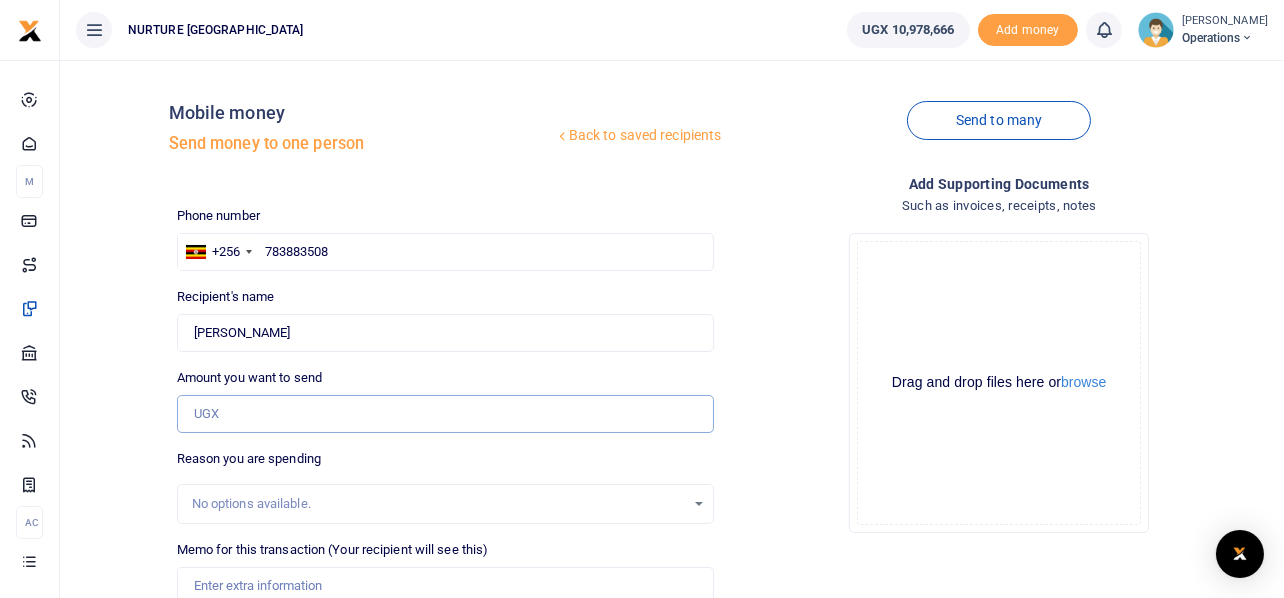 click on "Amount you want to send" at bounding box center [446, 414] 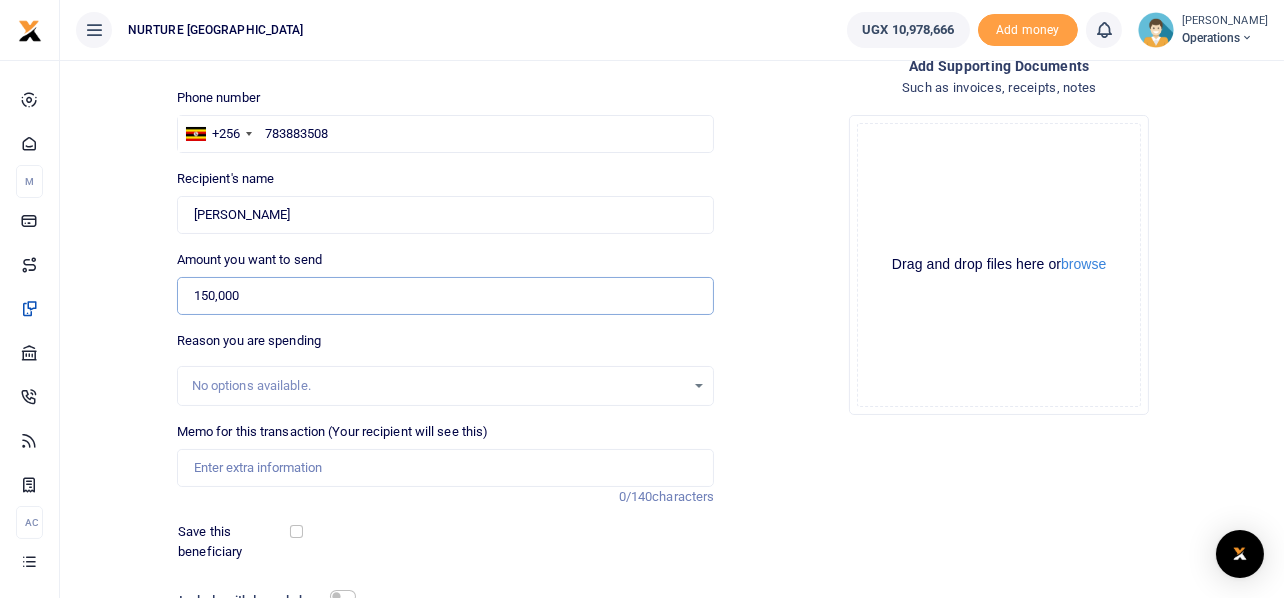 scroll, scrollTop: 287, scrollLeft: 0, axis: vertical 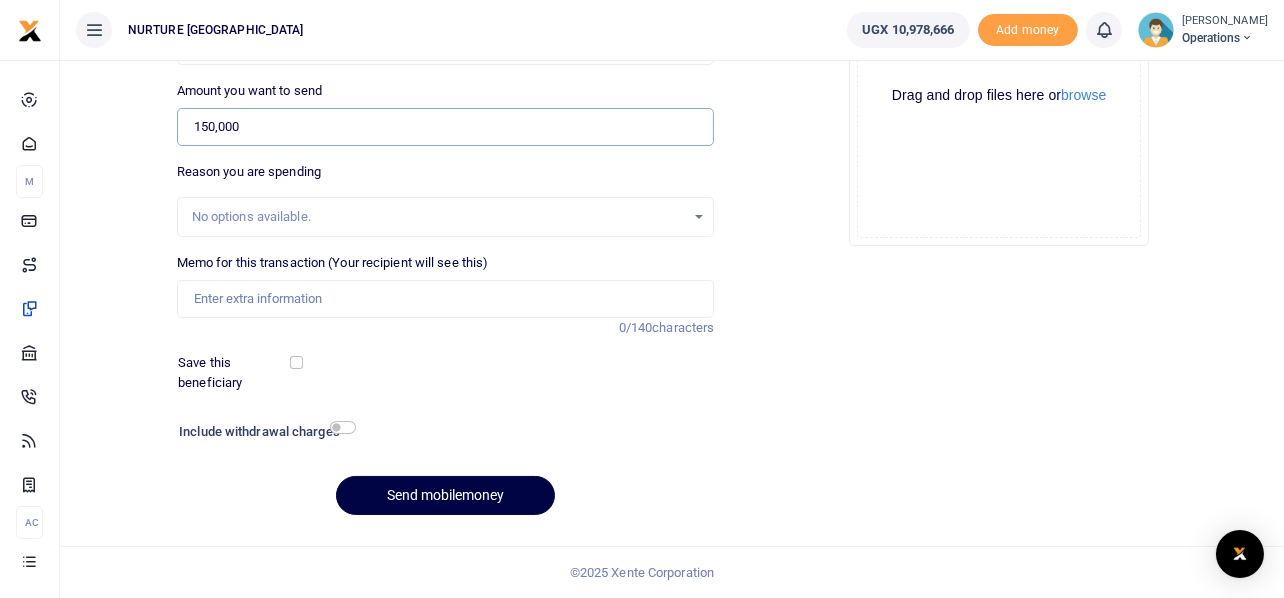 type on "150,000" 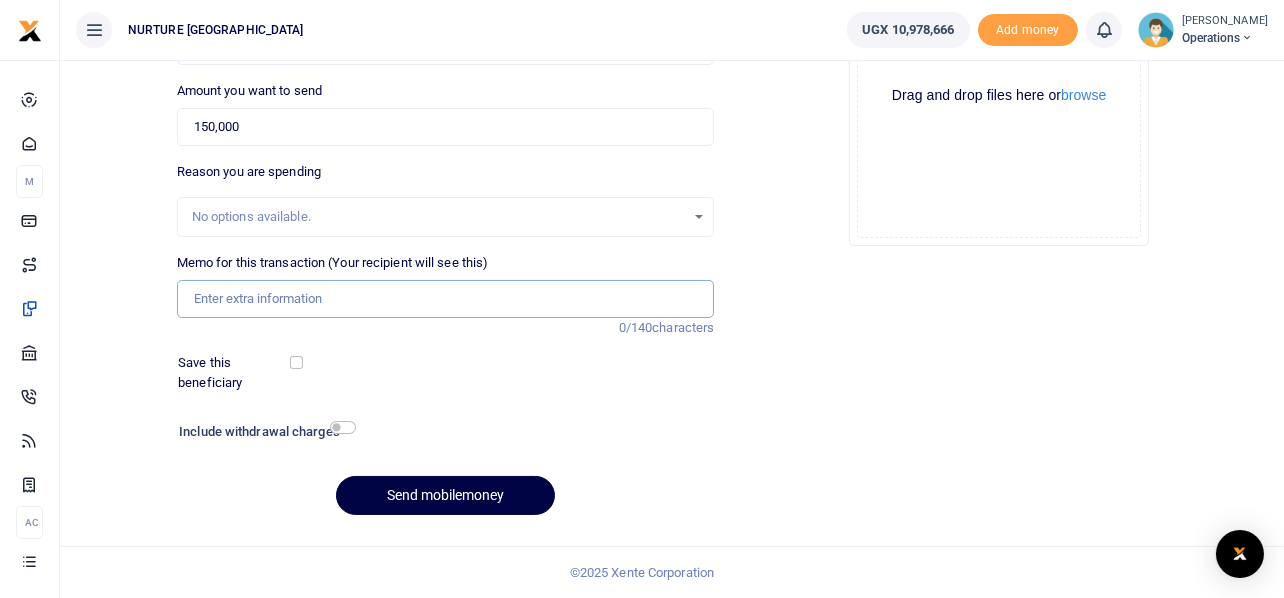 click on "Memo for this transaction (Your recipient will see this)" at bounding box center (446, 299) 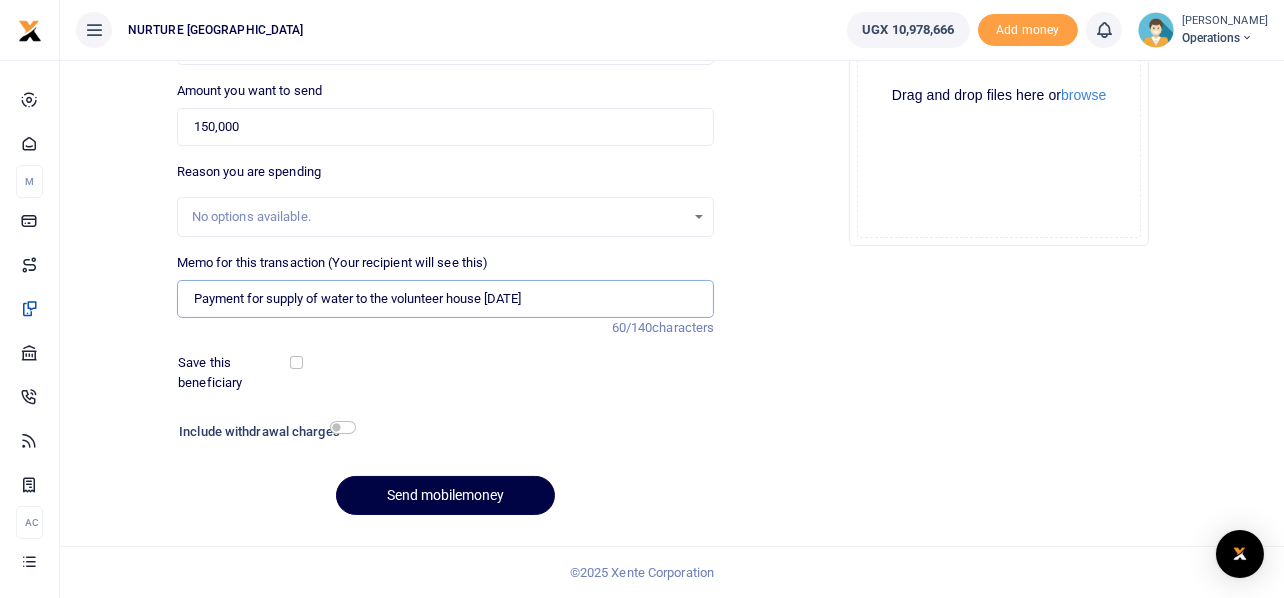 type on "Payment for supply of water to the volunteer house June 2025" 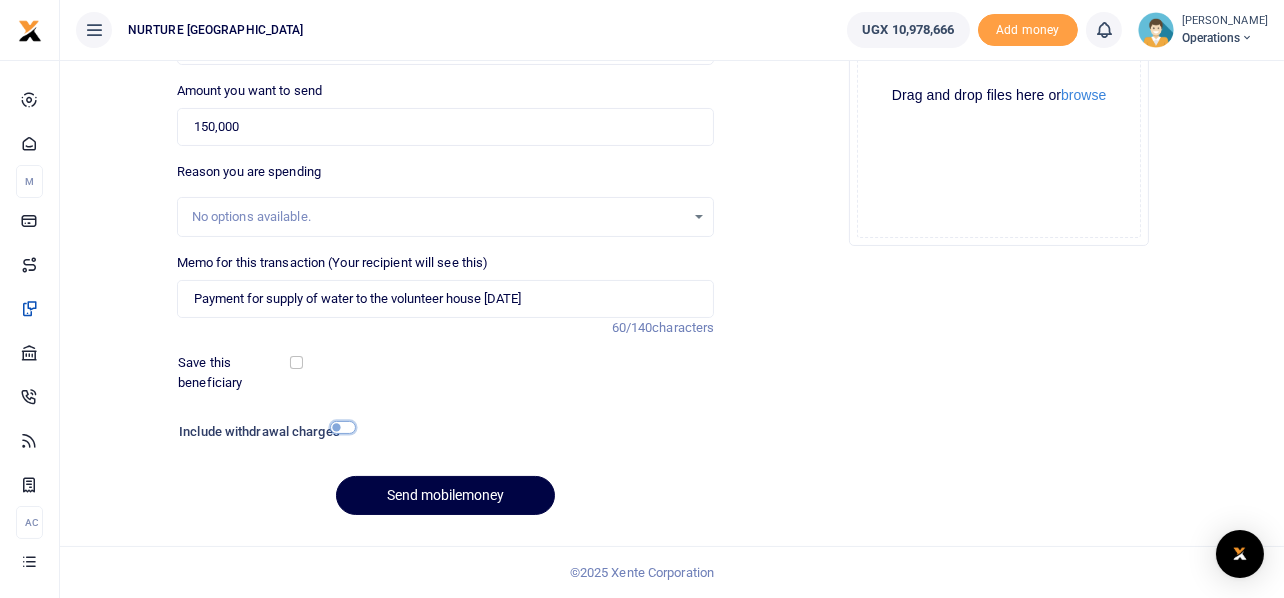 click at bounding box center (343, 427) 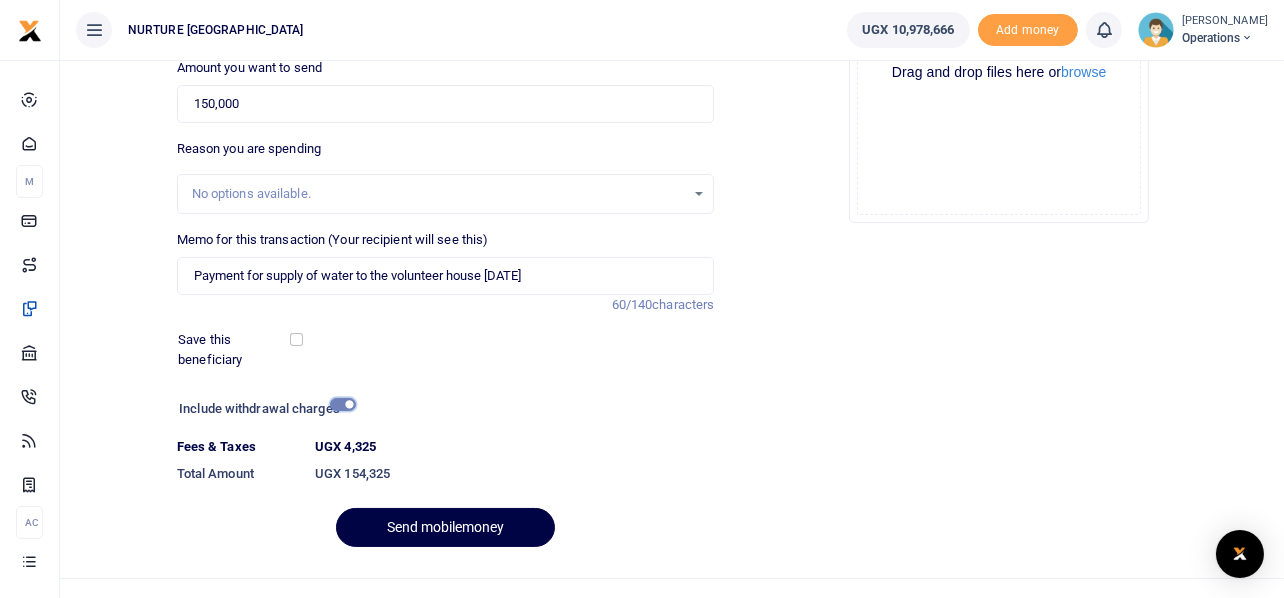scroll, scrollTop: 342, scrollLeft: 0, axis: vertical 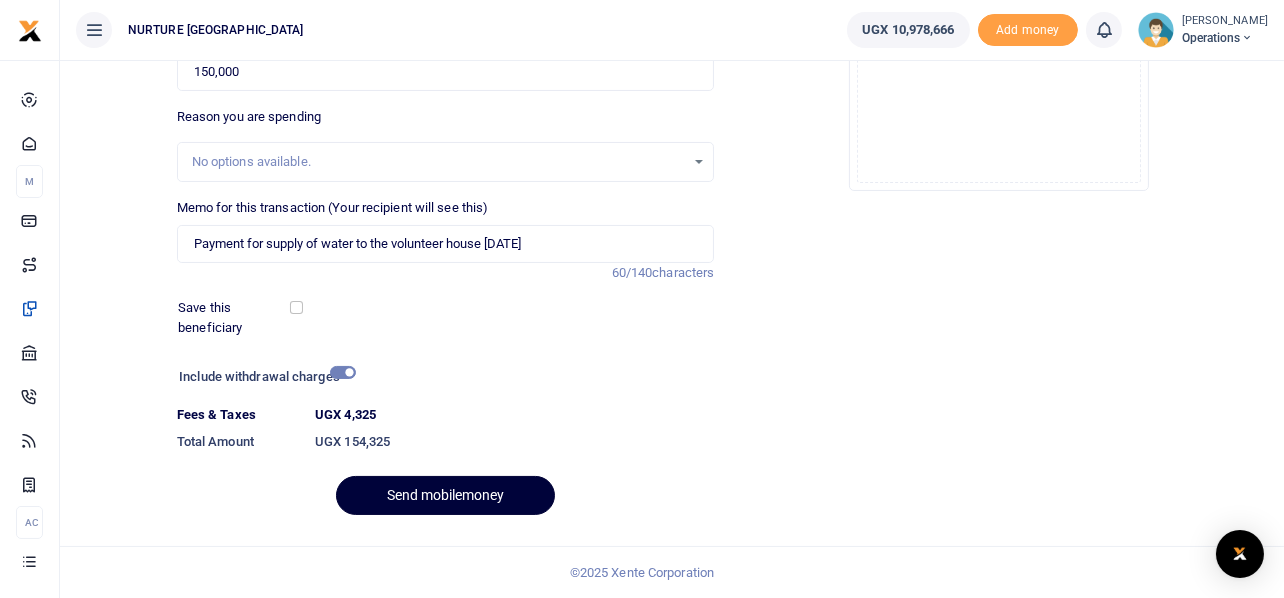 click on "Send mobilemoney" at bounding box center [445, 495] 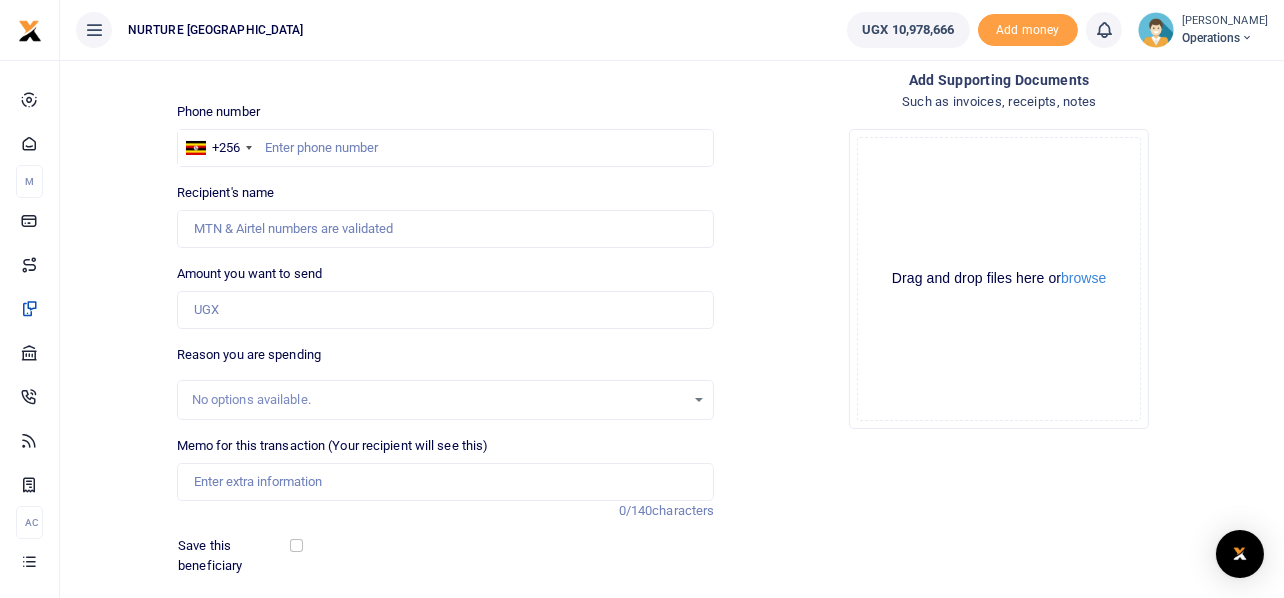 scroll, scrollTop: 0, scrollLeft: 0, axis: both 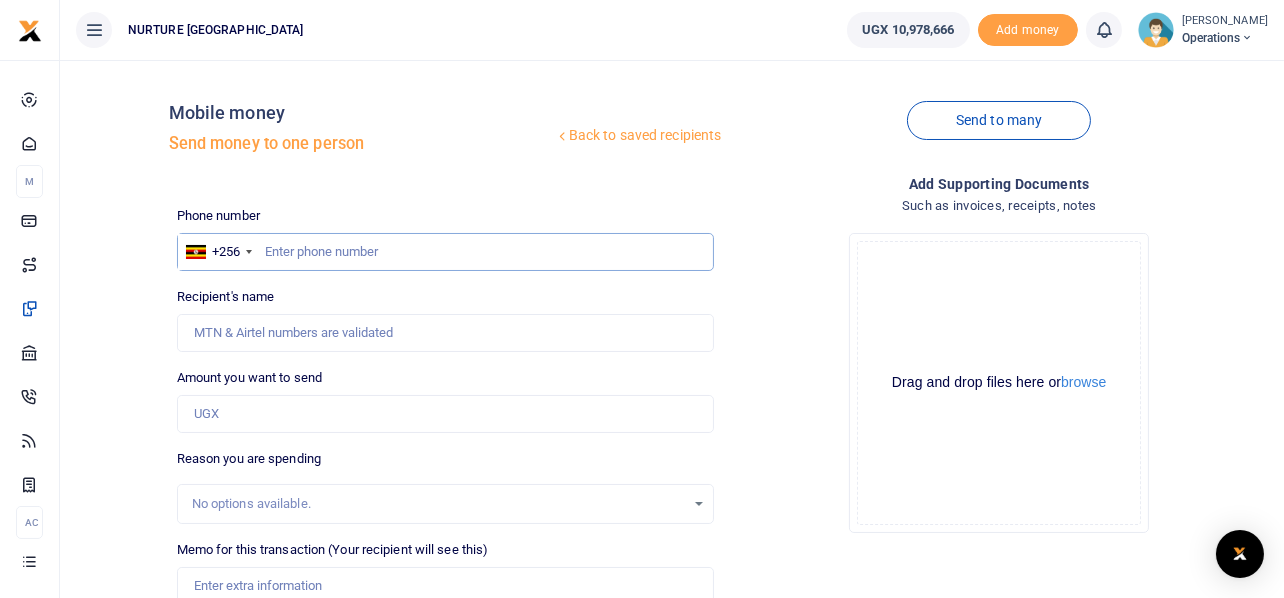 click at bounding box center (446, 252) 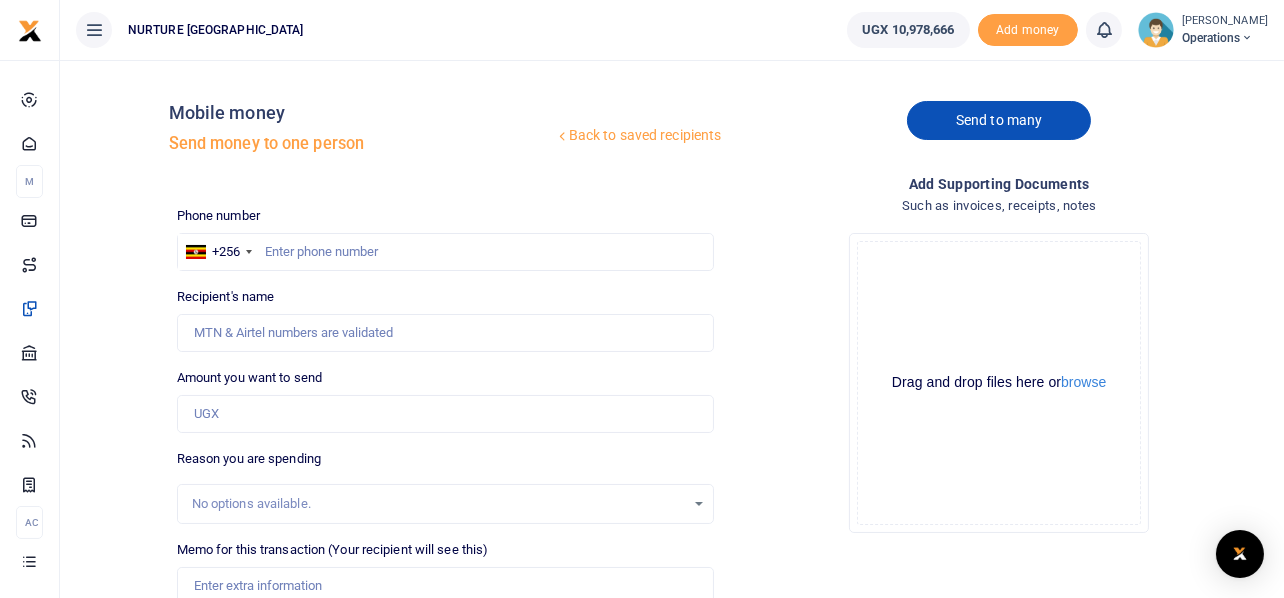 click on "Send to many" at bounding box center [999, 120] 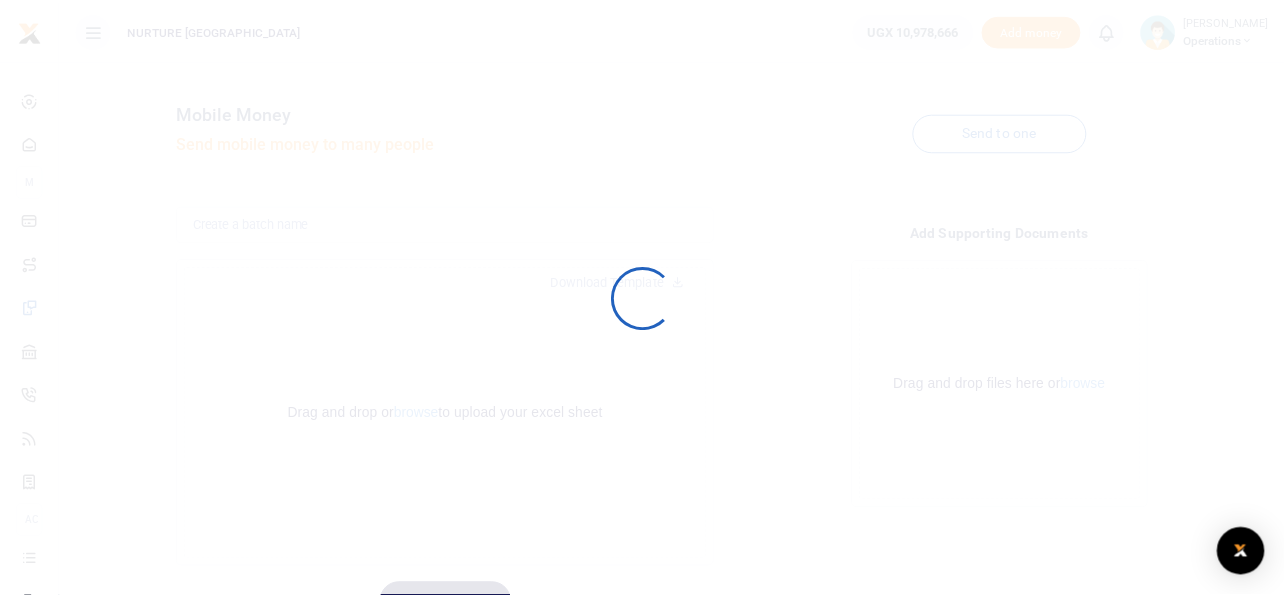 scroll, scrollTop: 0, scrollLeft: 0, axis: both 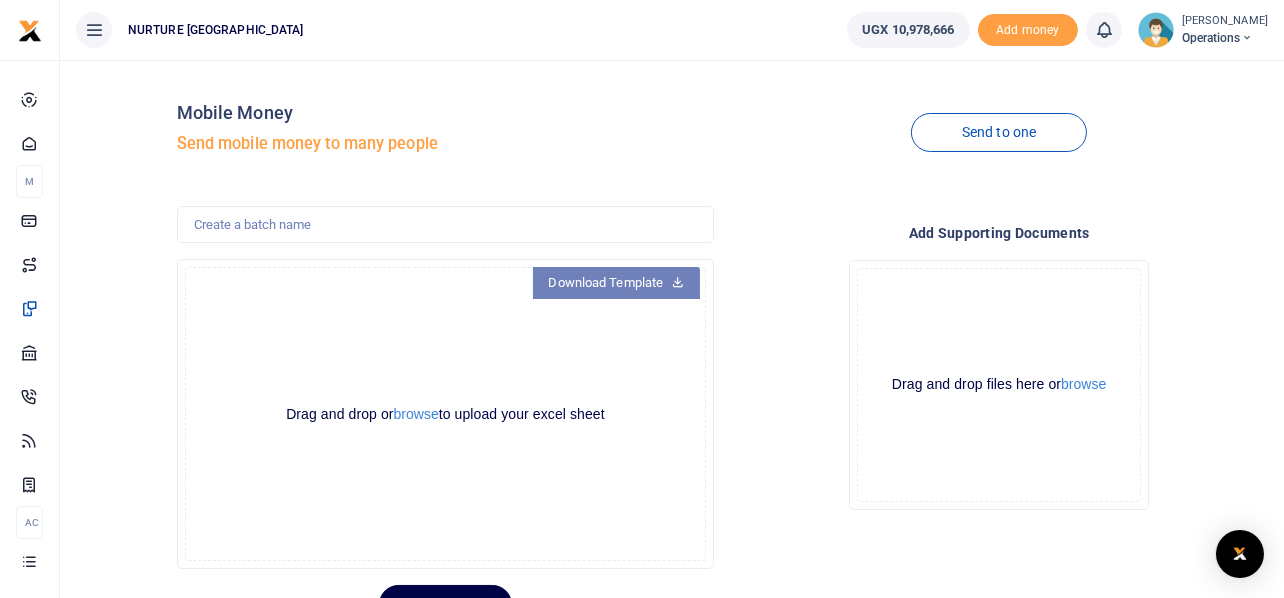 click on "Download Template" at bounding box center (617, 283) 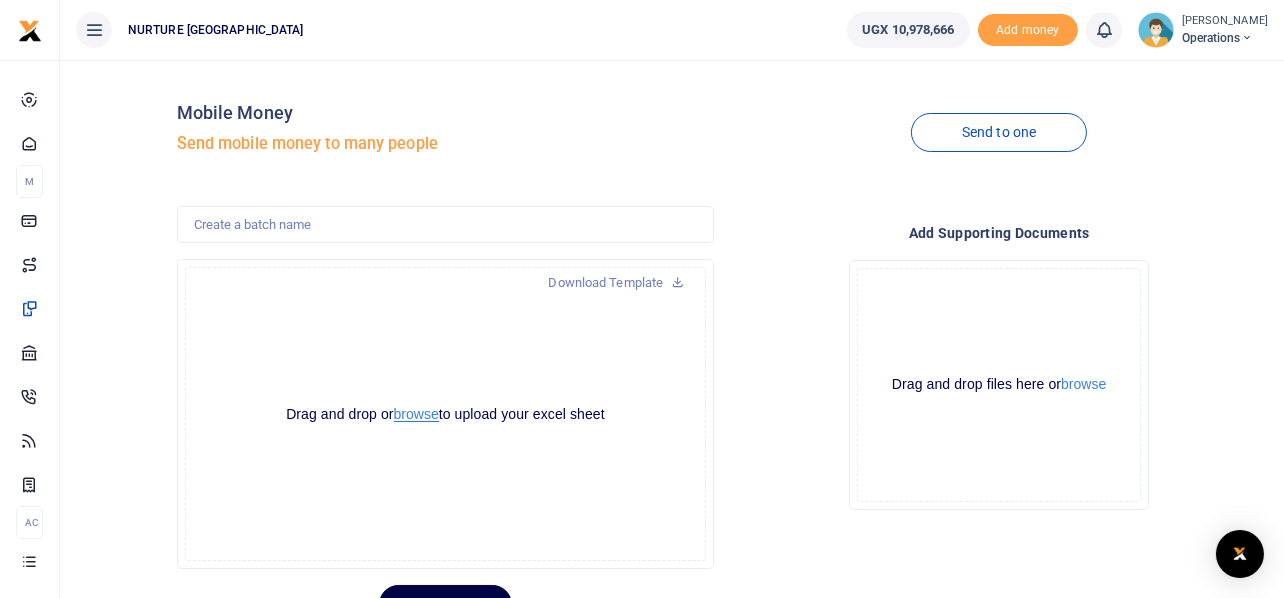 click on "browse" at bounding box center (416, 414) 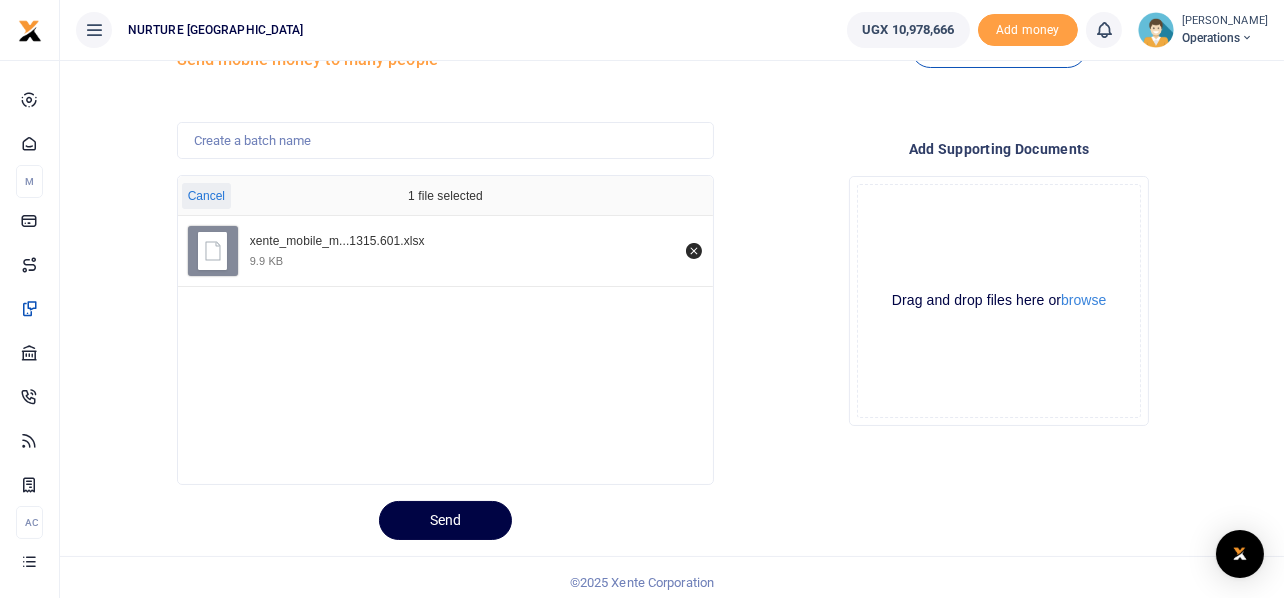 scroll, scrollTop: 94, scrollLeft: 0, axis: vertical 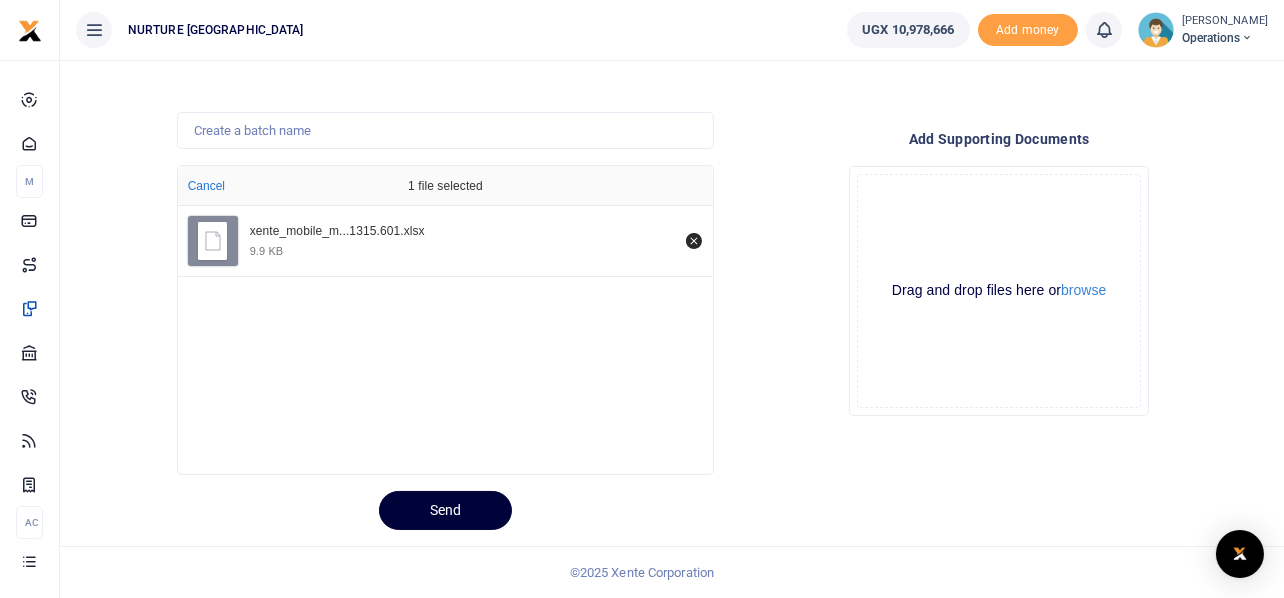click on "Send" at bounding box center (445, 510) 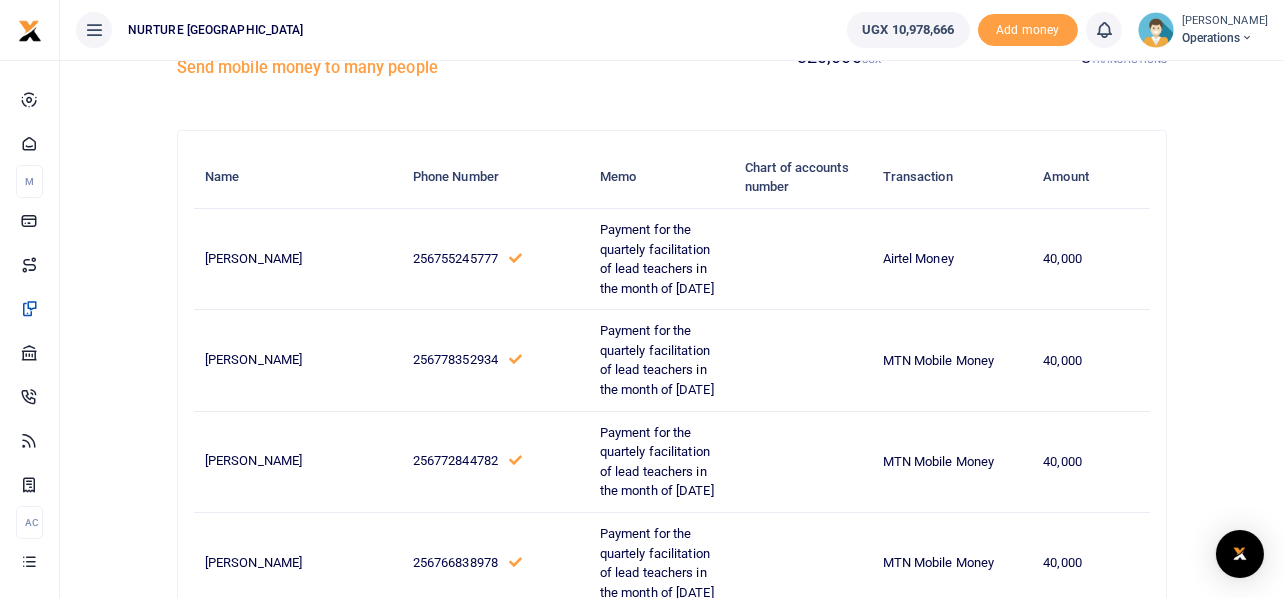 scroll, scrollTop: 0, scrollLeft: 0, axis: both 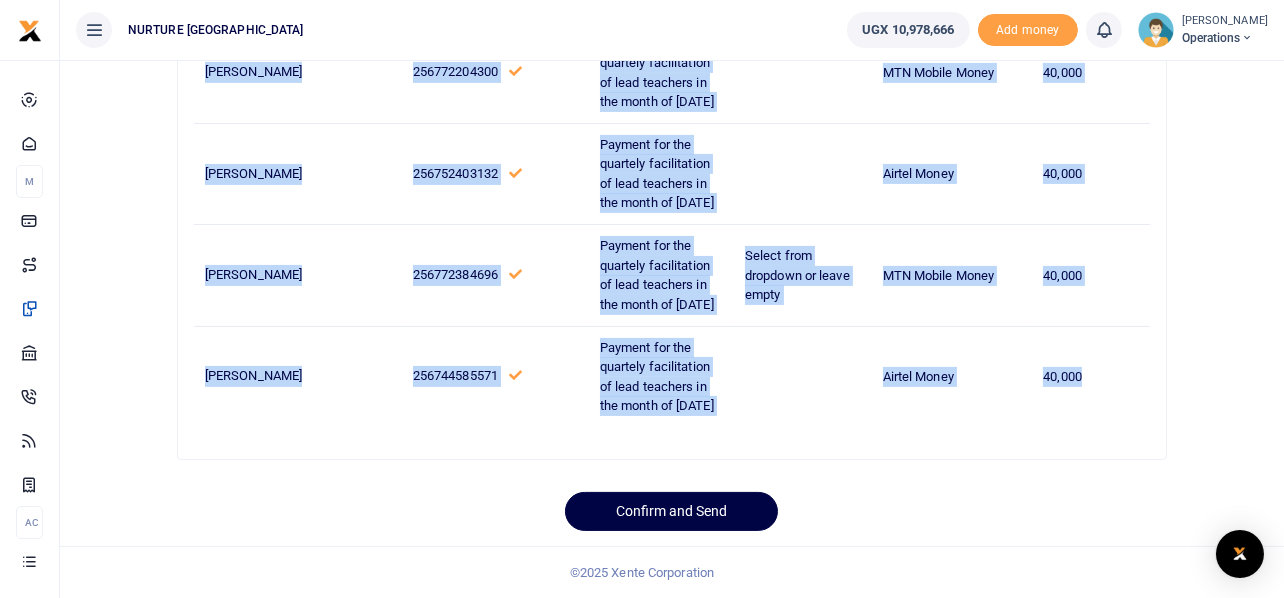 drag, startPoint x: 206, startPoint y: 330, endPoint x: 1095, endPoint y: 375, distance: 890.1382 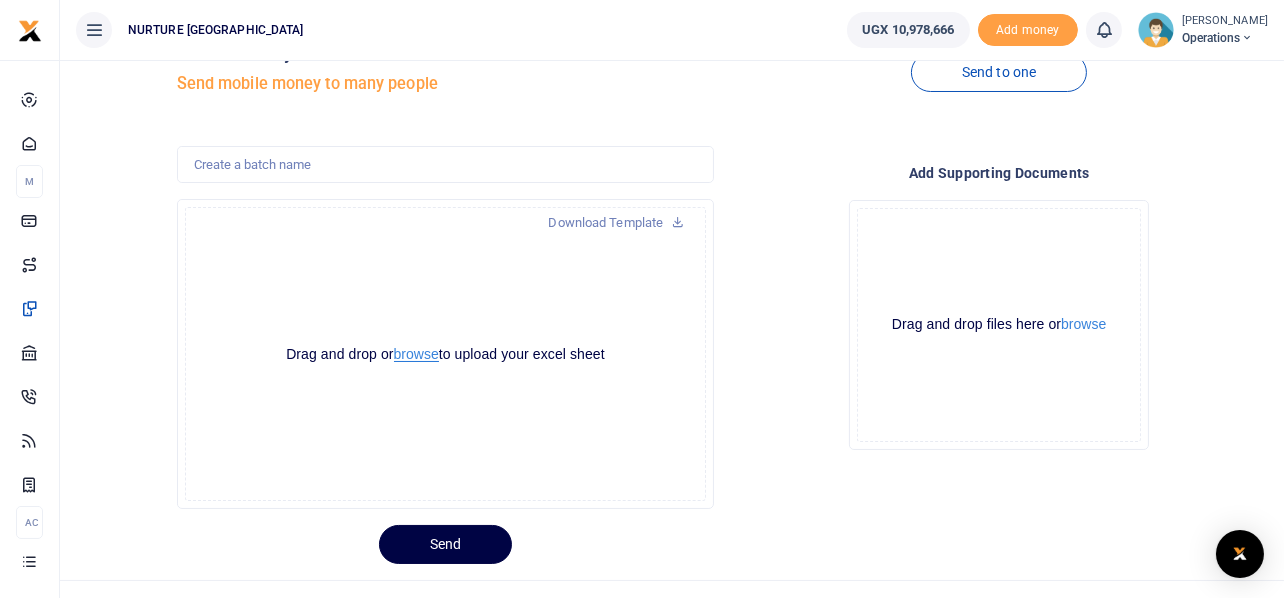 scroll, scrollTop: 94, scrollLeft: 0, axis: vertical 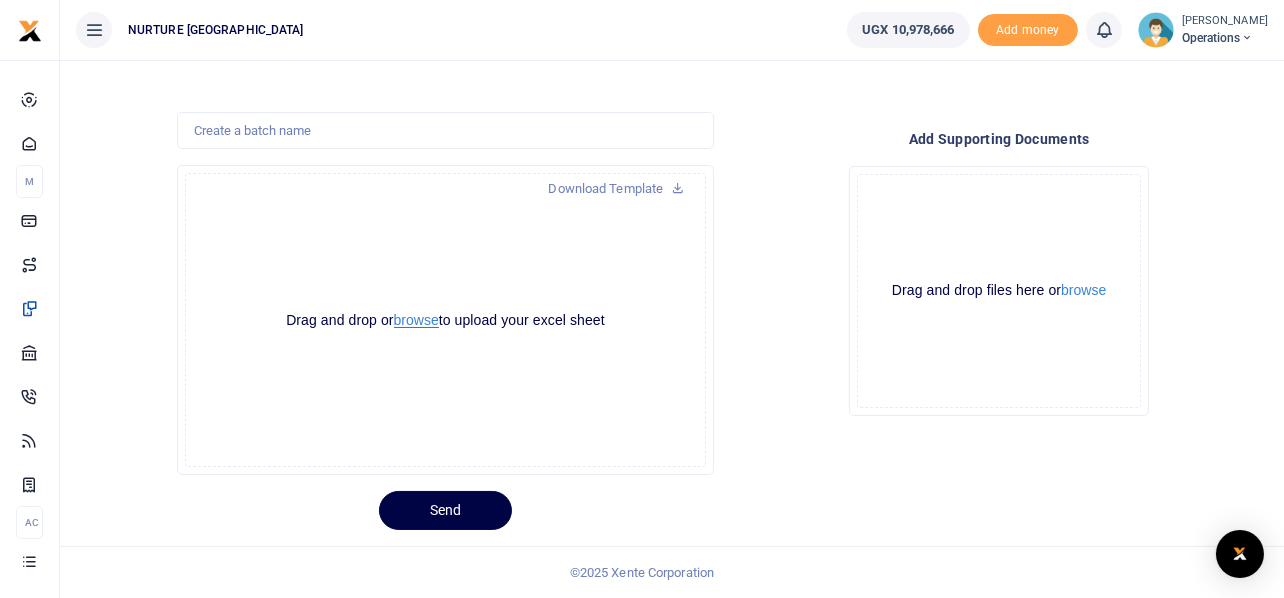 click on "browse" at bounding box center [416, 320] 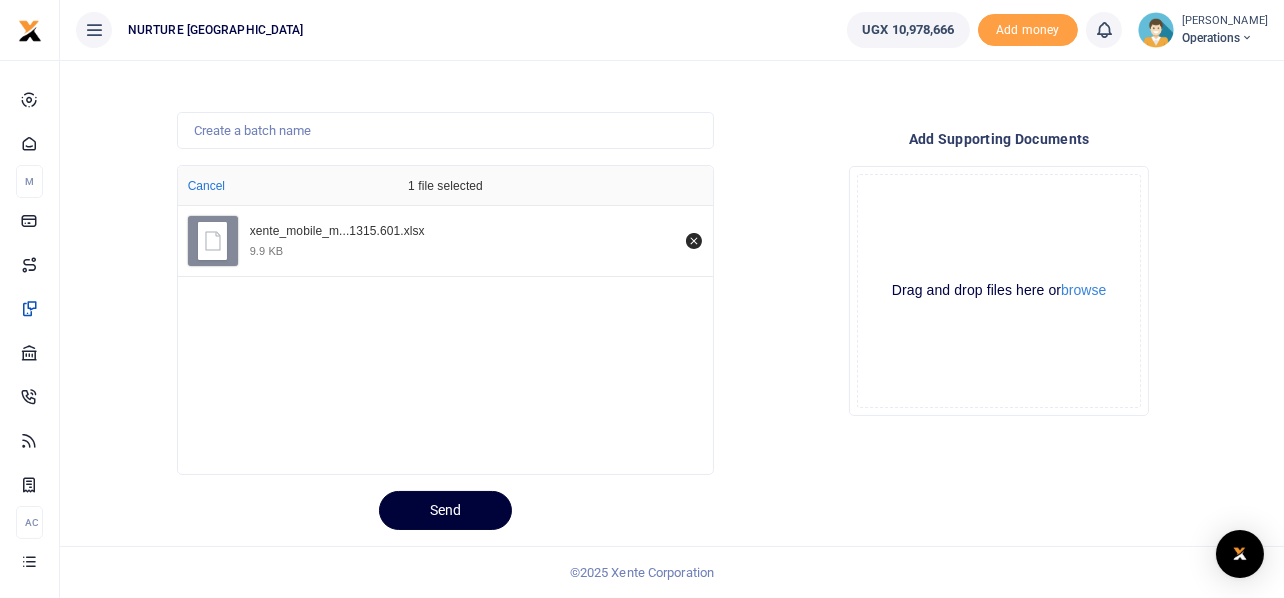 click on "Send" at bounding box center [445, 510] 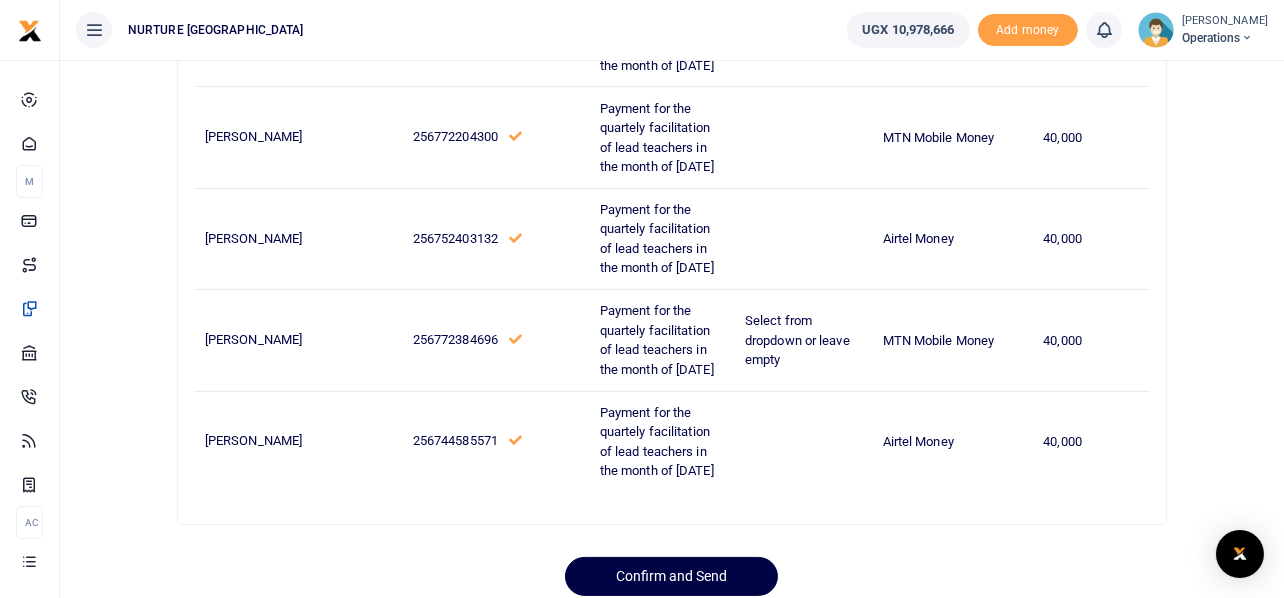 scroll, scrollTop: 668, scrollLeft: 0, axis: vertical 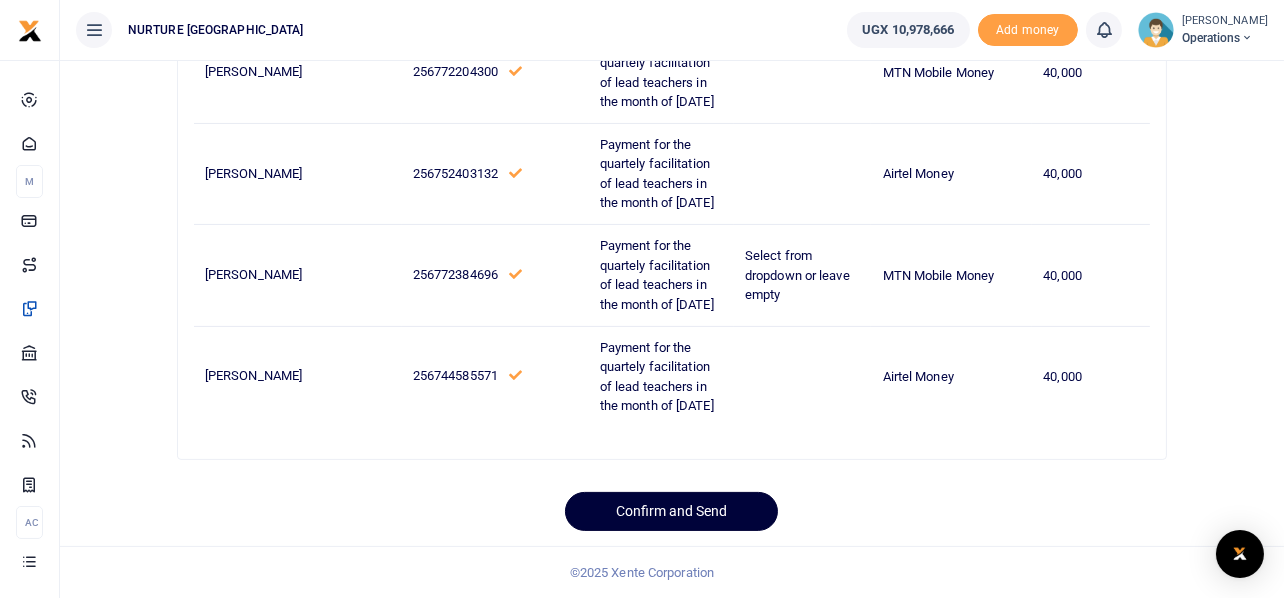 click on "Confirm and Send" at bounding box center (671, 511) 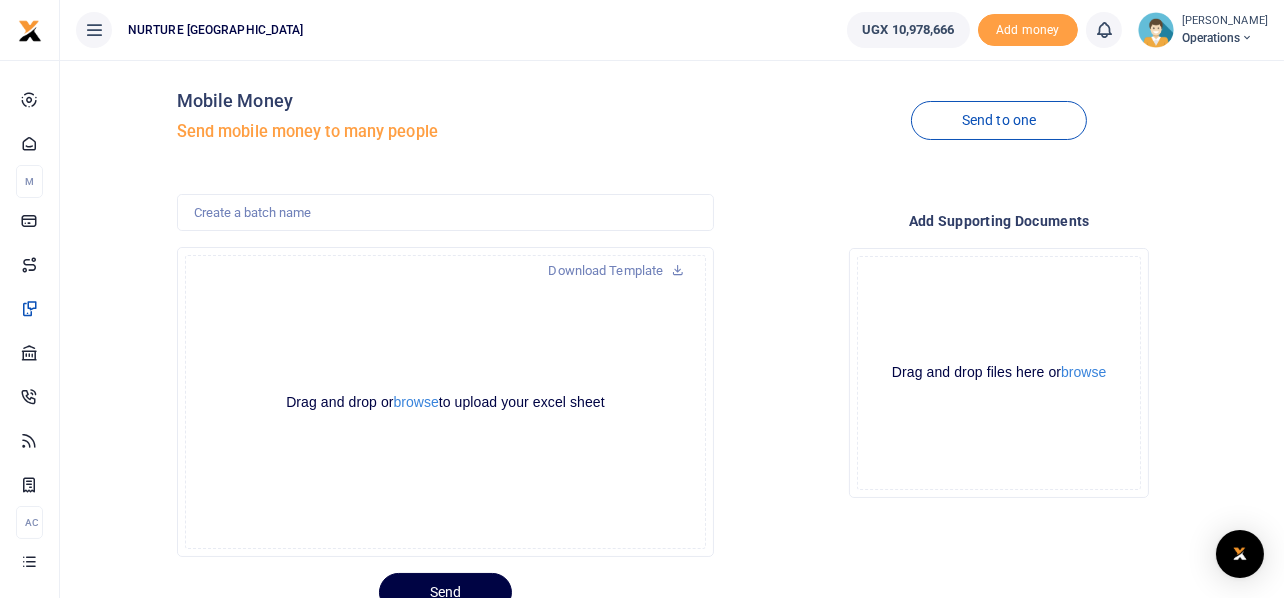 scroll, scrollTop: 0, scrollLeft: 0, axis: both 